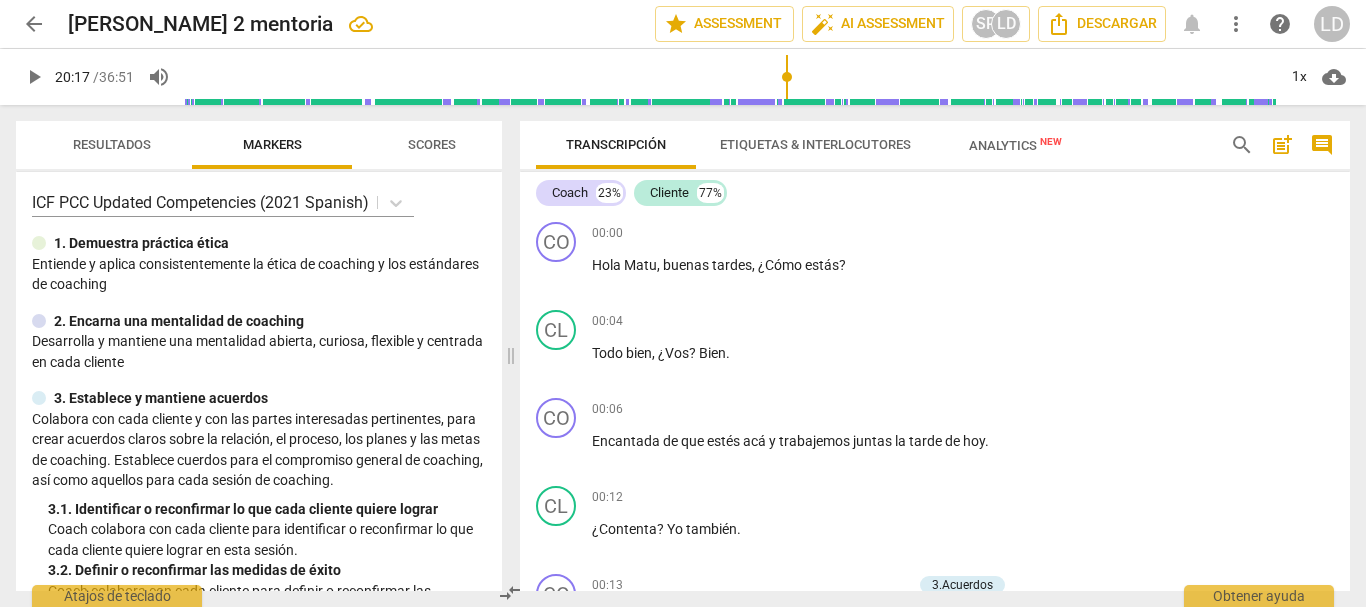 scroll, scrollTop: 0, scrollLeft: 0, axis: both 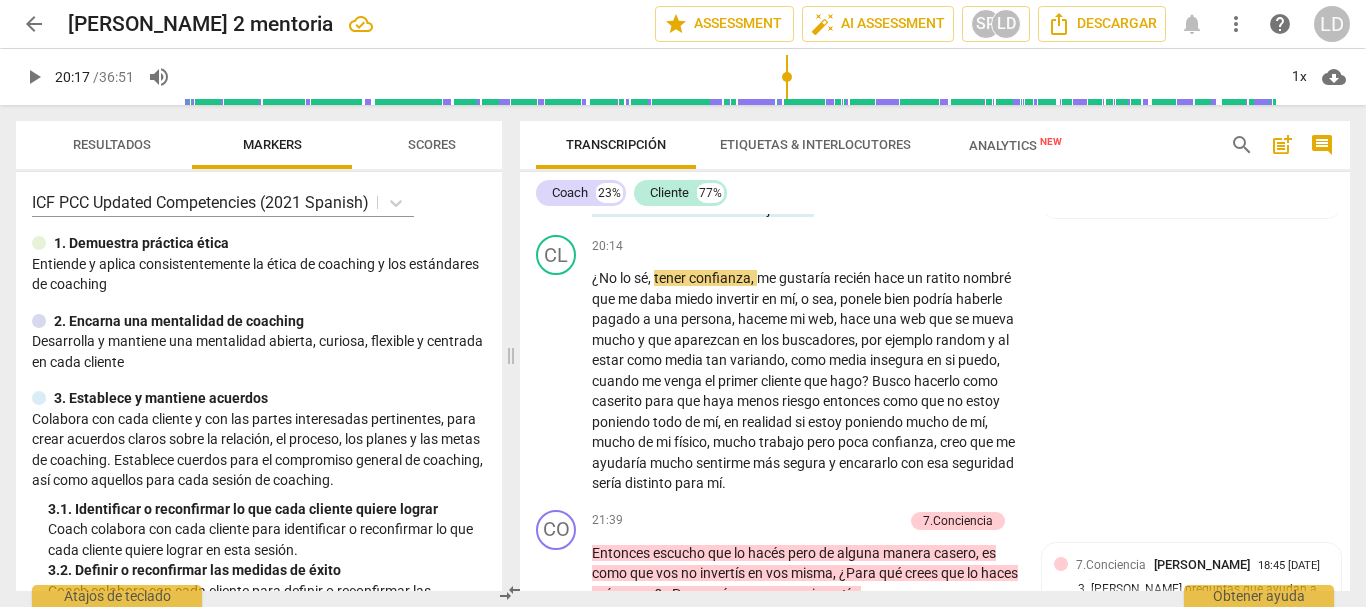 click on "play_arrow" at bounding box center (34, 77) 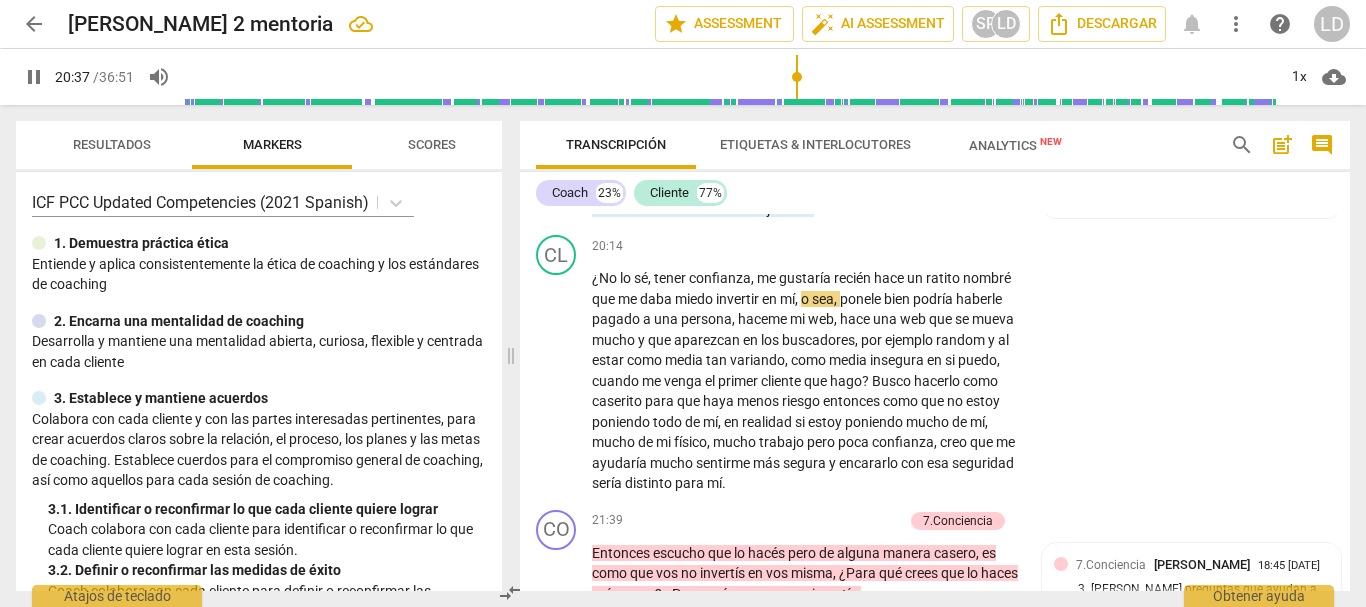 click on "pause" at bounding box center (34, 77) 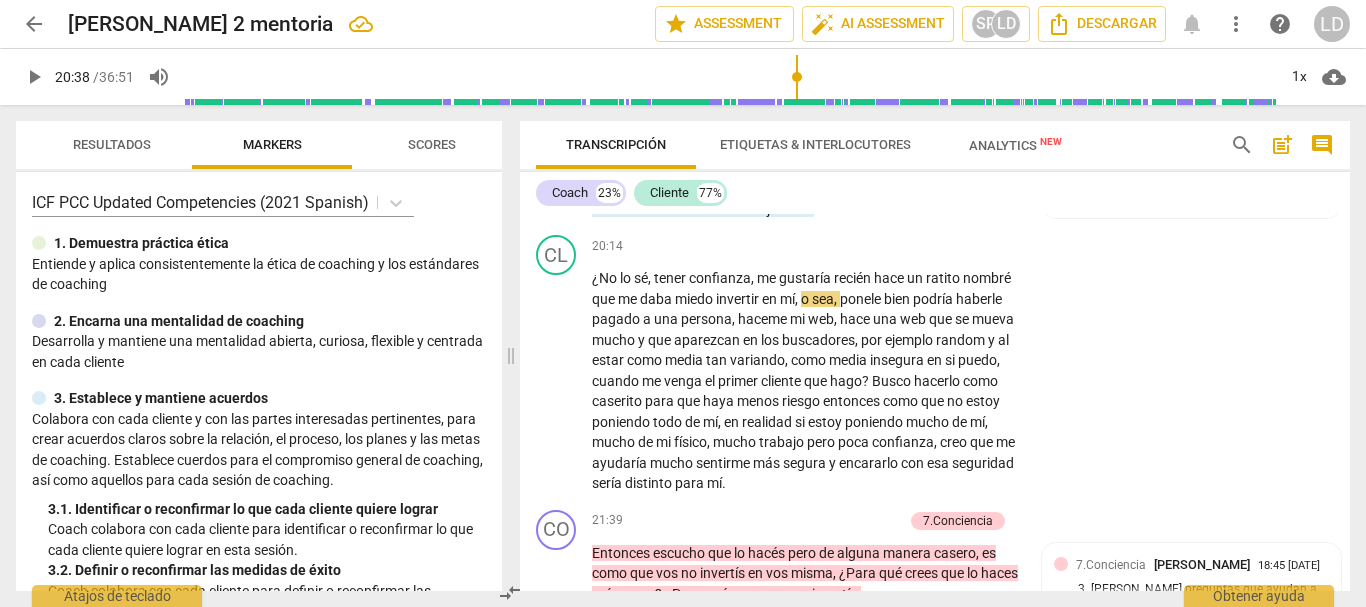 click at bounding box center (730, 77) 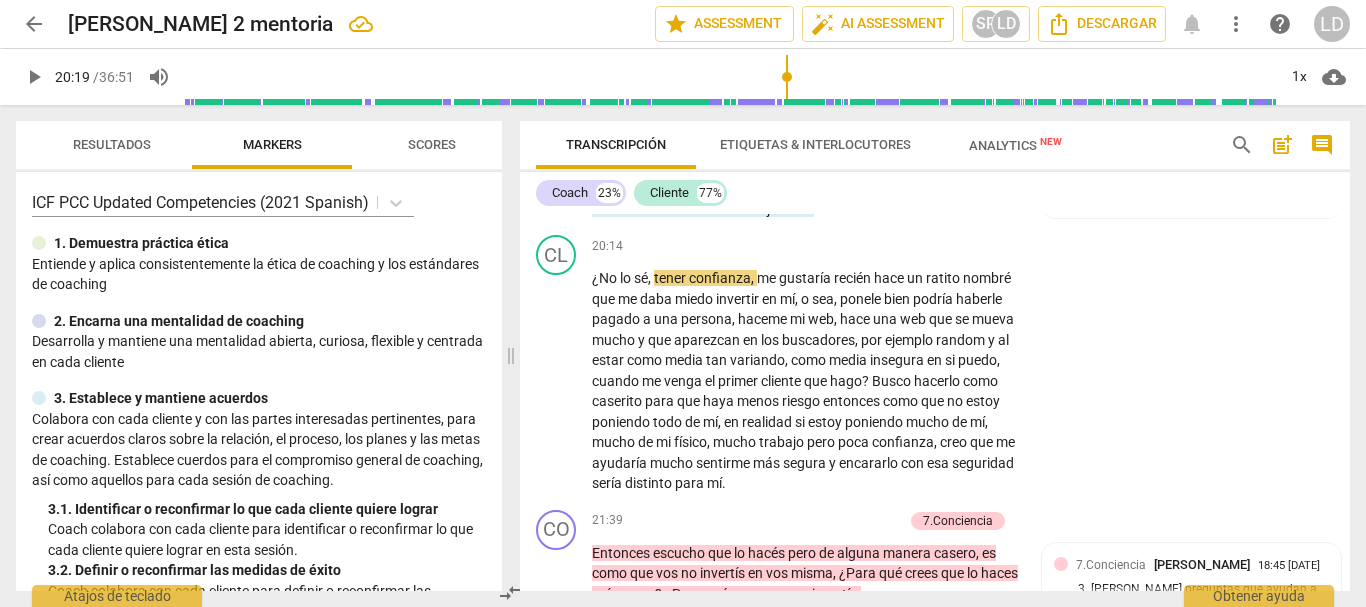 click at bounding box center (730, 77) 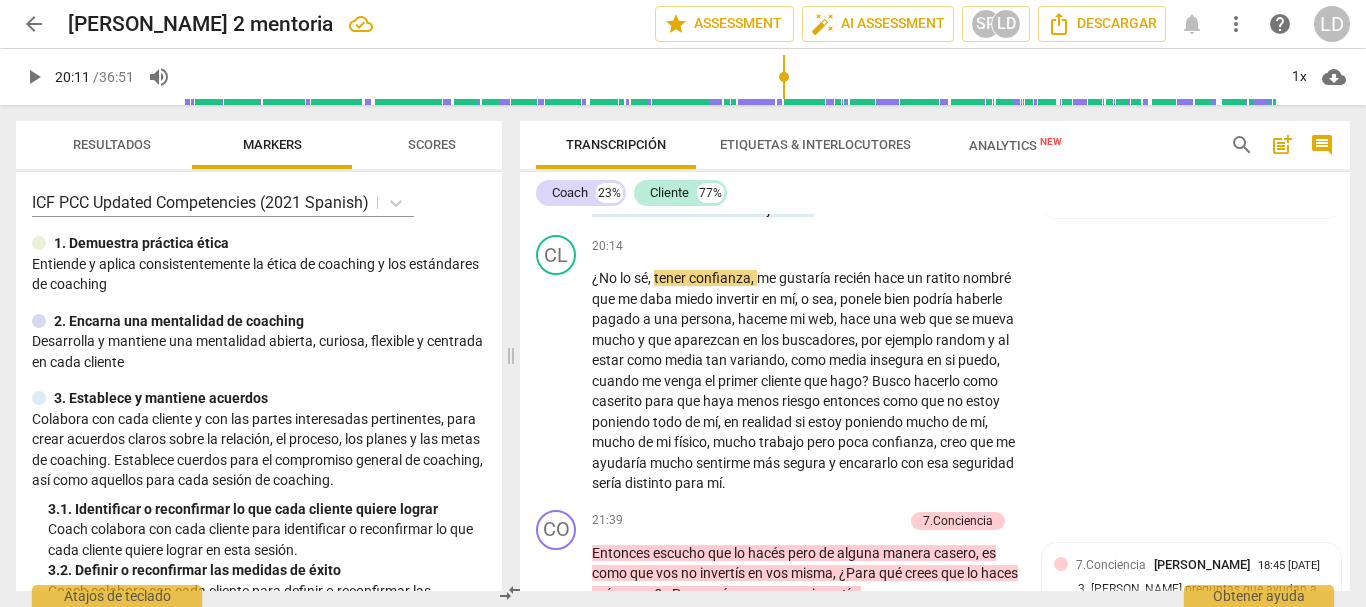 click at bounding box center [730, 77] 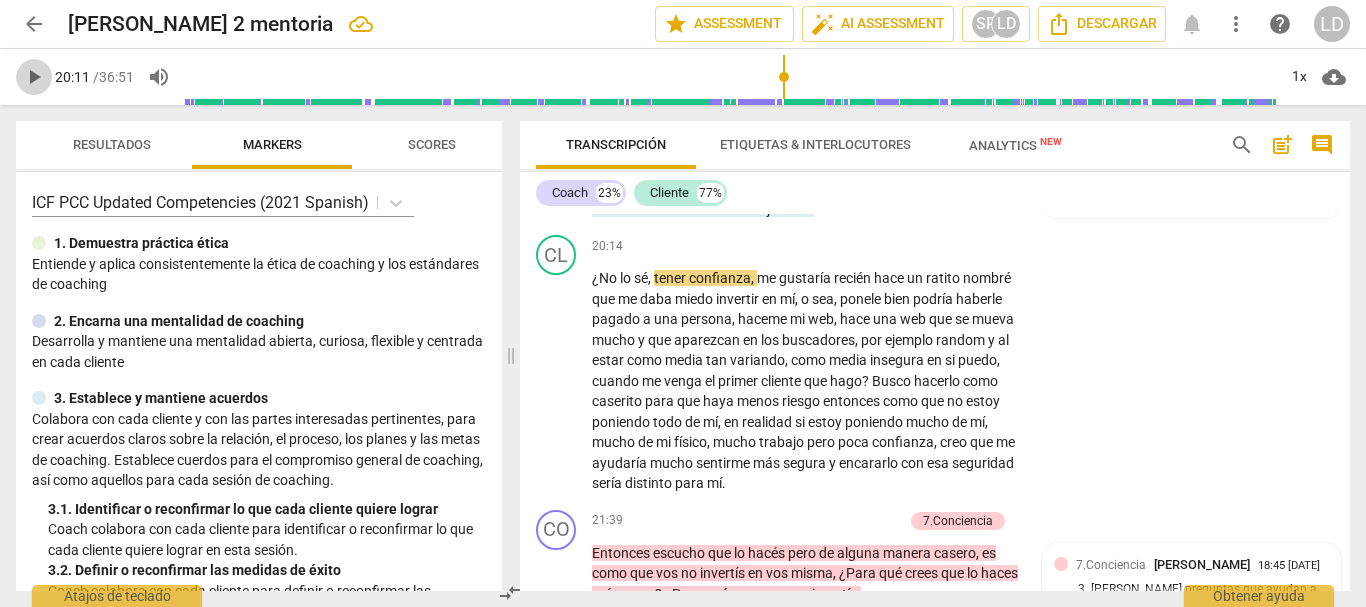 click on "play_arrow" at bounding box center (34, 77) 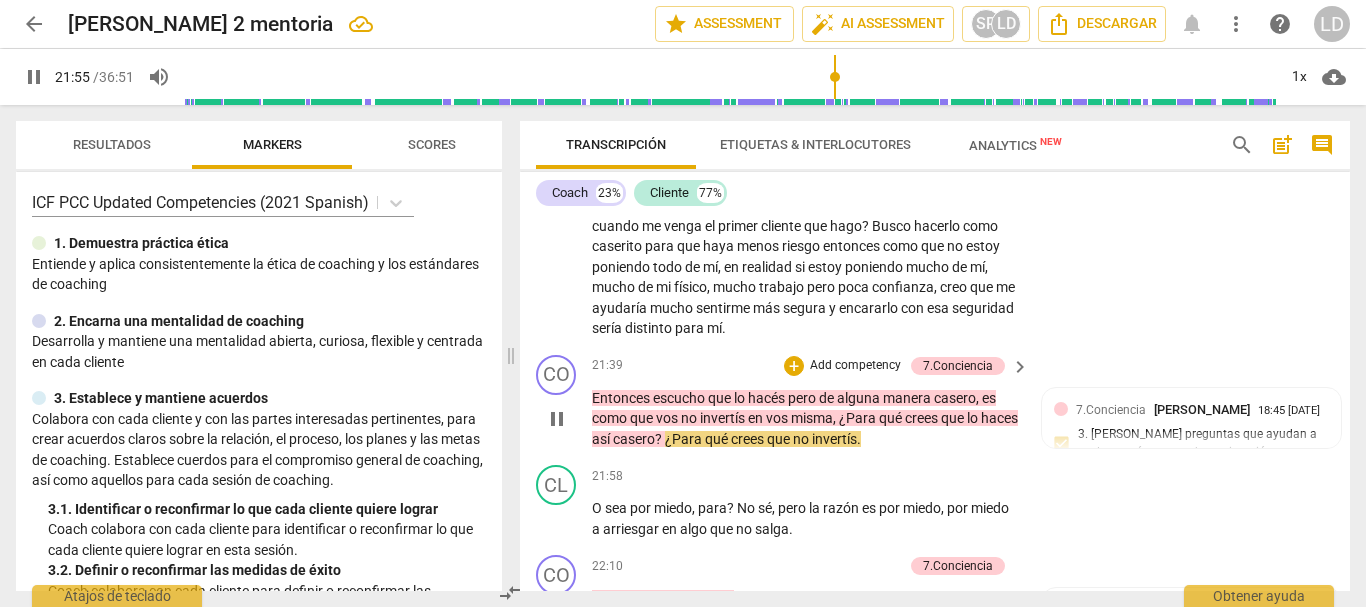 scroll, scrollTop: 6832, scrollLeft: 0, axis: vertical 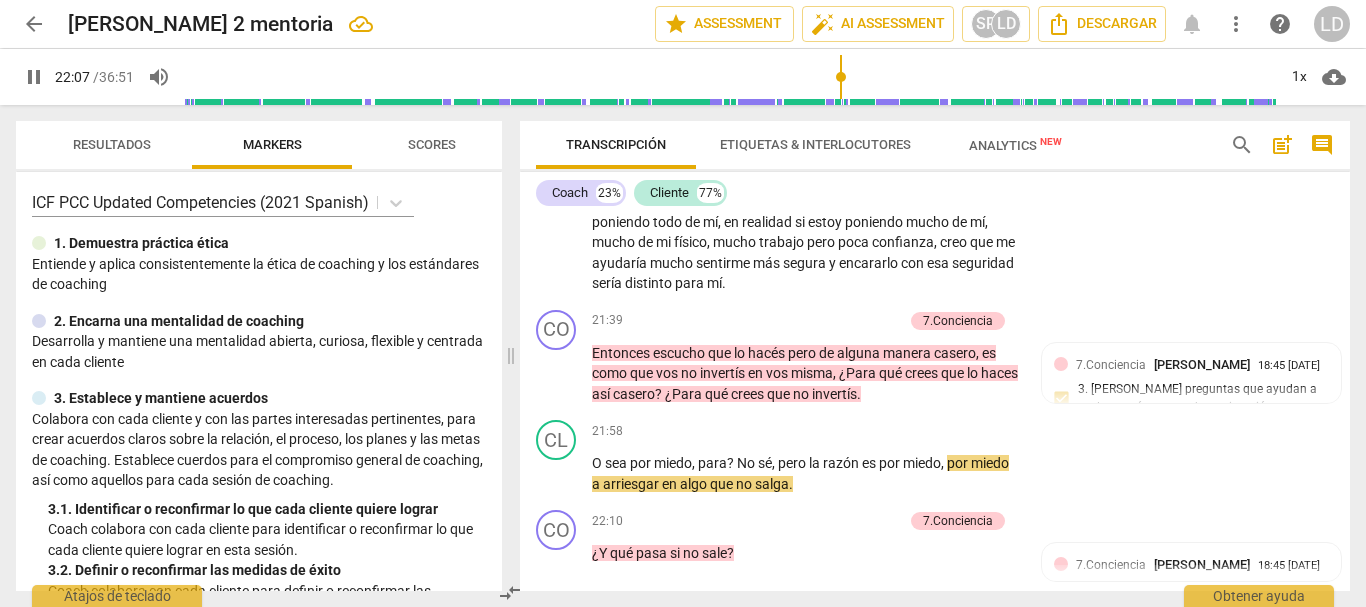 click on "pause" at bounding box center (34, 77) 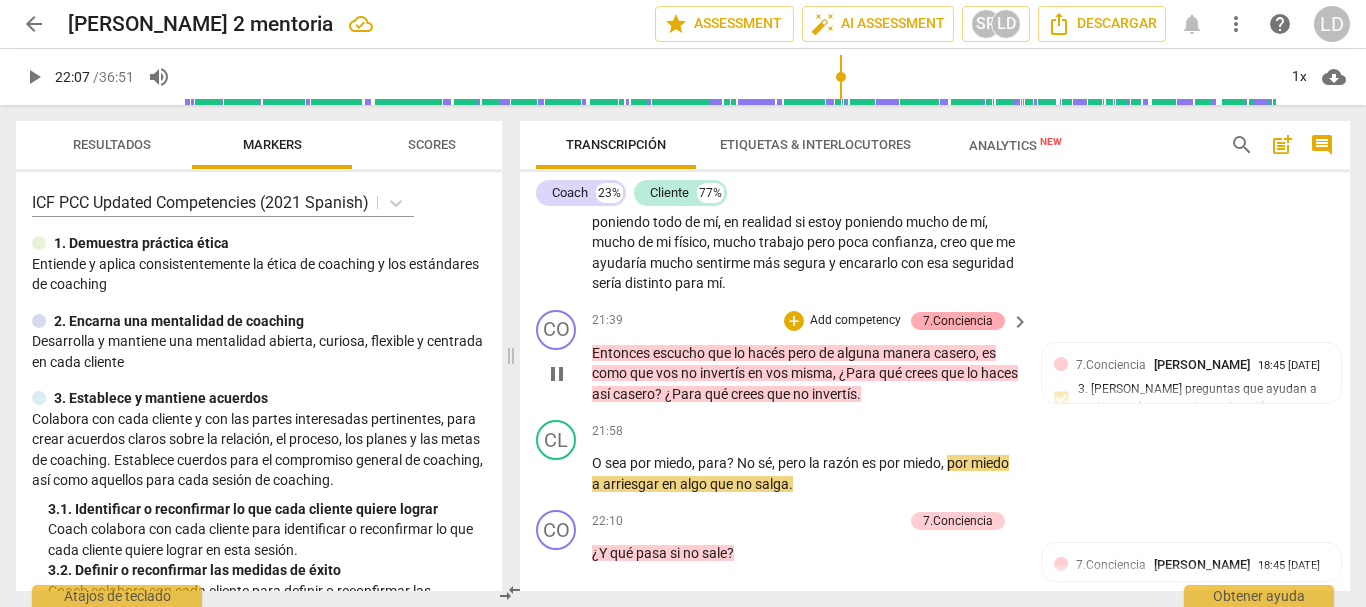 type on "1328" 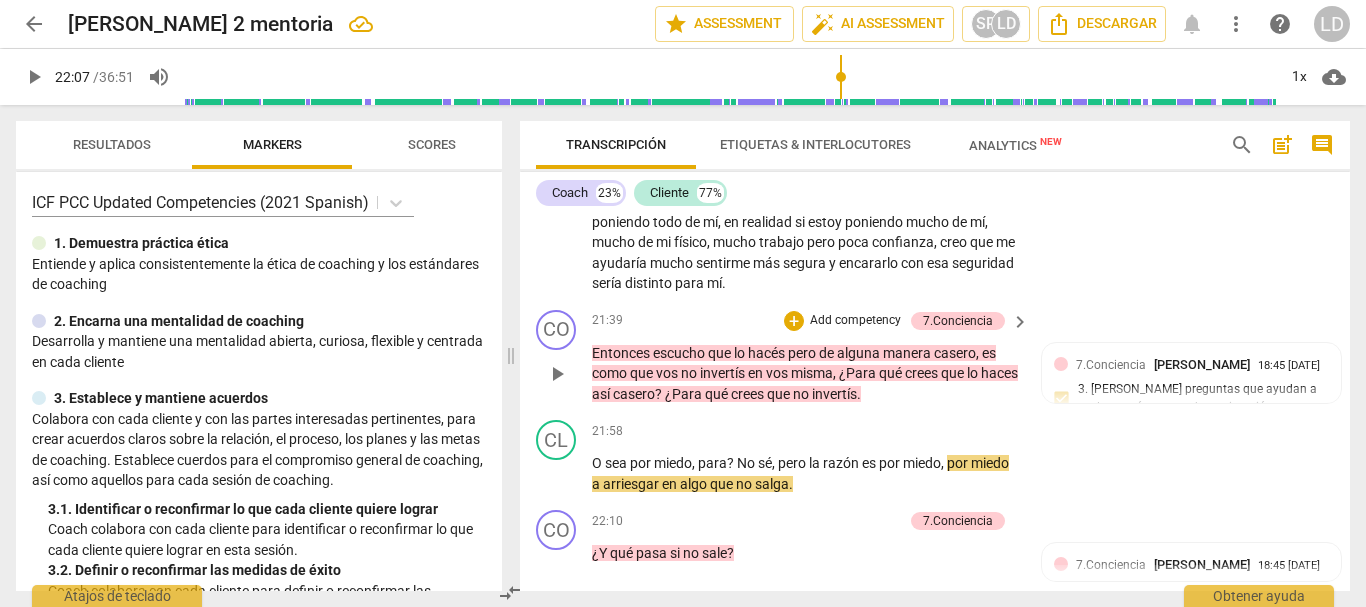 click on "Add competency" at bounding box center (855, 321) 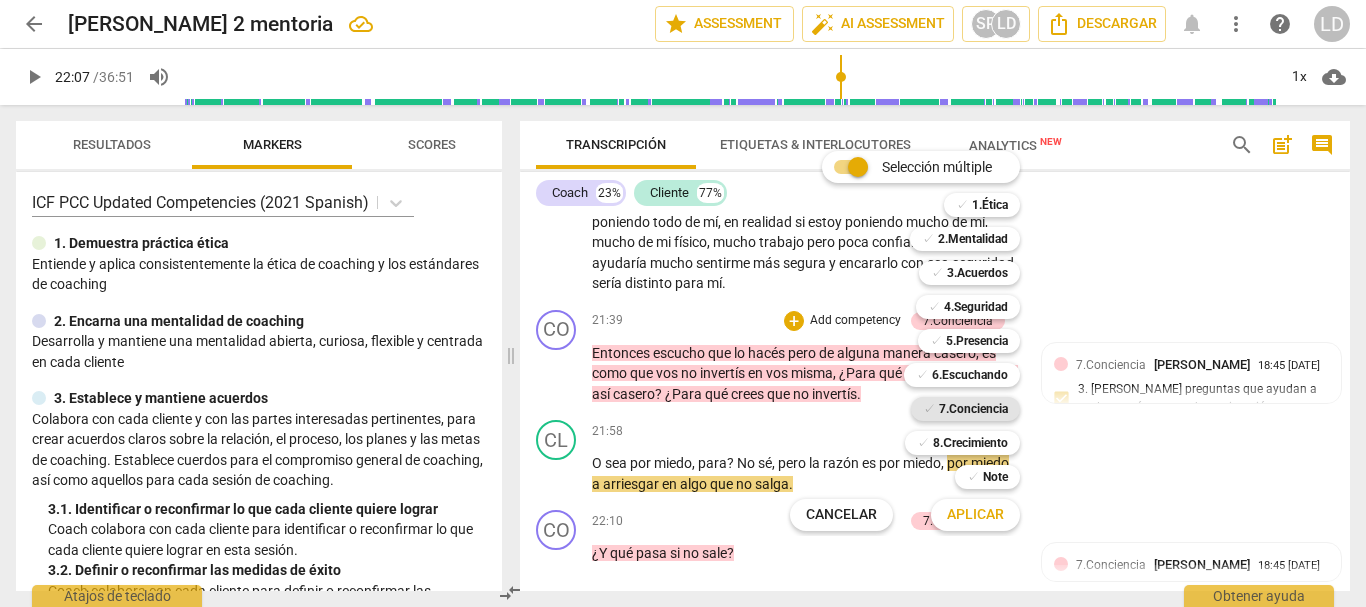 click on "7.Conciencia" at bounding box center [973, 409] 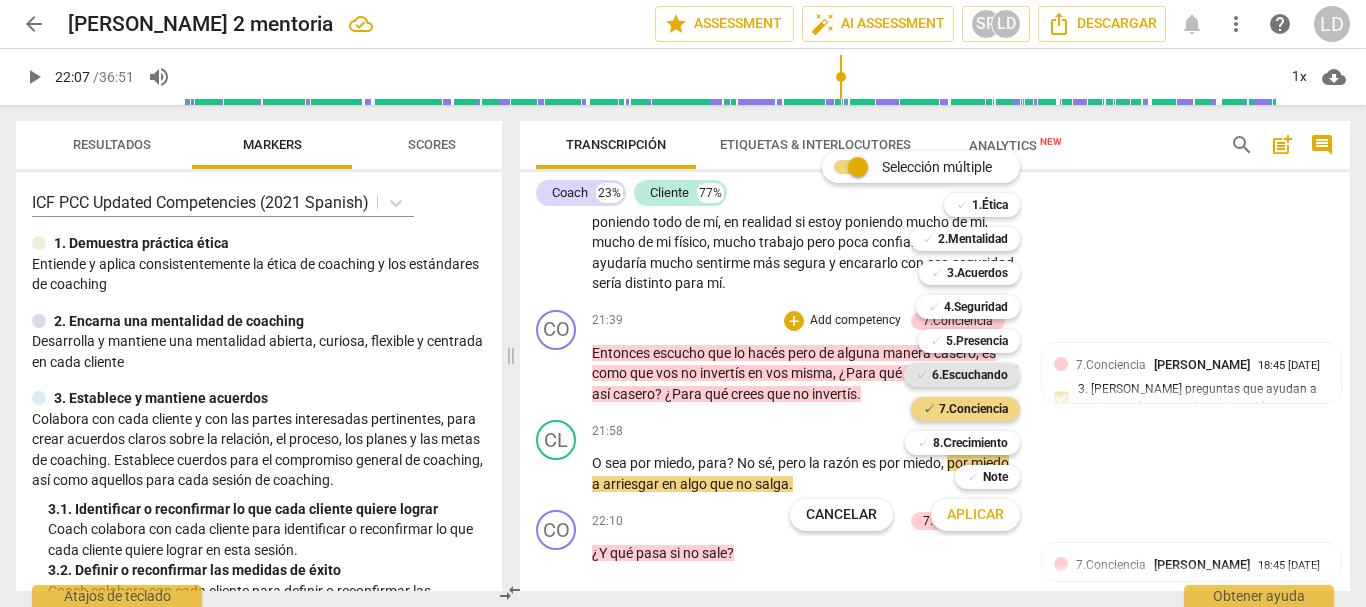 click on "6.Escuchando" at bounding box center (970, 375) 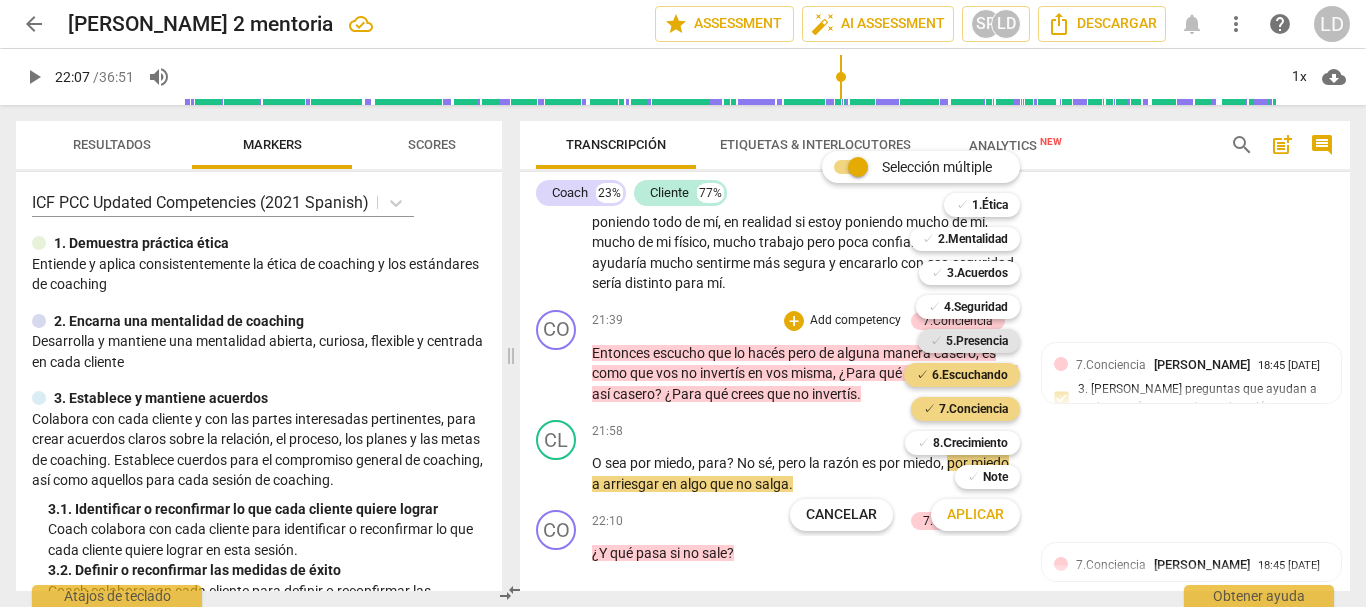 click on "5.Presencia" at bounding box center [977, 341] 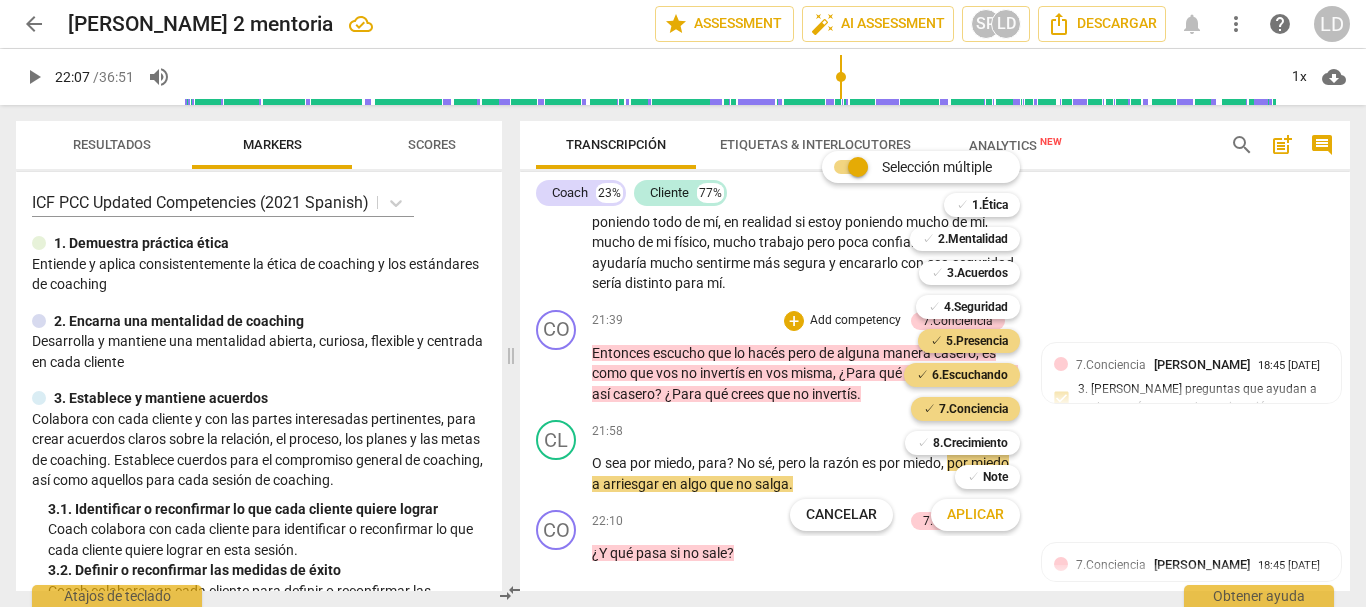 click on "Aplicar" at bounding box center (975, 515) 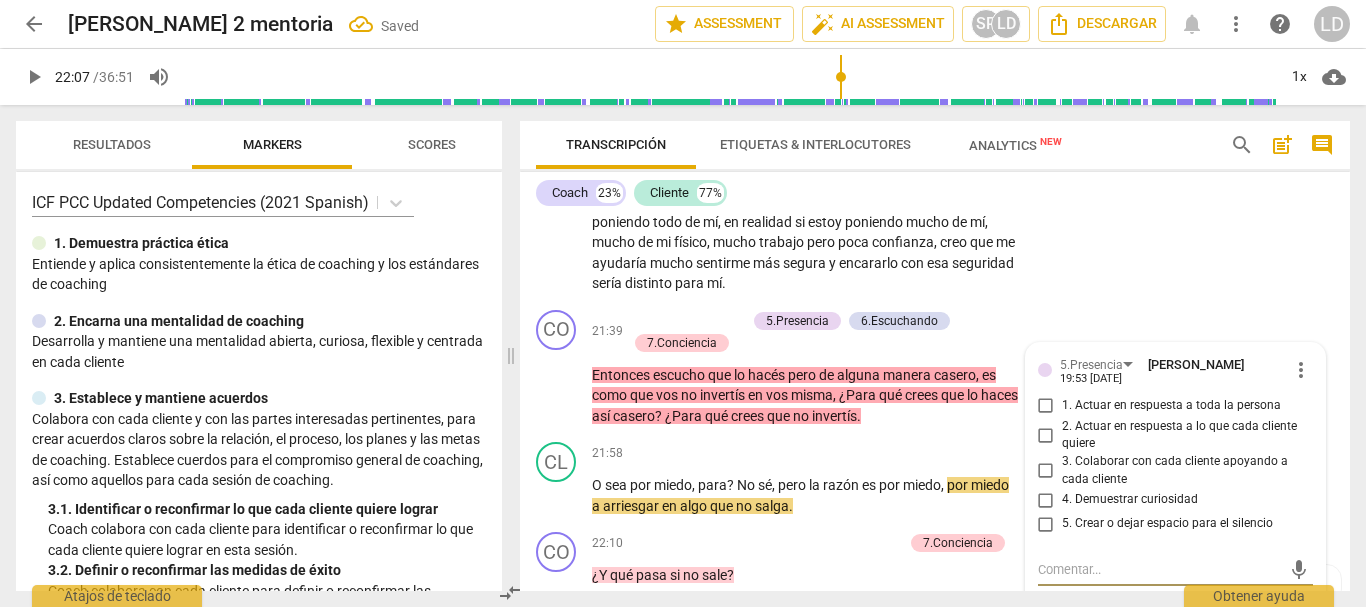 scroll, scrollTop: 6839, scrollLeft: 0, axis: vertical 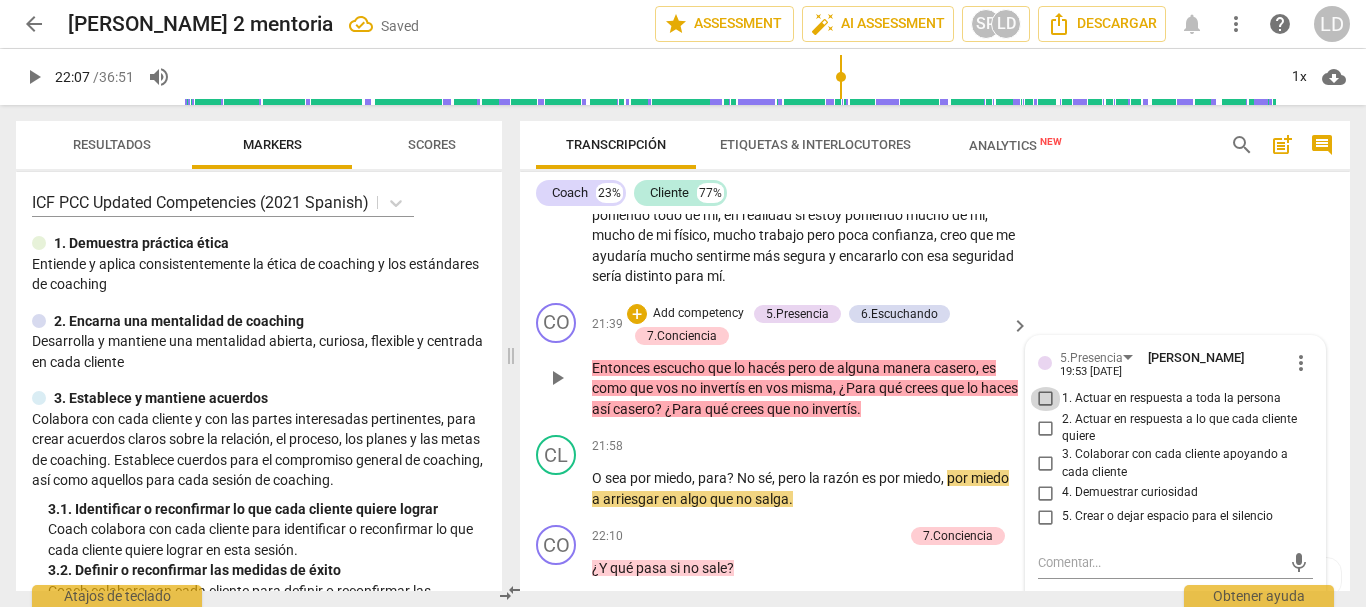 click on "1. Actuar en respuesta a toda la persona" at bounding box center [1046, 399] 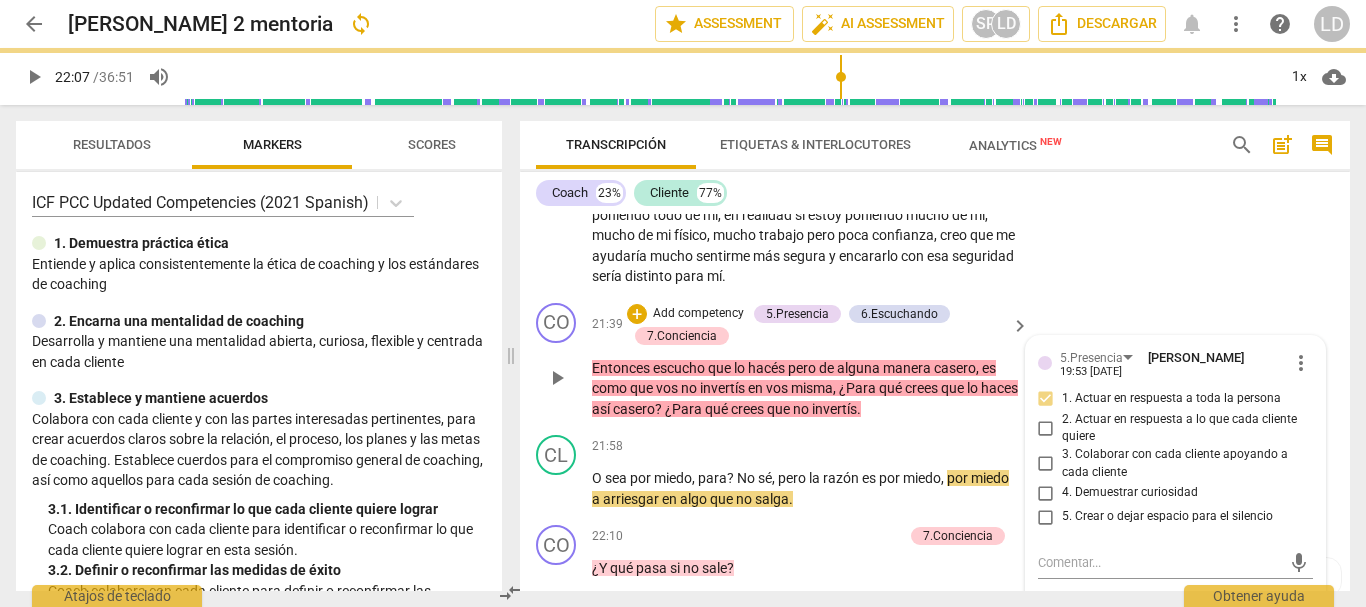 click on "3. Colaborar con cada cliente apoyando a cada cliente" at bounding box center [1046, 464] 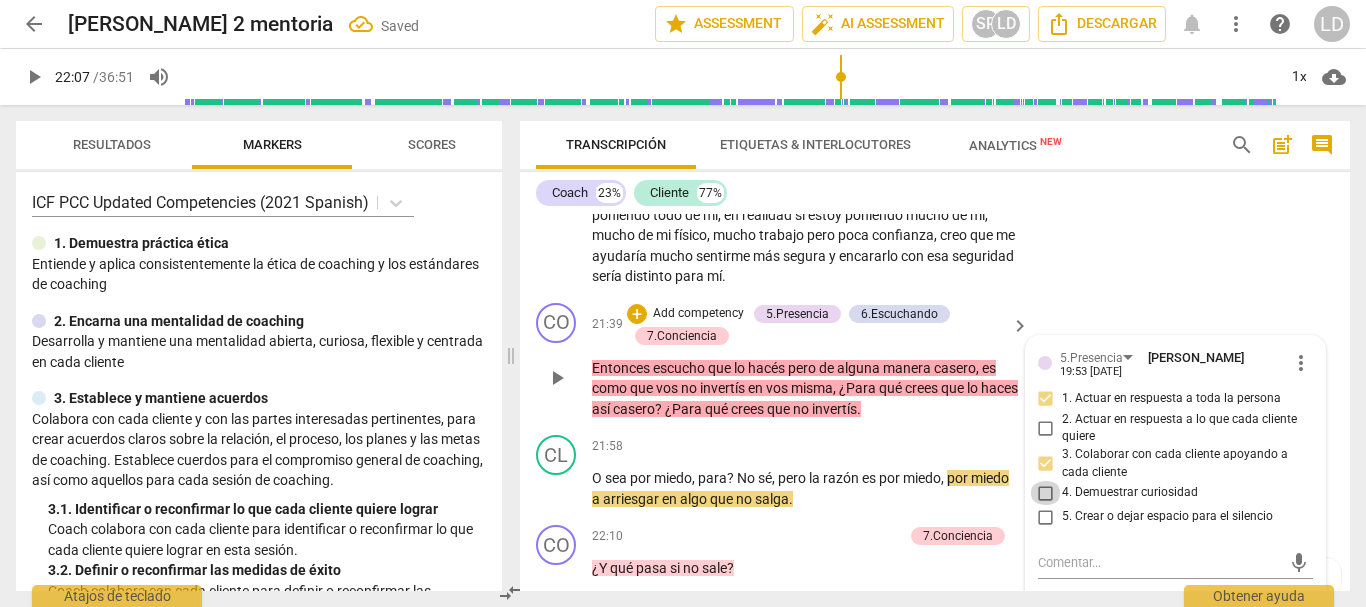 click on "4. Demuestrar curiosidad" at bounding box center [1046, 493] 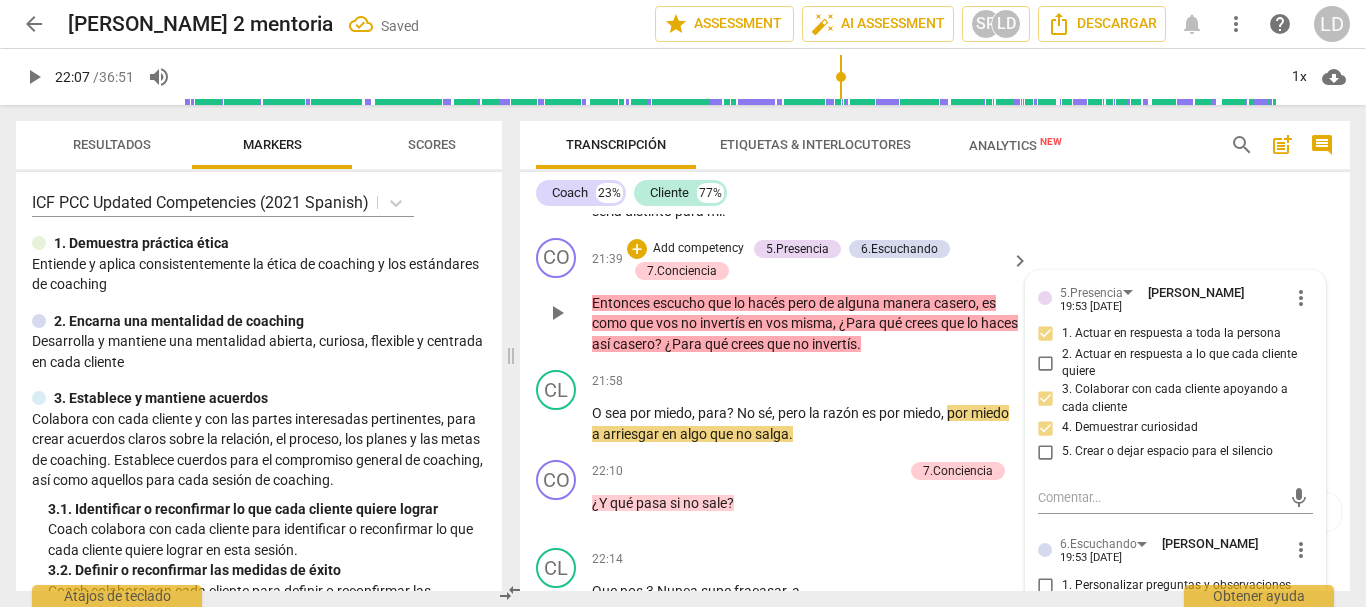 scroll, scrollTop: 6939, scrollLeft: 0, axis: vertical 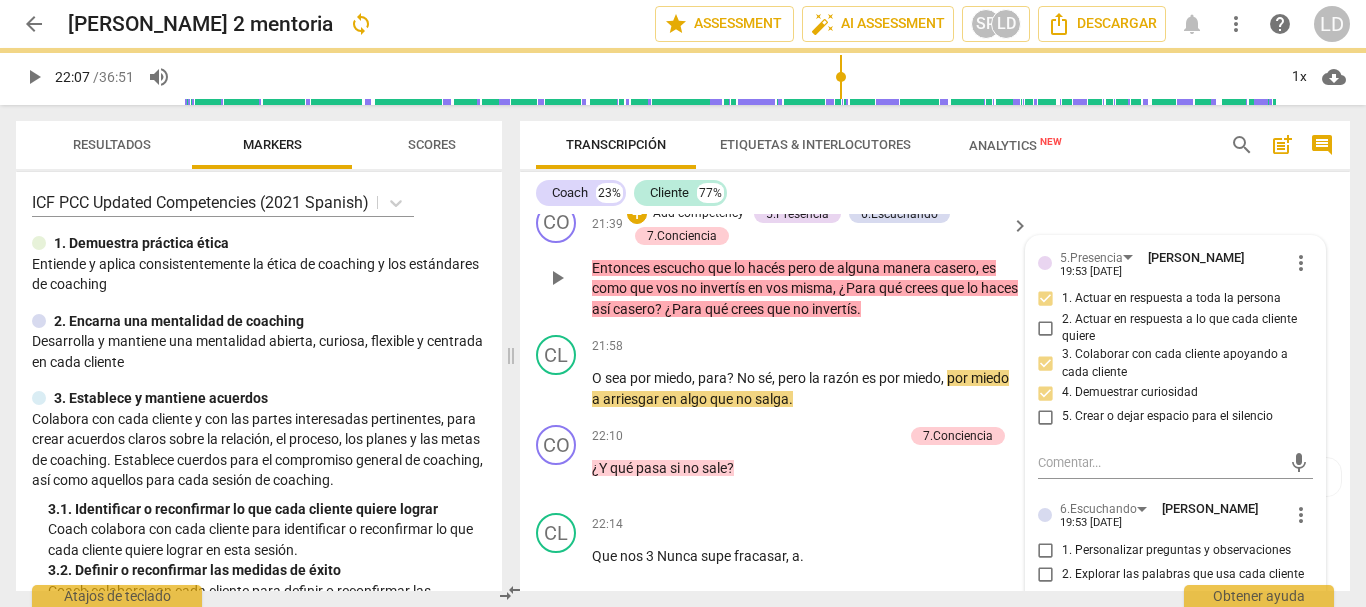 click on "5. Crear o dejar espacio para el silencio" at bounding box center [1046, 417] 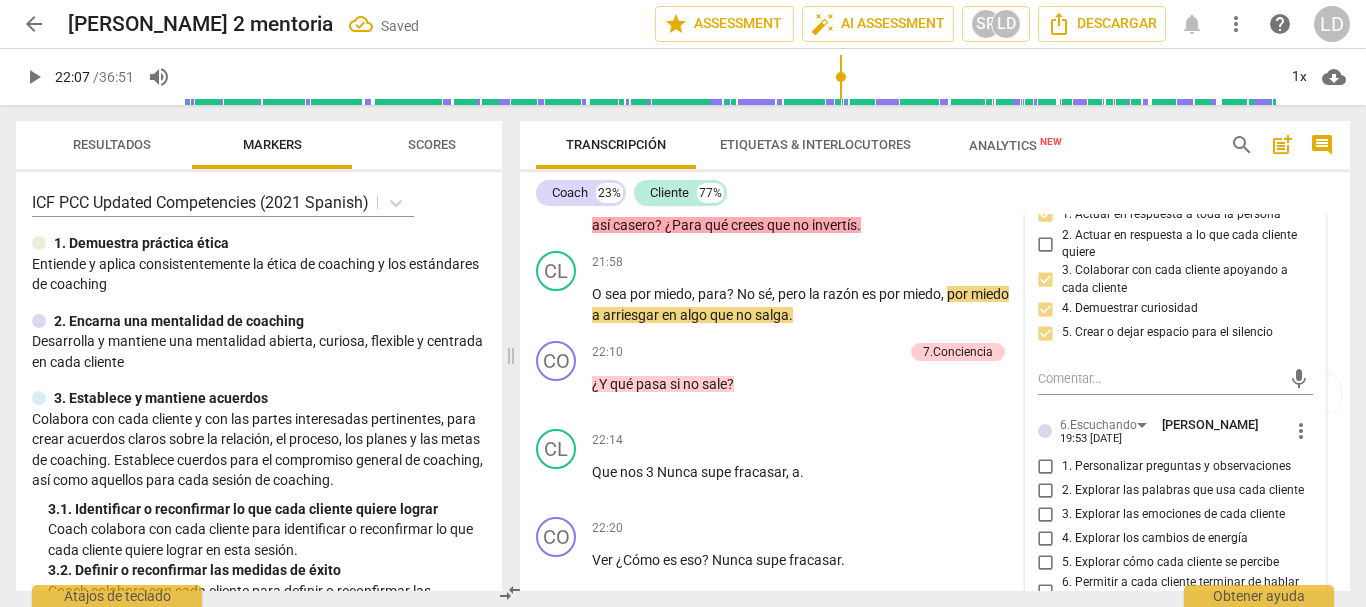 scroll, scrollTop: 7239, scrollLeft: 0, axis: vertical 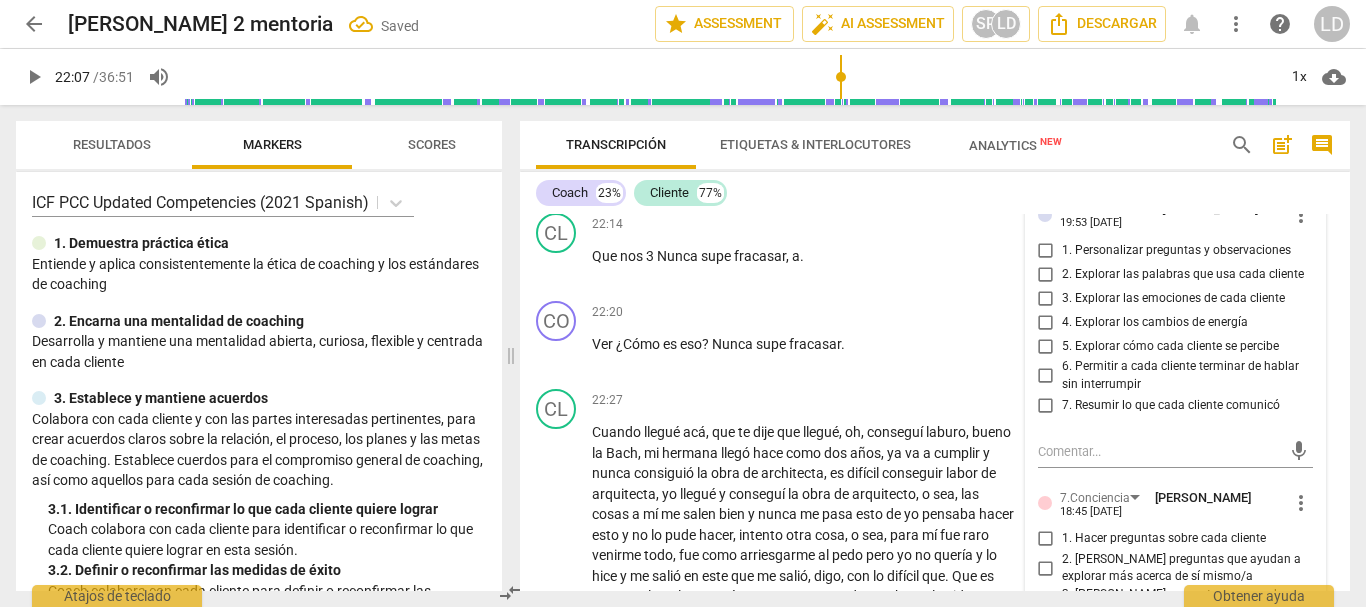 click on "1. Personalizar preguntas y observaciones" at bounding box center [1046, 250] 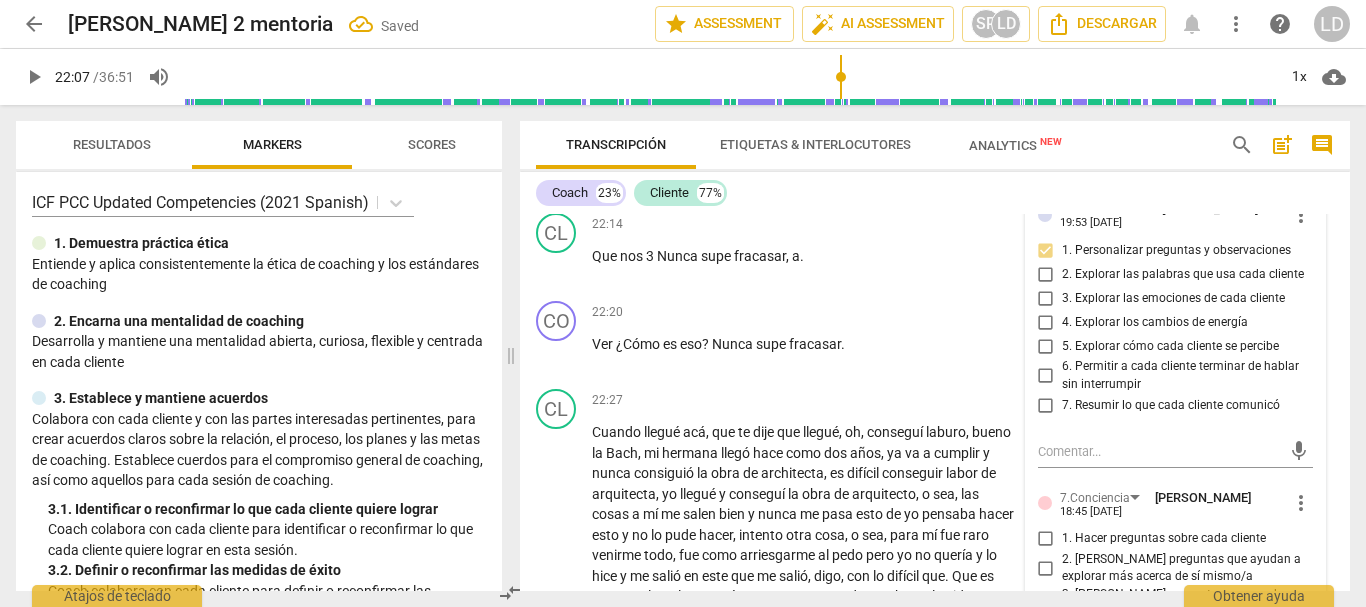 click on "2. Explorar las palabras que usa cada cliente" at bounding box center [1046, 274] 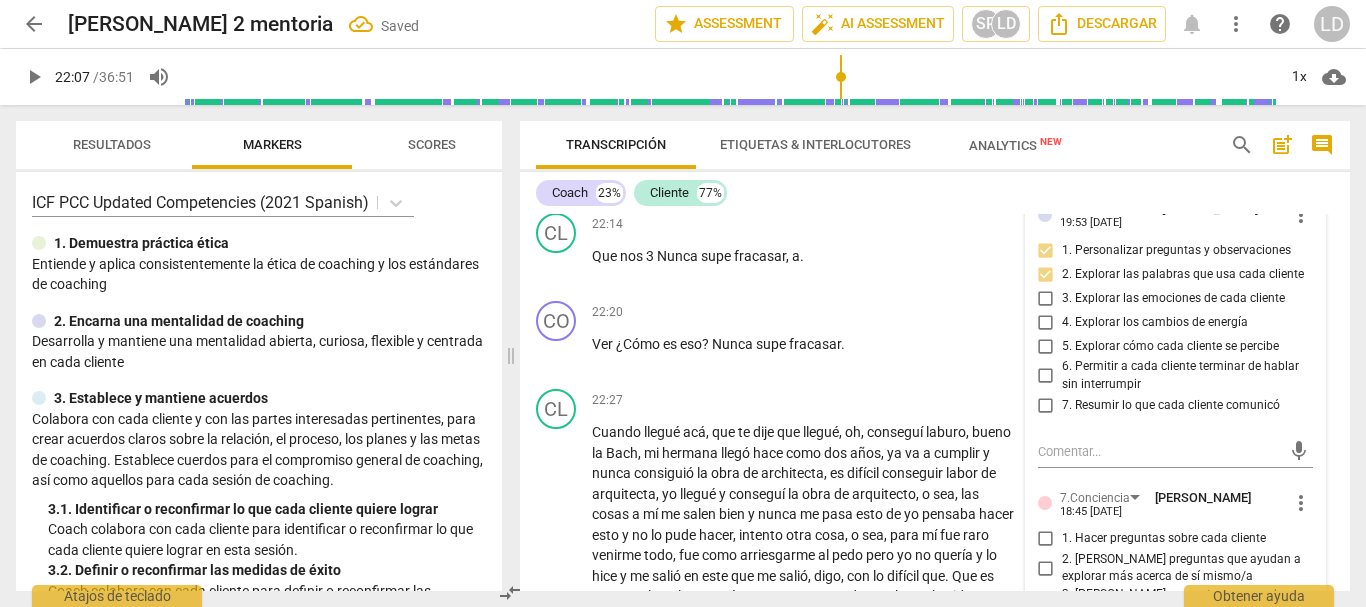 click on "6. Permitir a cada cliente terminar de hablar sin interrumpir" at bounding box center [1046, 376] 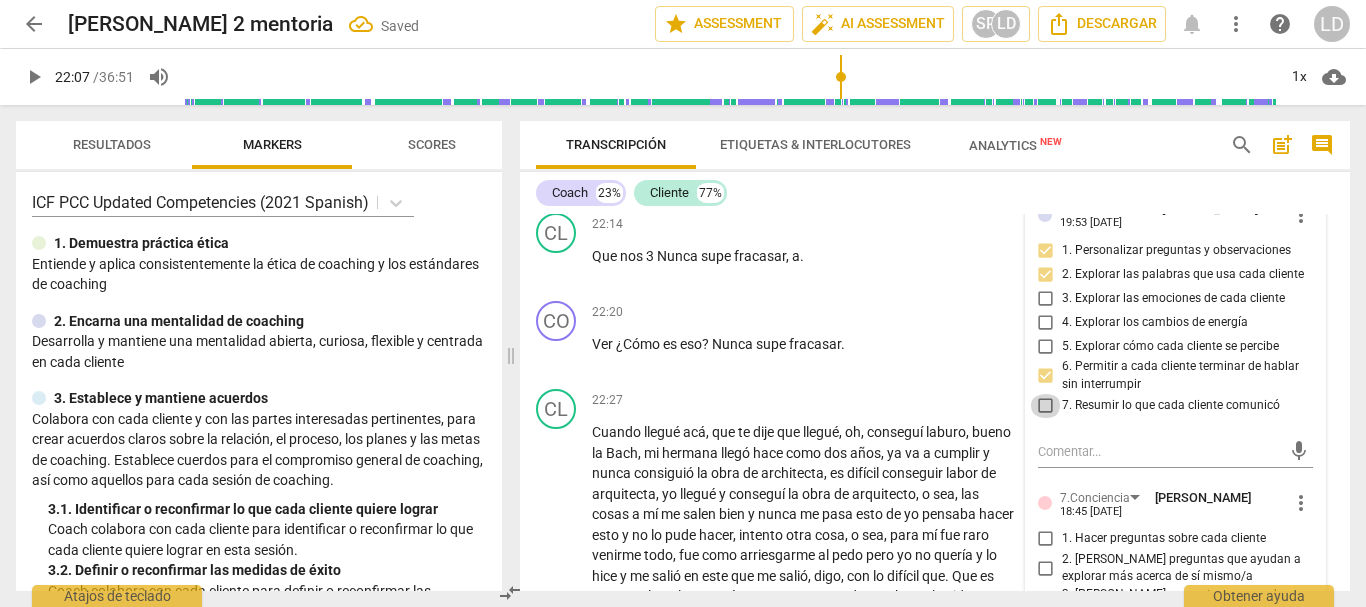 click on "7. Resumir lo que cada cliente comunicó" at bounding box center (1046, 406) 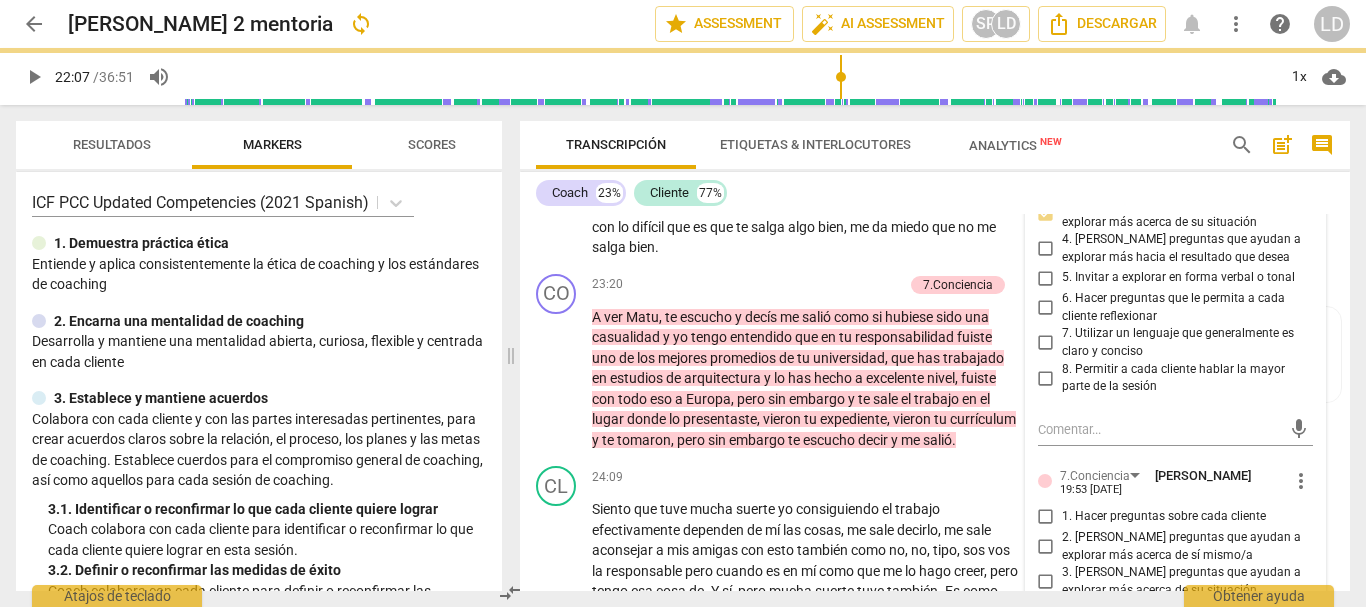 scroll, scrollTop: 7839, scrollLeft: 0, axis: vertical 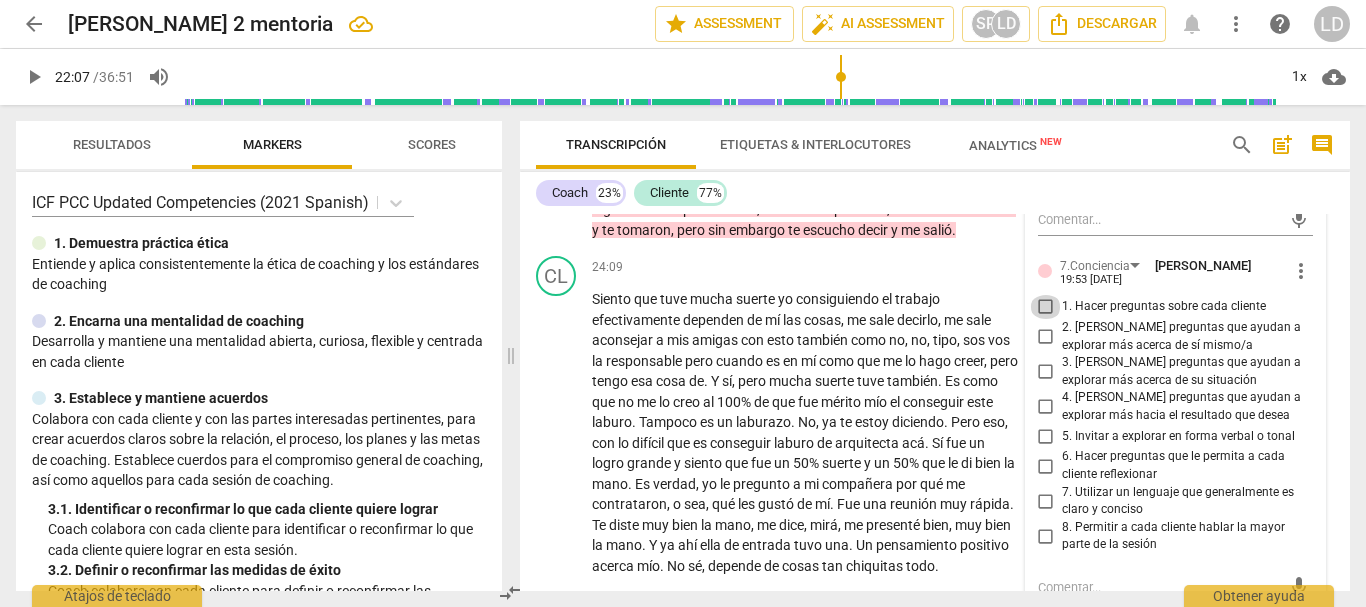 click on "1. Hacer preguntas sobre cada cliente" at bounding box center (1046, 307) 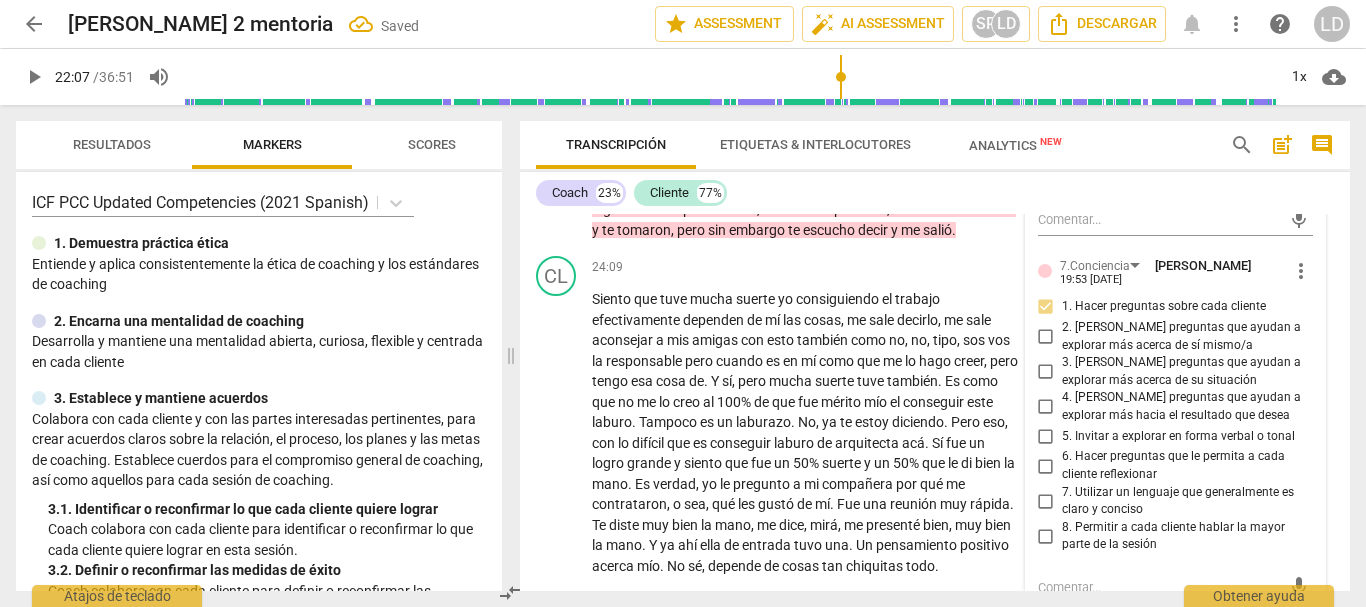 click on "3. [PERSON_NAME] preguntas que ayudan a explorar más acerca de su situación" at bounding box center (1046, 372) 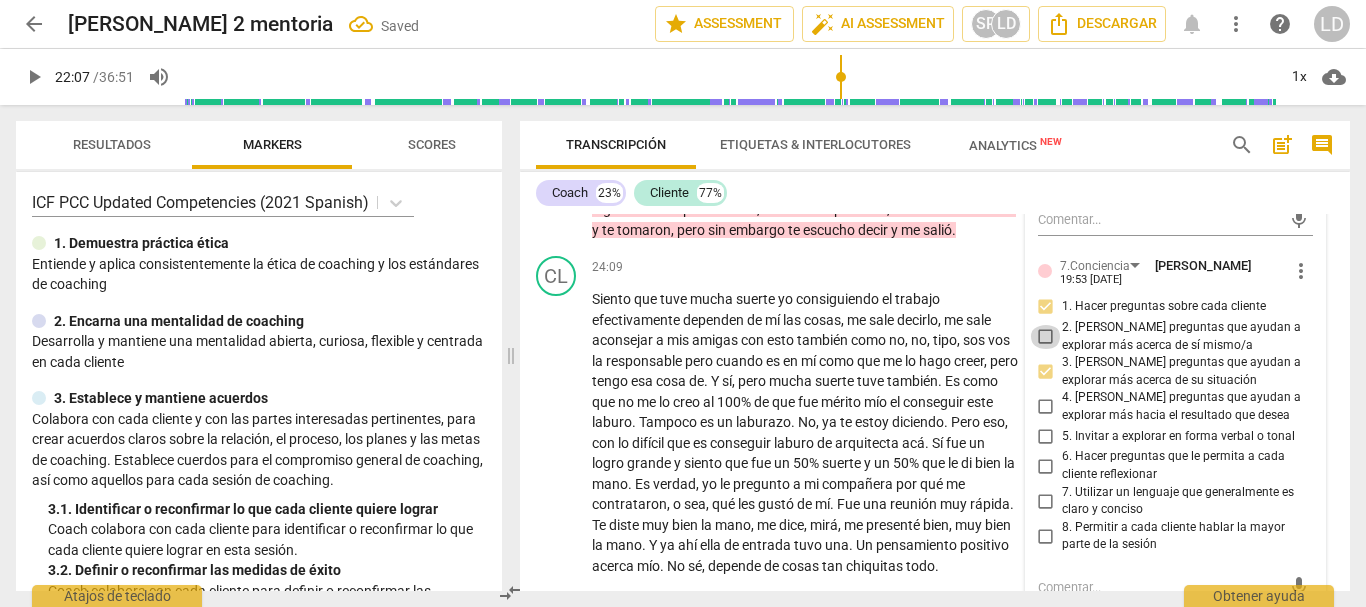click on "2. [PERSON_NAME] preguntas que ayudan a explorar más acerca de sí mismo/a" at bounding box center (1046, 337) 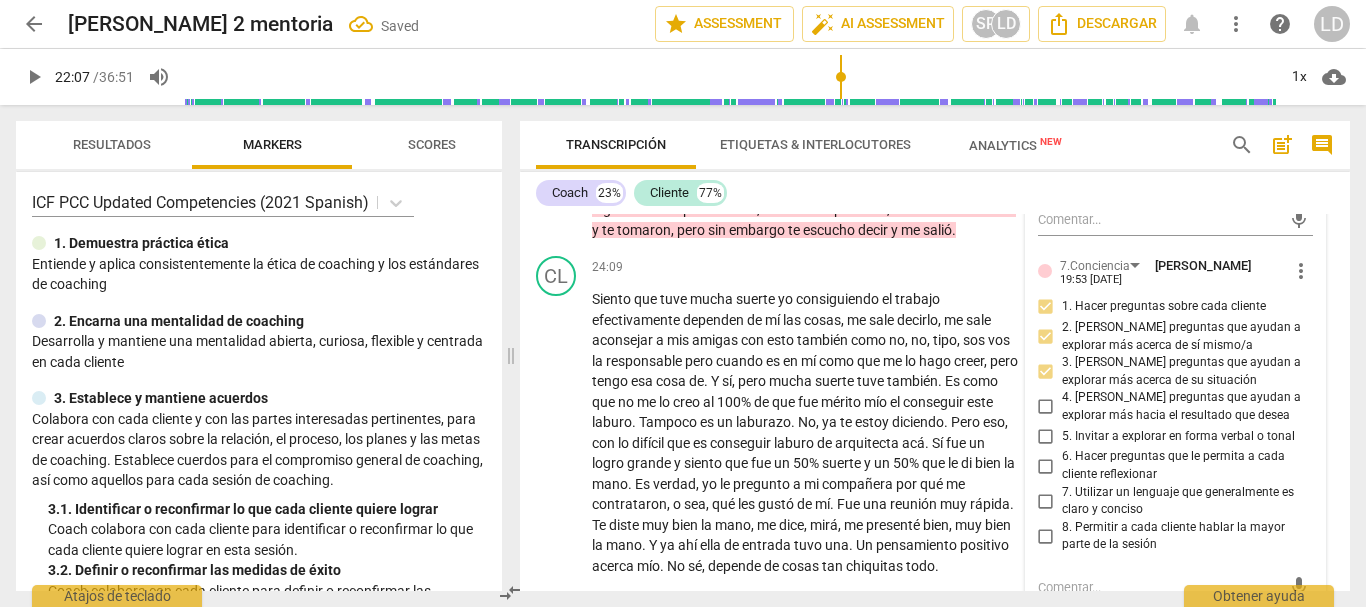 click on "4. [PERSON_NAME] preguntas que ayudan a explorar más hacia el resultado que desea" at bounding box center [1046, 407] 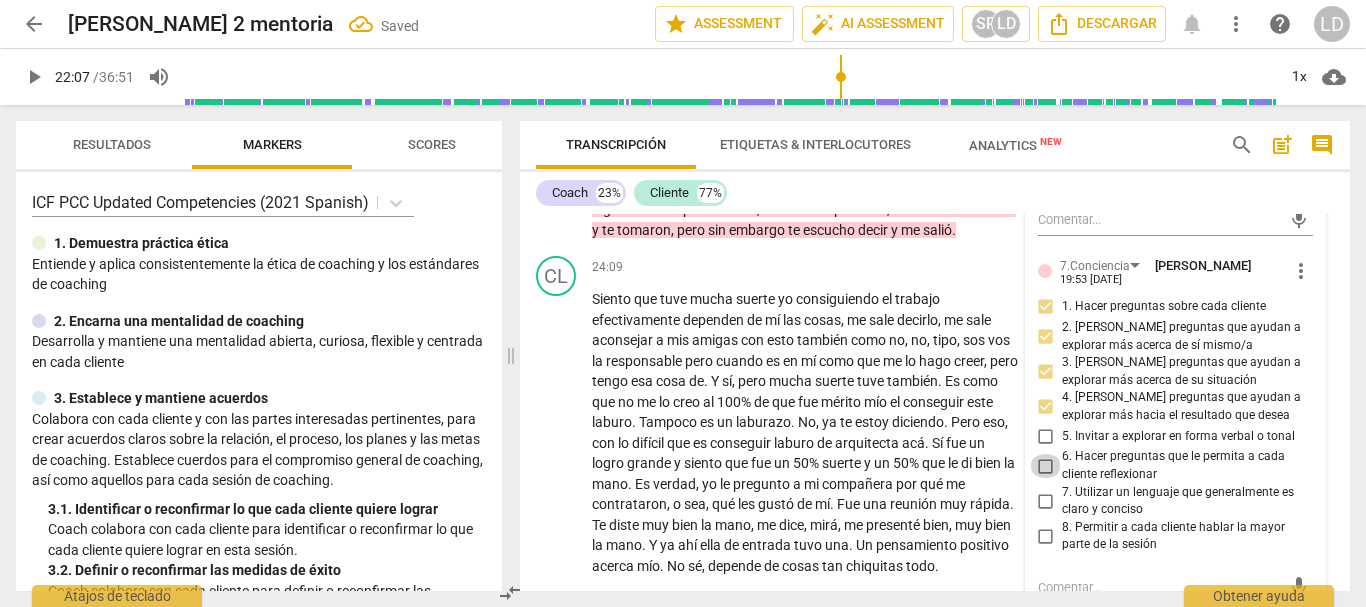 click on "6. Hacer preguntas que le permita a cada cliente reflexionar" at bounding box center [1046, 466] 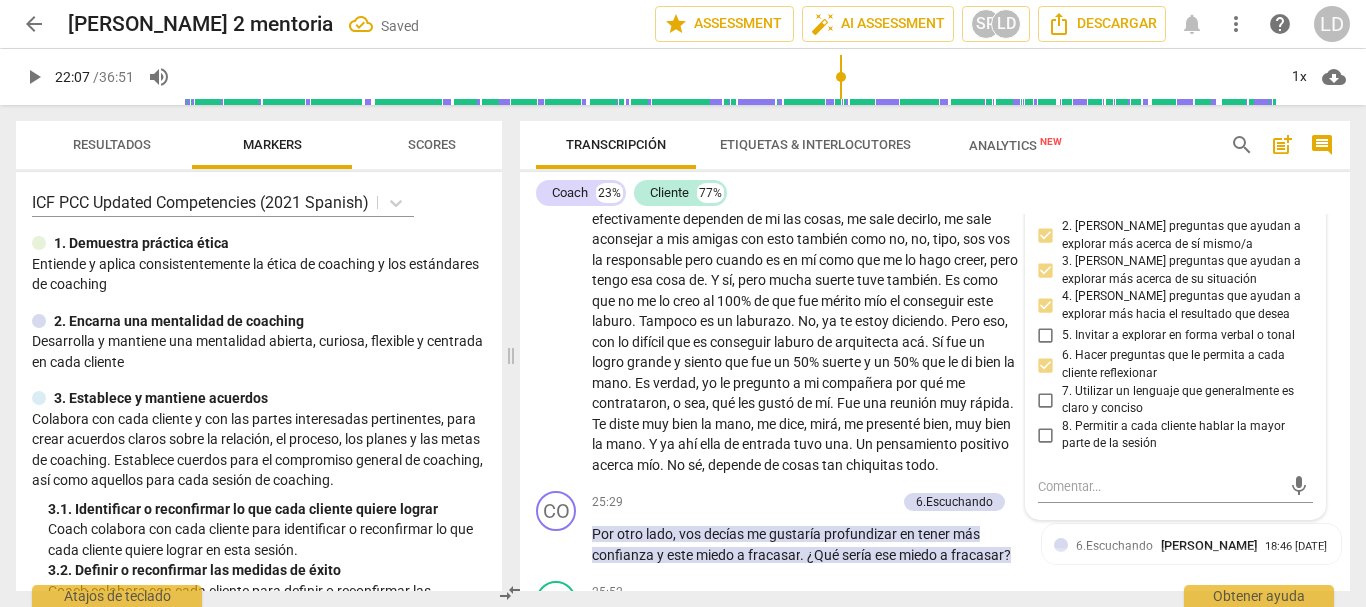 scroll, scrollTop: 7939, scrollLeft: 0, axis: vertical 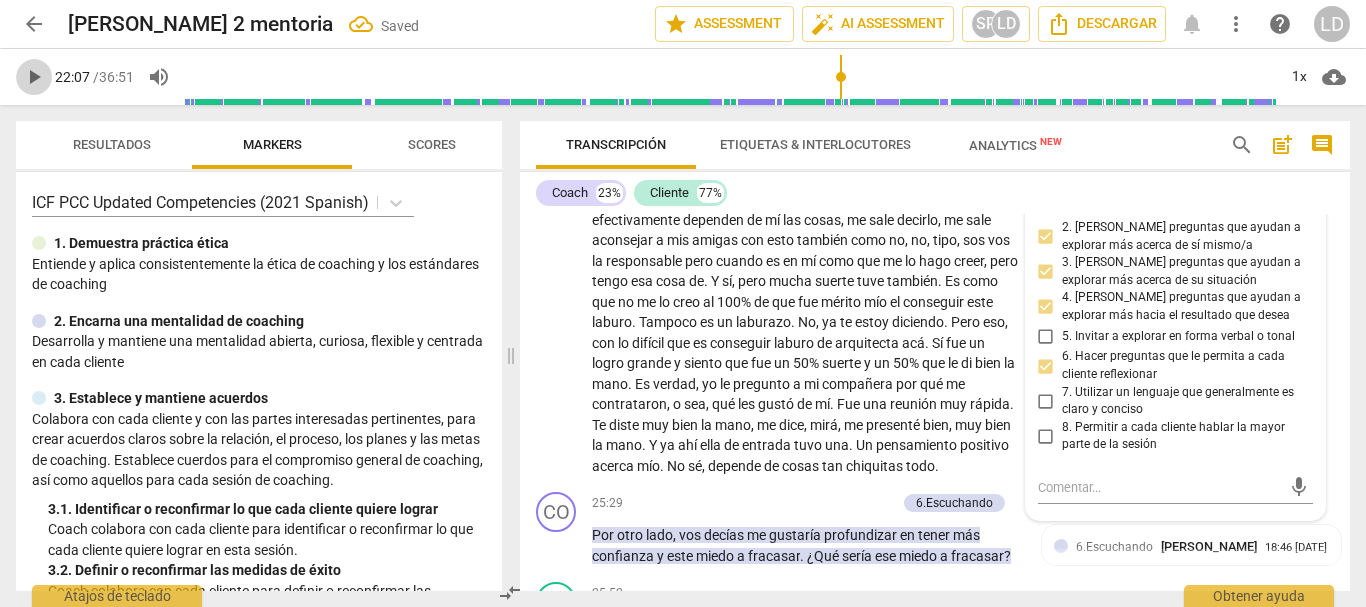 click on "play_arrow" at bounding box center [34, 77] 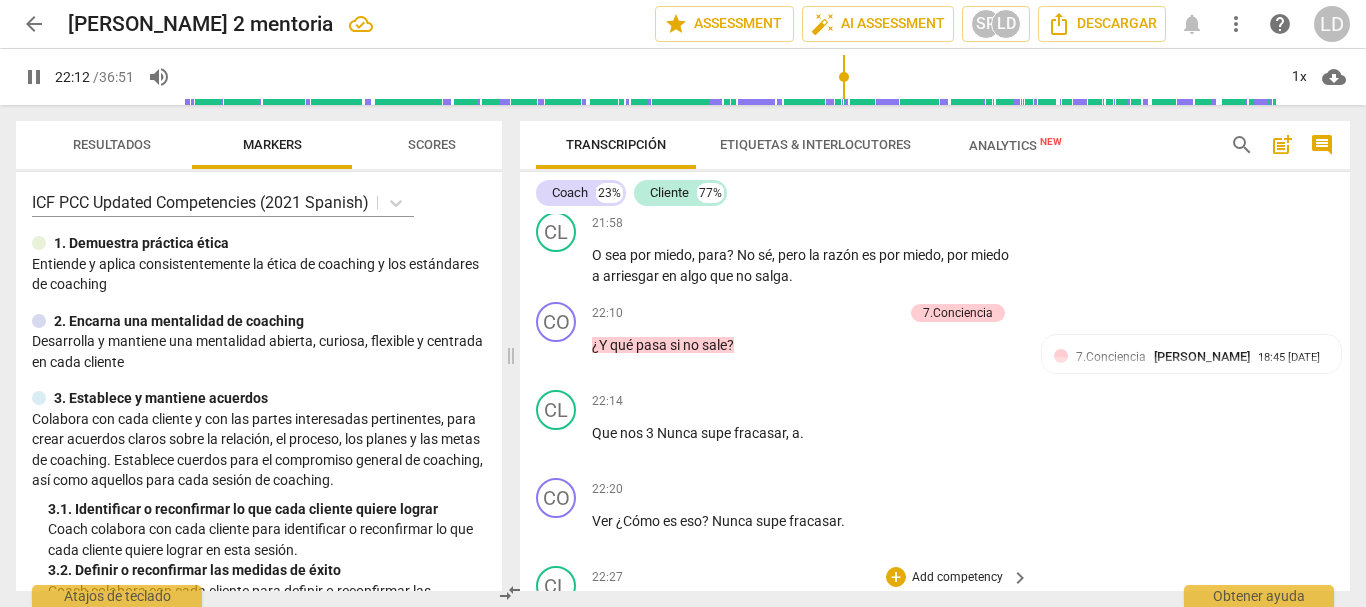 scroll, scrollTop: 7039, scrollLeft: 0, axis: vertical 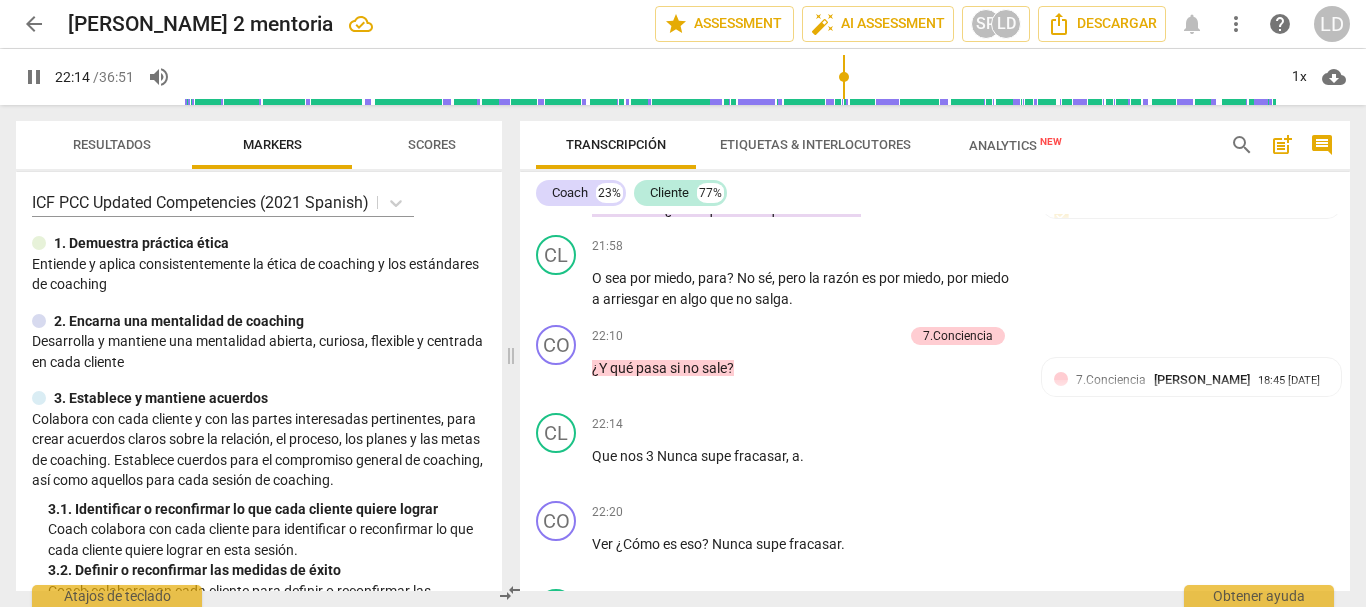 click on "pause" at bounding box center [34, 77] 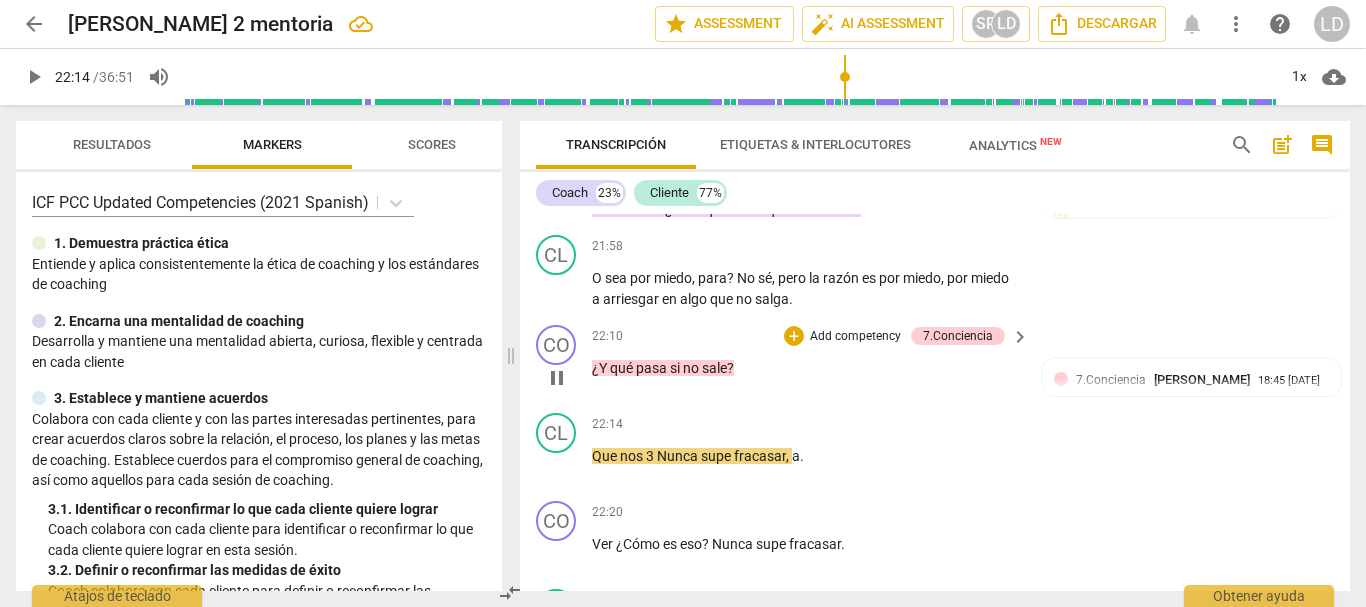 type on "1335" 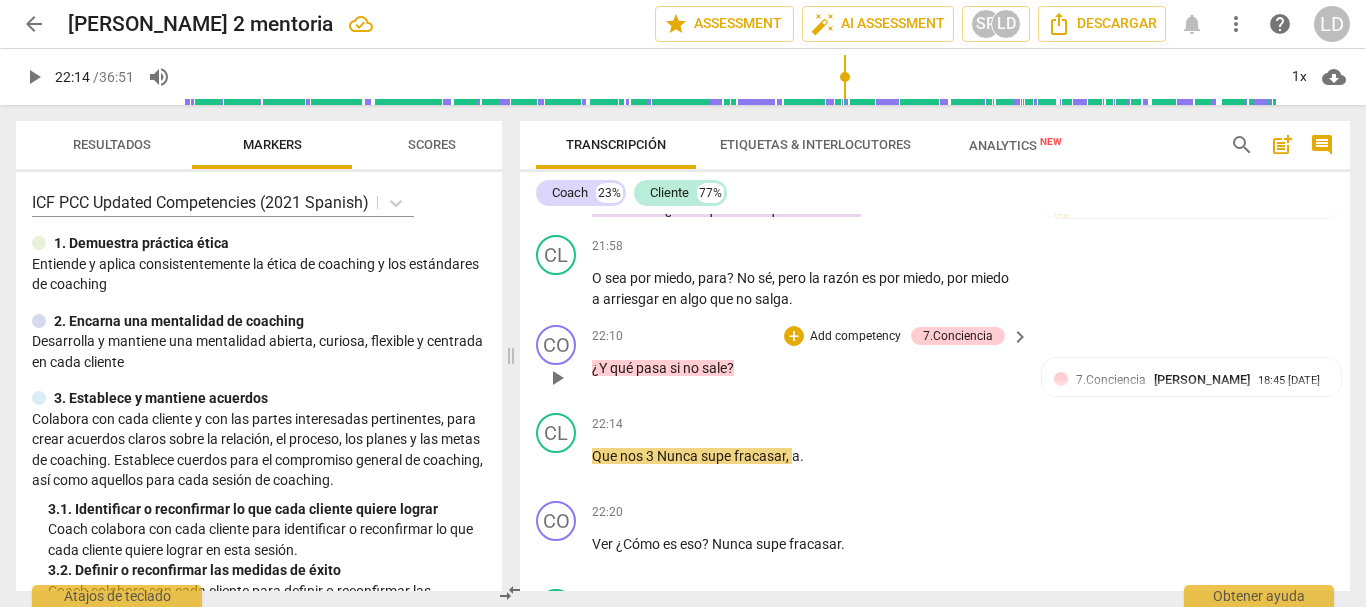 click on "Add competency" at bounding box center (855, 337) 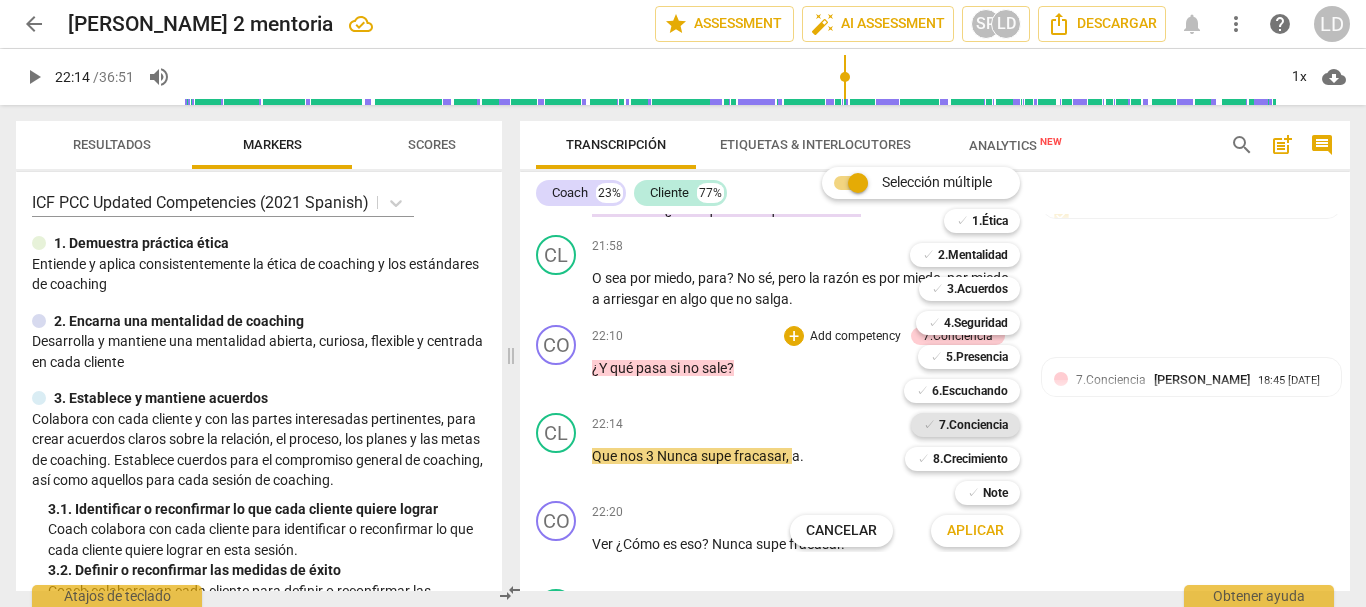 click on "7.Conciencia" at bounding box center (973, 425) 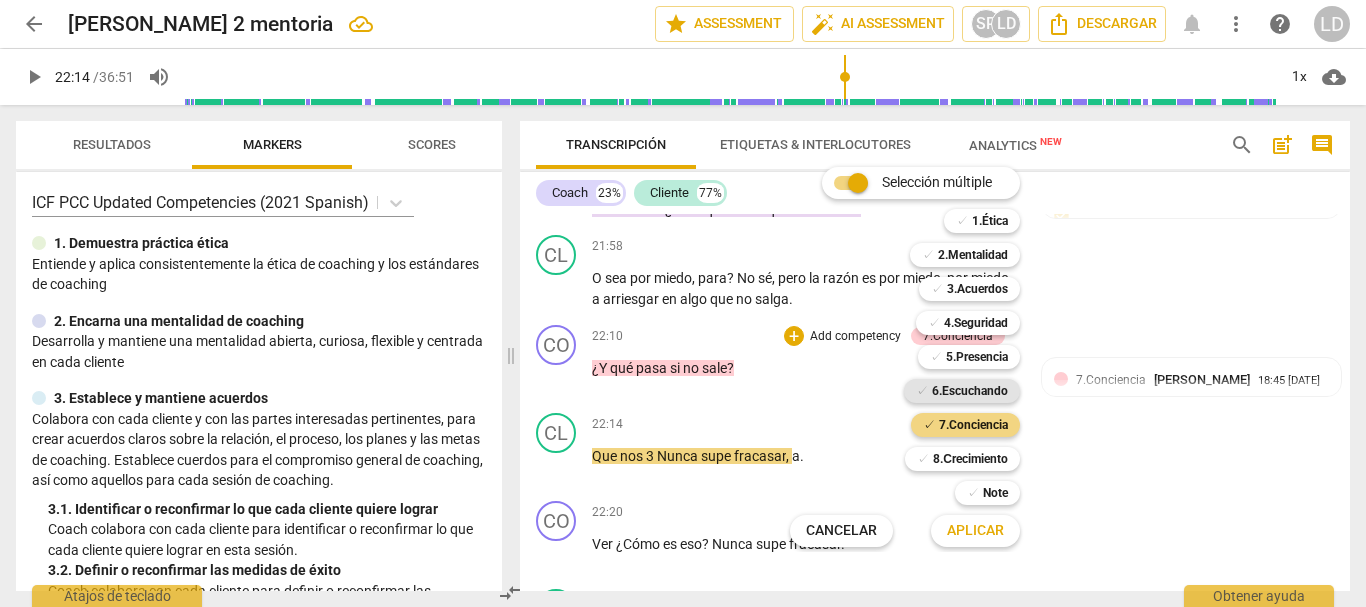 click on "6.Escuchando" at bounding box center (970, 391) 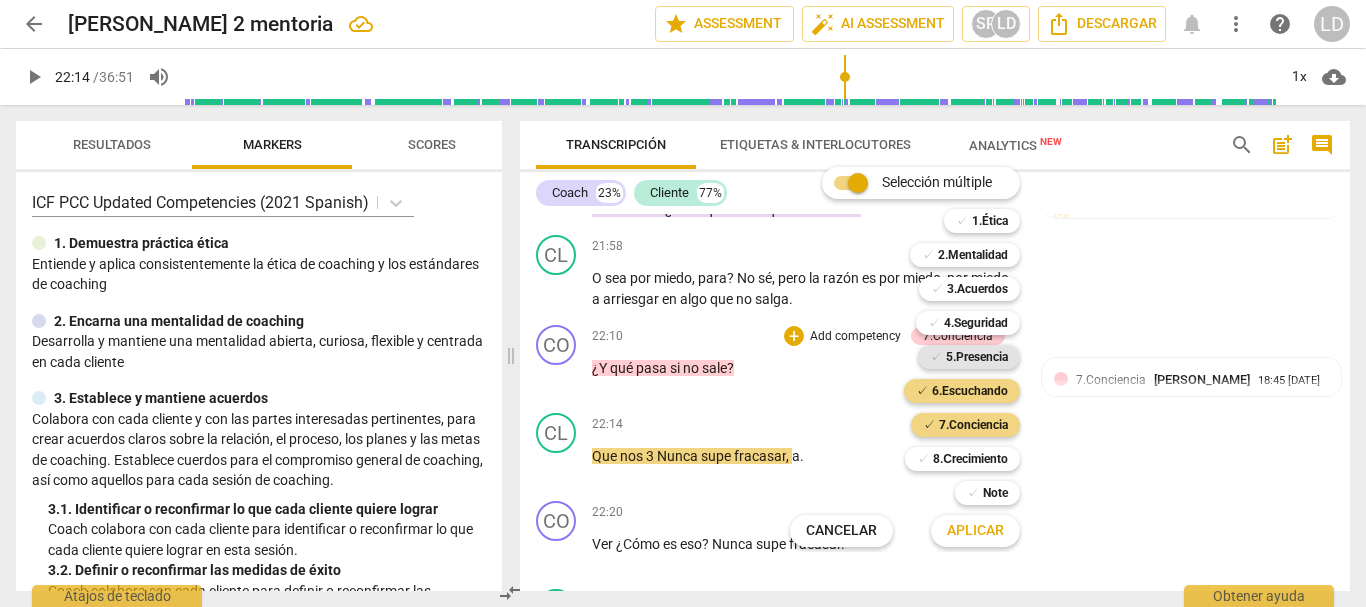 click on "5.Presencia" at bounding box center (977, 357) 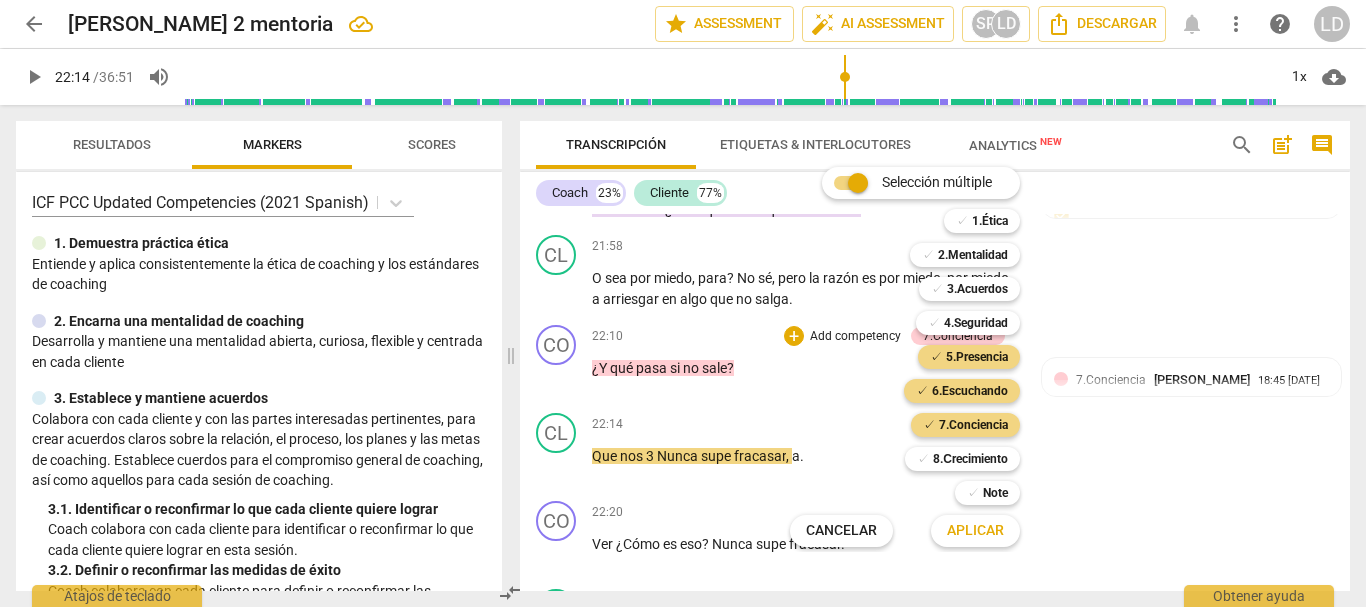 click on "Aplicar" at bounding box center [975, 531] 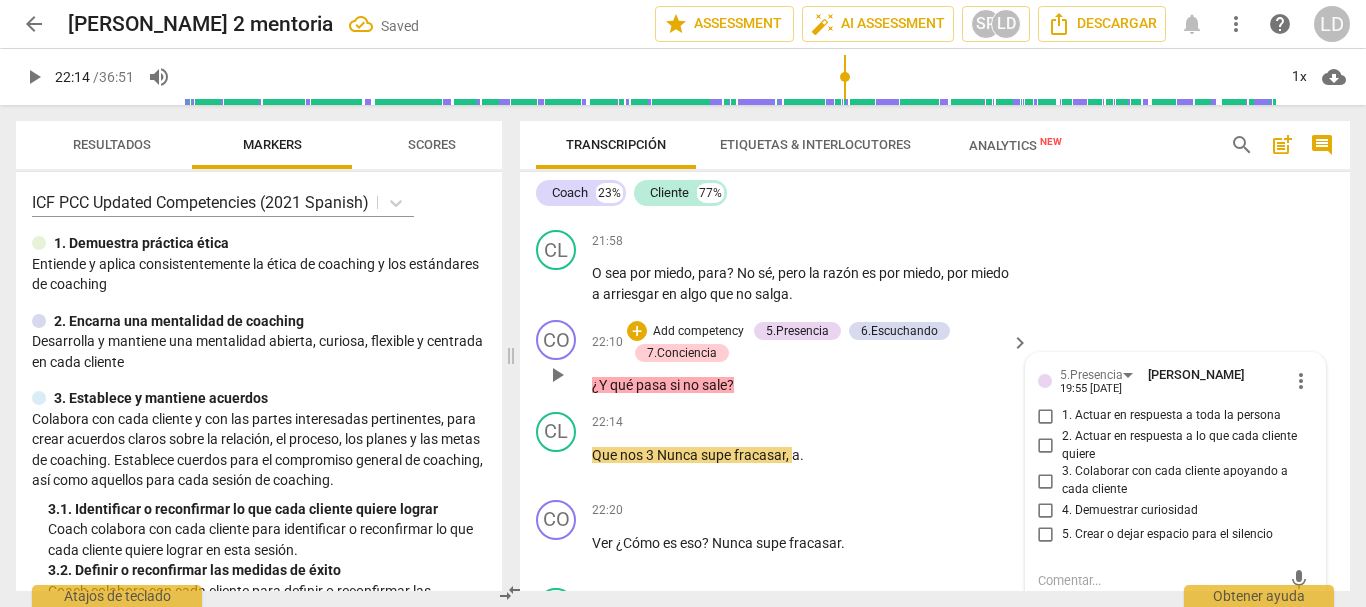 scroll, scrollTop: 7043, scrollLeft: 0, axis: vertical 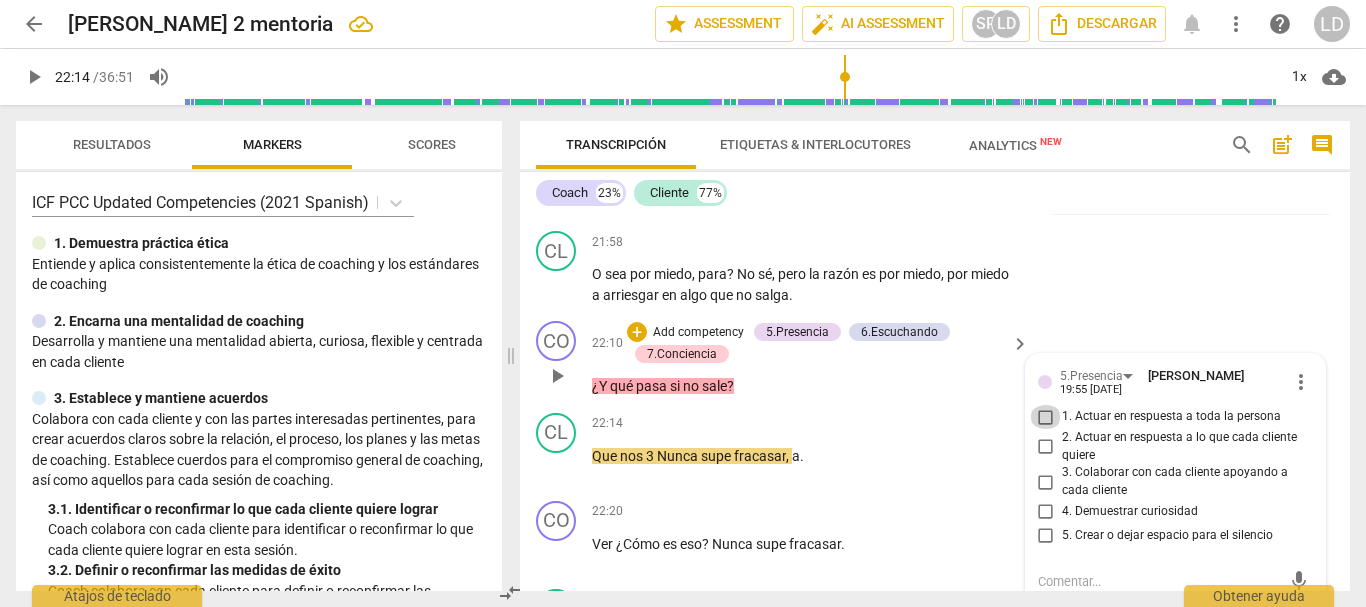 click on "1. Actuar en respuesta a toda la persona" at bounding box center (1046, 417) 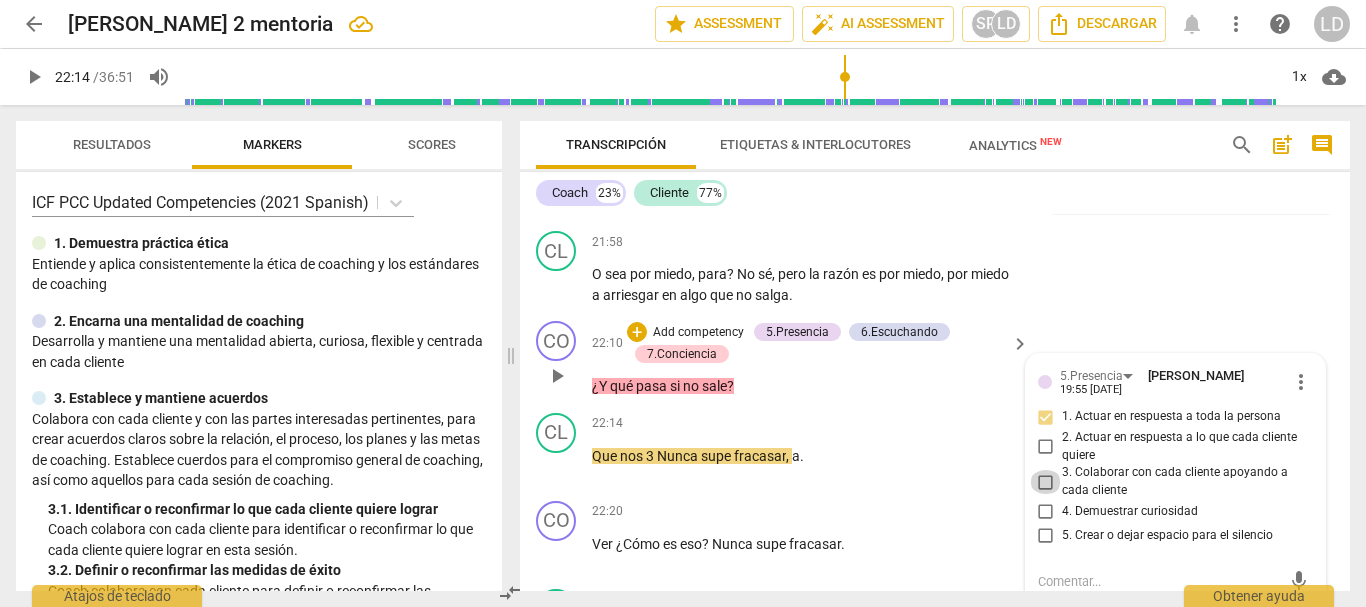 click on "3. Colaborar con cada cliente apoyando a cada cliente" at bounding box center [1046, 482] 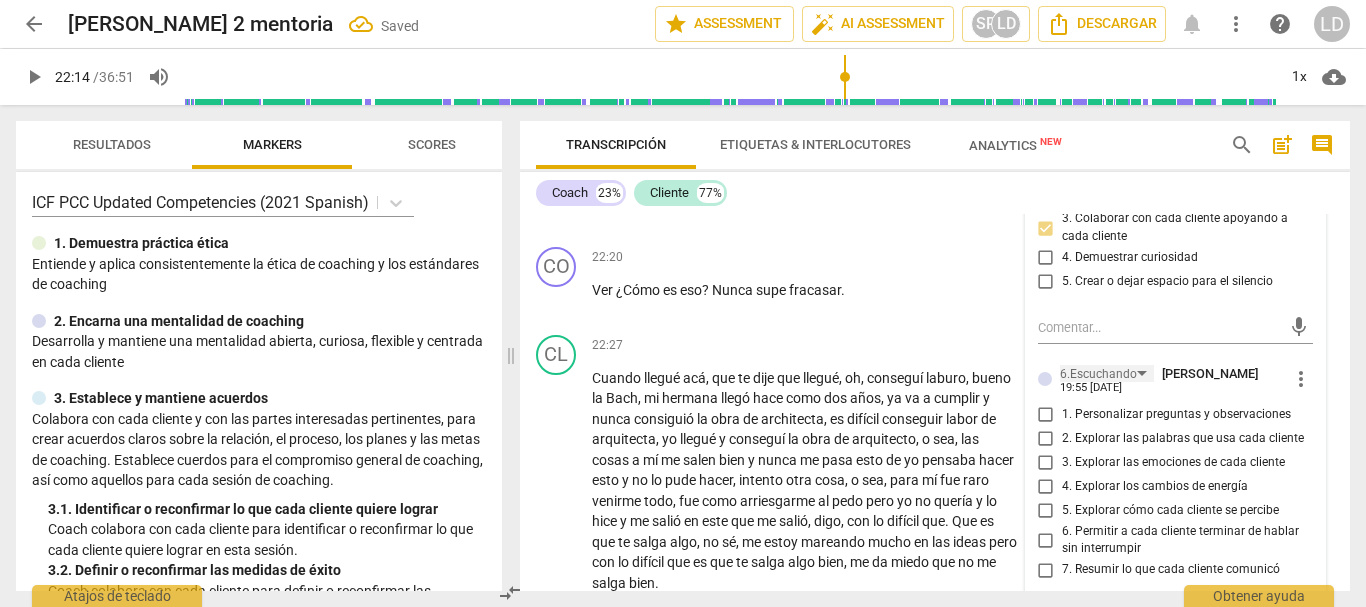 scroll, scrollTop: 7343, scrollLeft: 0, axis: vertical 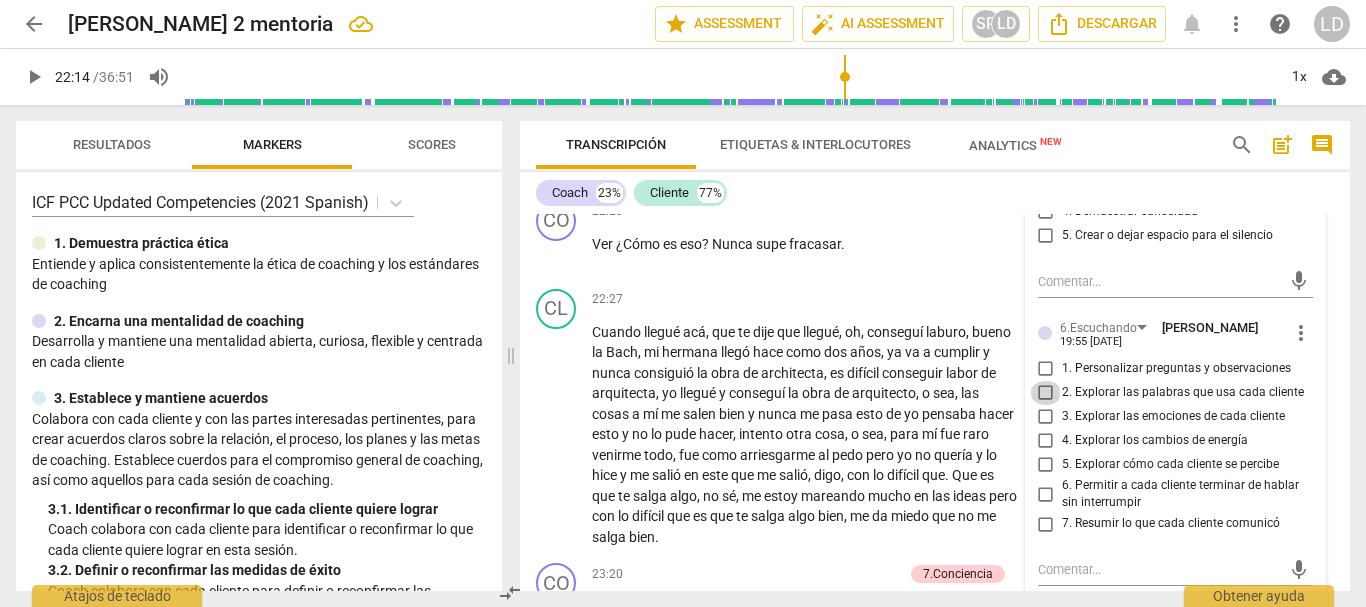 click on "2. Explorar las palabras que usa cada cliente" at bounding box center (1046, 393) 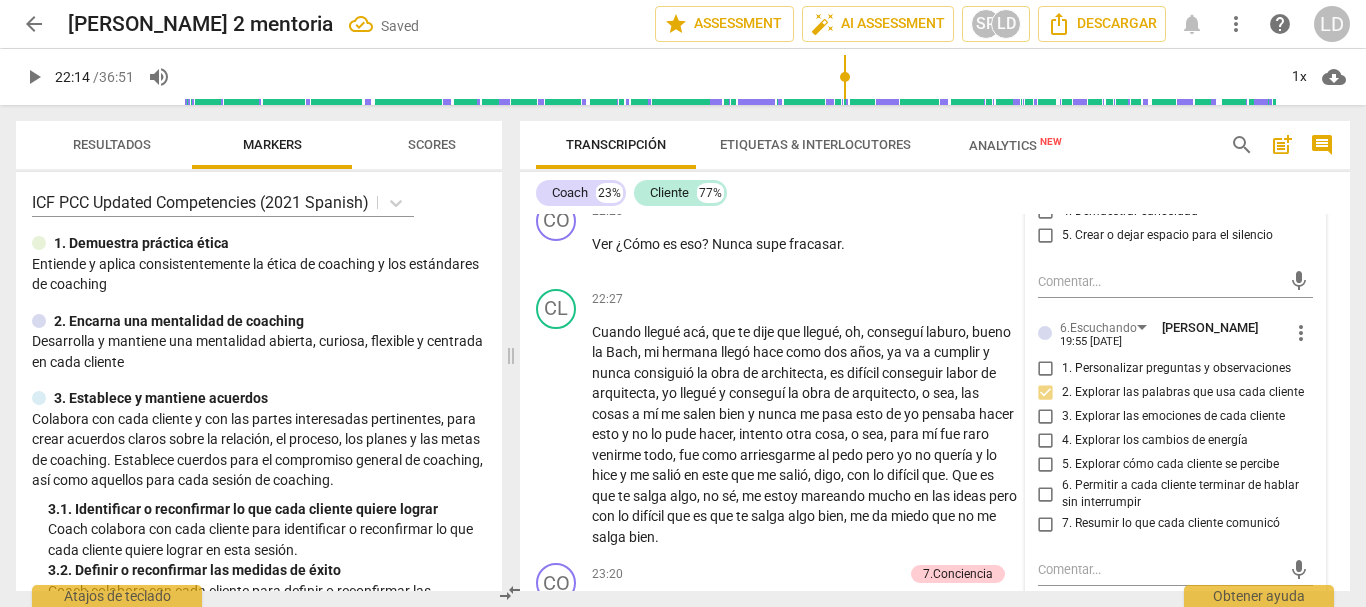 click on "6. Permitir a cada cliente terminar de hablar sin interrumpir" at bounding box center [1046, 494] 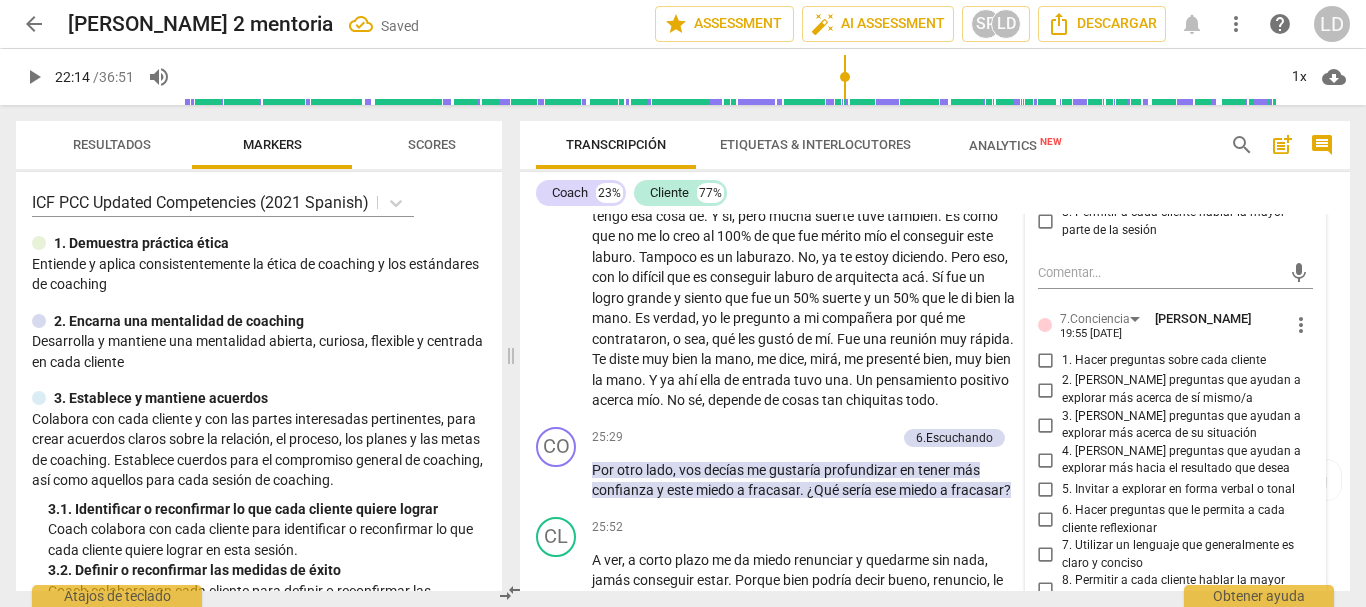 scroll, scrollTop: 8043, scrollLeft: 0, axis: vertical 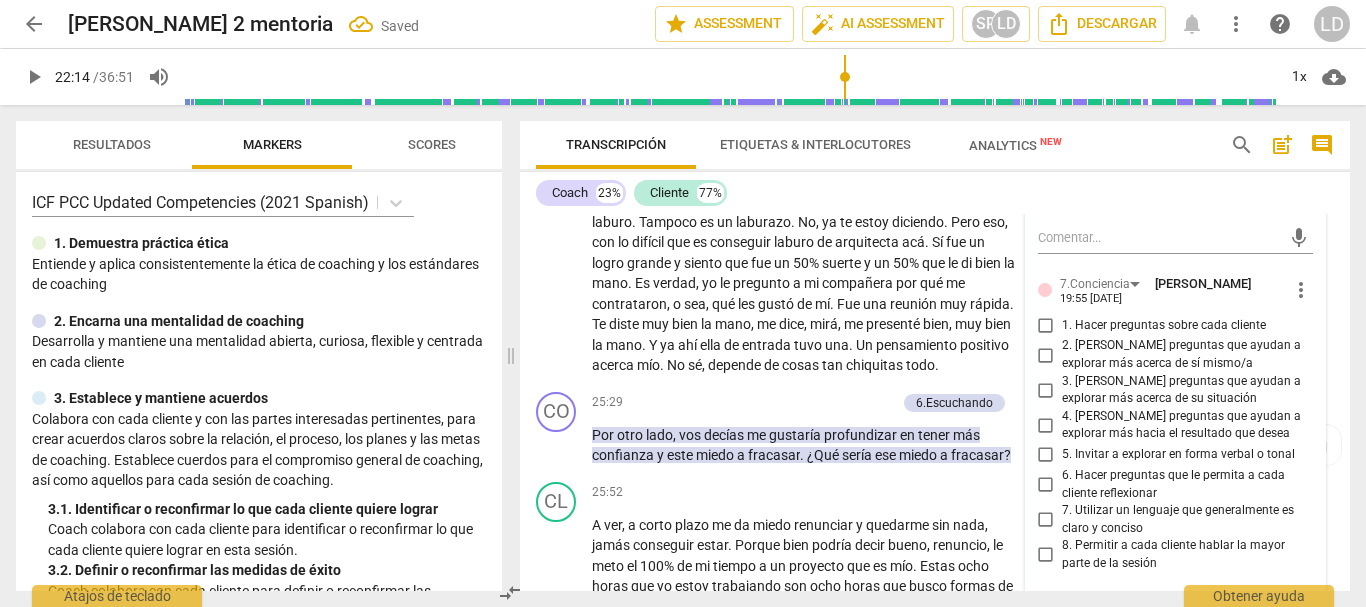 click on "1. Hacer preguntas sobre cada cliente" at bounding box center [1046, 325] 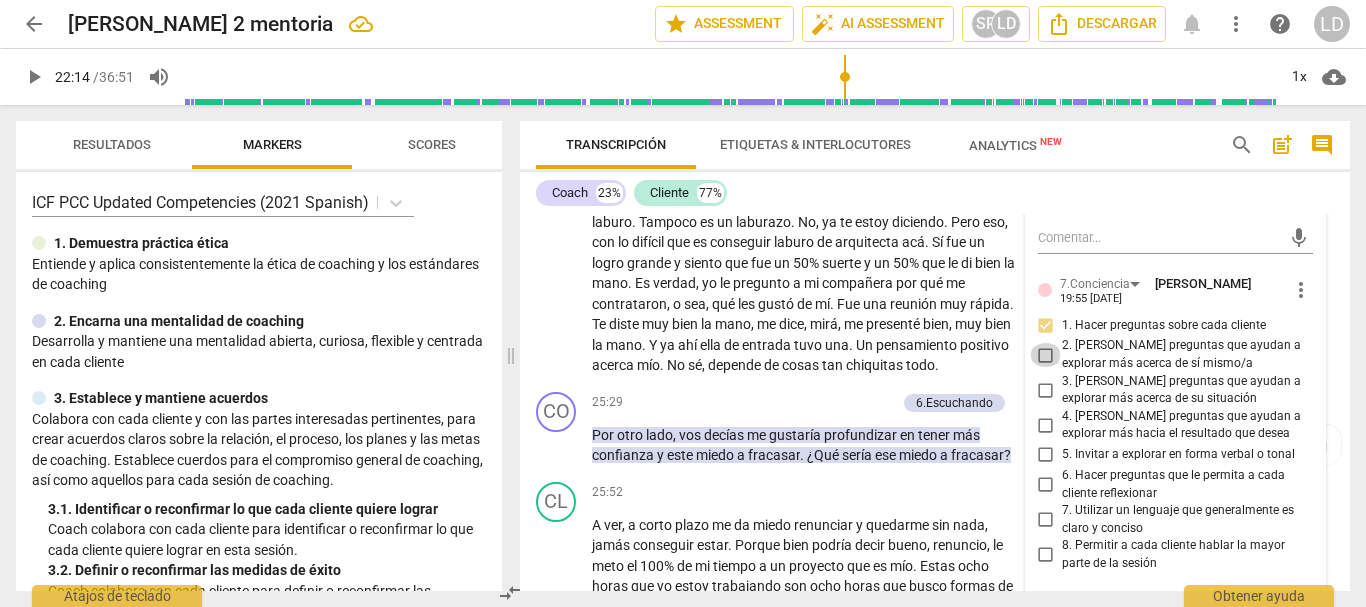 click on "2. [PERSON_NAME] preguntas que ayudan a explorar más acerca de sí mismo/a" at bounding box center (1046, 355) 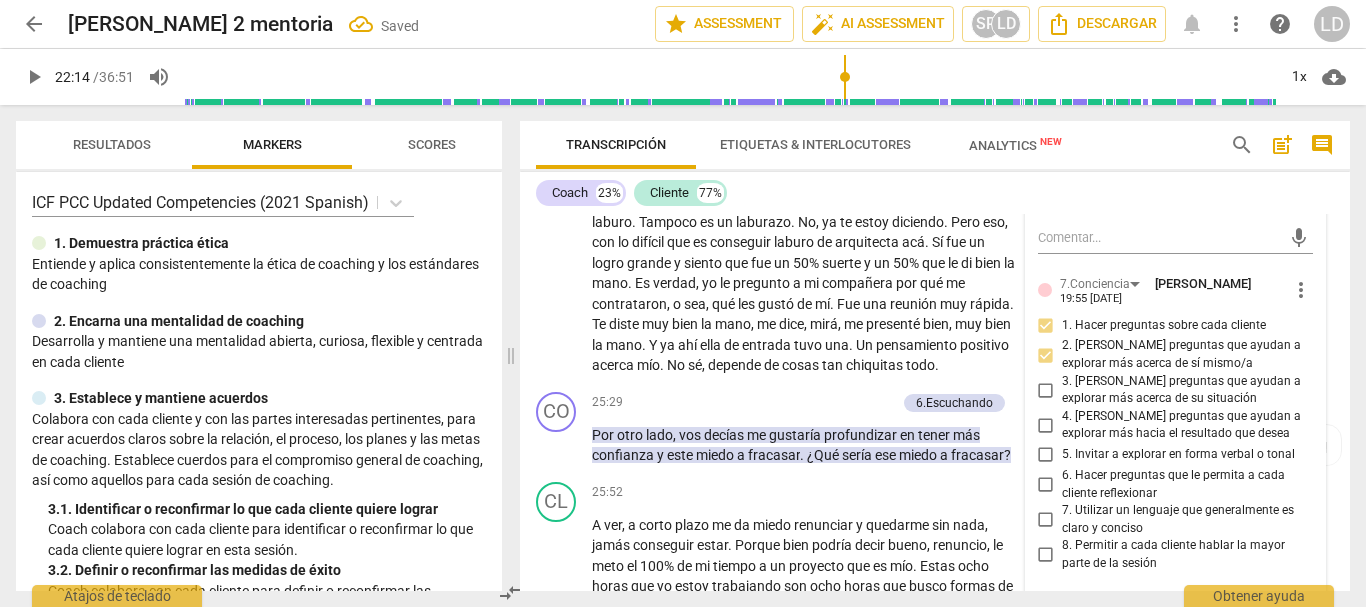 click on "6. Hacer preguntas que le permita a cada cliente reflexionar" at bounding box center (1046, 485) 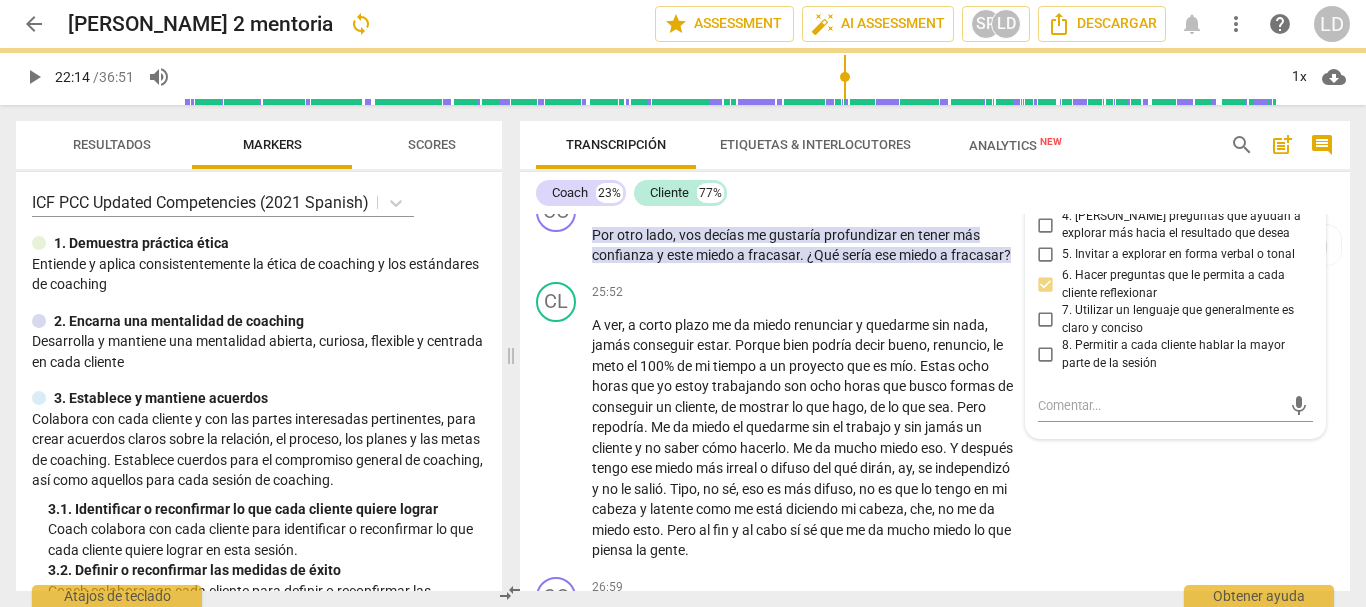 scroll, scrollTop: 8043, scrollLeft: 0, axis: vertical 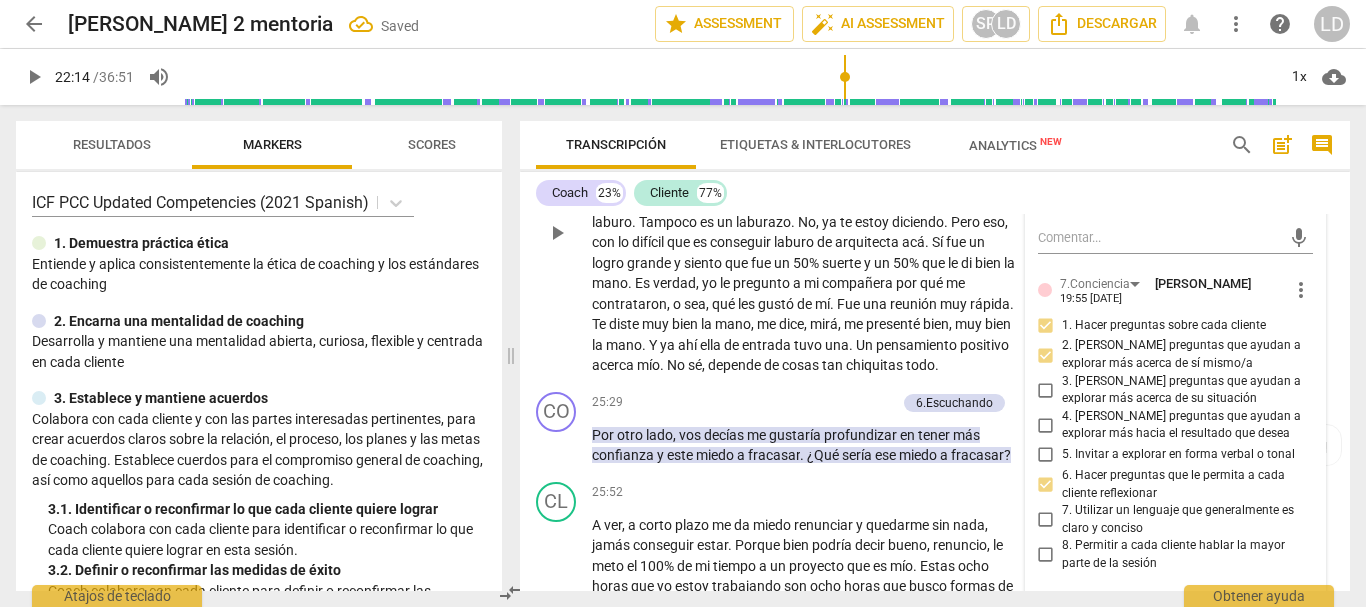 click on "CL play_arrow pause 24:09 + Add competency keyboard_arrow_right Siento   que   tuve   mucha   suerte   yo   consiguiendo   el   trabajo   efectivamente   dependen   de   mí   las   cosas ,   me   sale   decirlo ,   me   sale   aconsejar   a   mis   amigas   con   esto   también   como   no ,   no ,   tipo ,   sos   vos   la   responsable   pero   cuando   es   en   mí   como   que   me   lo   hago   creer ,   pero   tengo   esa   cosa   de .   Y   sí ,   pero   mucha   suerte   tuve   también .   Es   como   que   no   me   lo   creo   al   100 %   de   que   fue   mérito   mío   el   conseguir   este   laburo .   Tampoco   es   un   laburazo .   No ,   ya   te   estoy   diciendo .   Pero   eso ,   con   lo   difícil   que   es   conseguir   laburo   de   arquitecta   acá .   Sí   fue   un   logro   grande   y   siento   que   fue   un   50 %   suerte   y   un   50 %   que   le   di   bien   la   mano .   Es   verdad ,   yo   le   pregunto   a   mi   compañera   por   qué   me   contrataron ,   o" at bounding box center [935, 216] 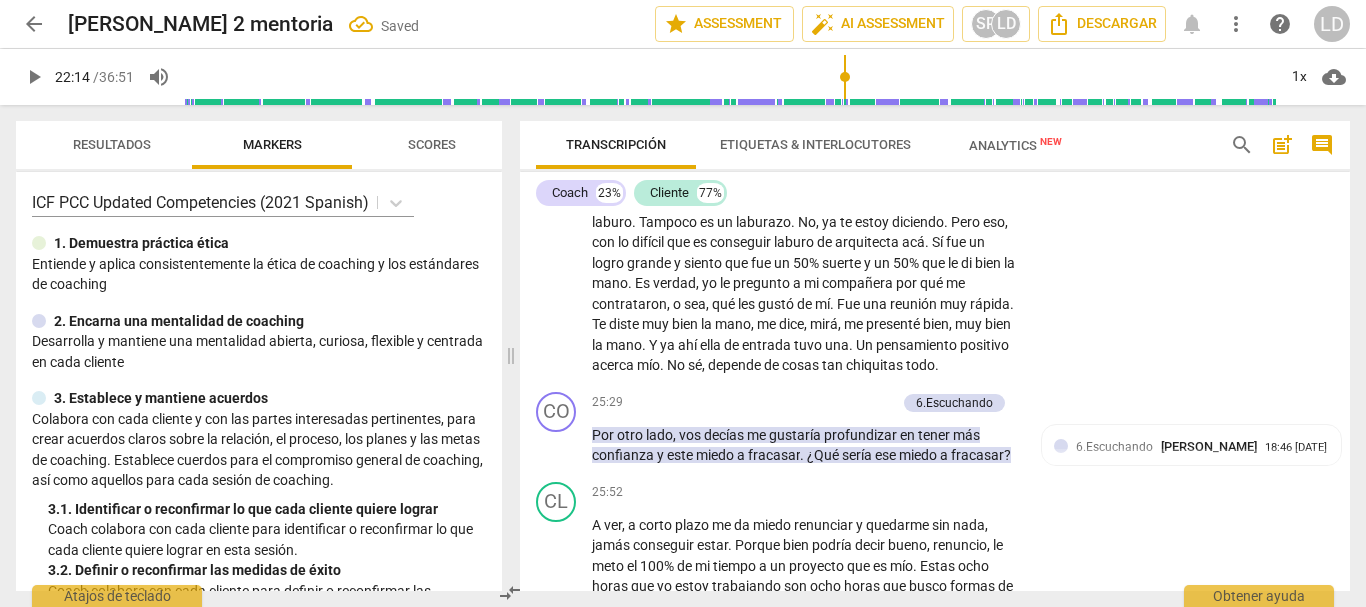 click on "play_arrow" at bounding box center (34, 77) 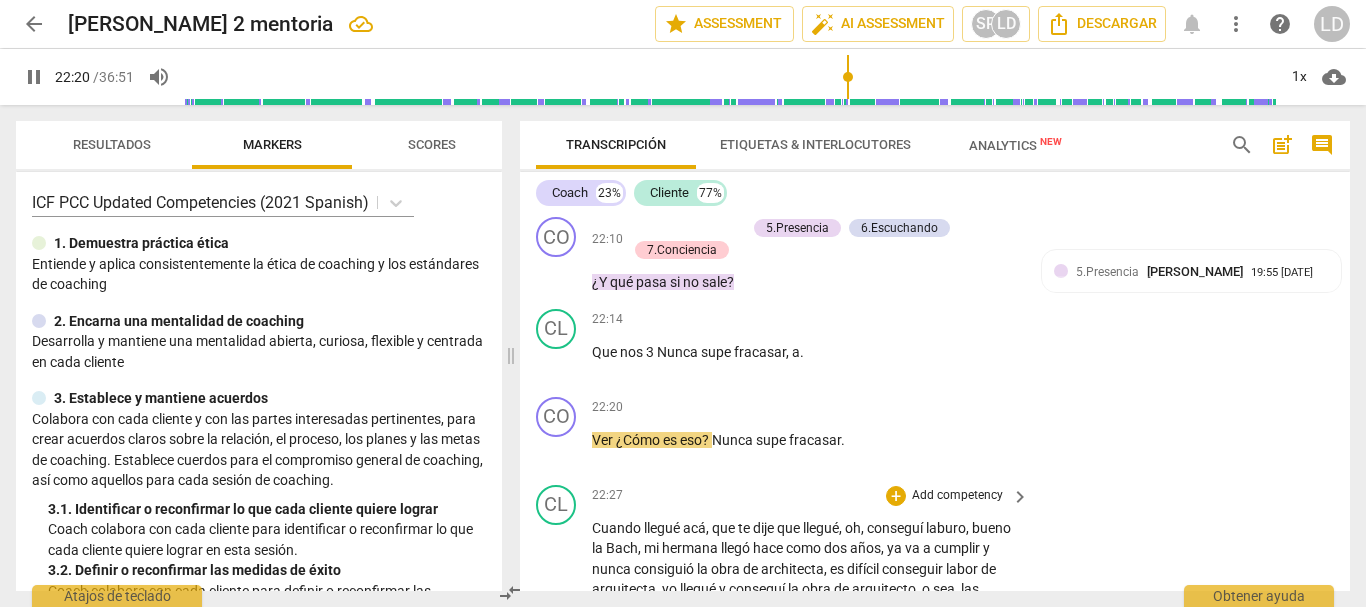 scroll, scrollTop: 7143, scrollLeft: 0, axis: vertical 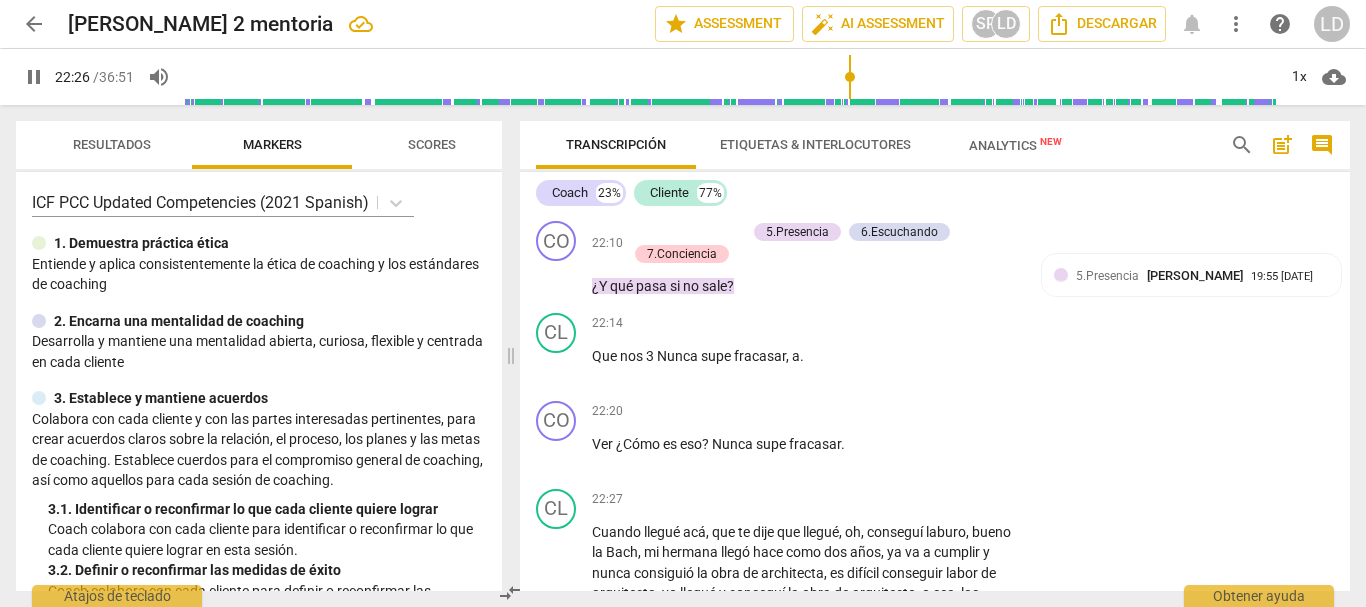 click on "pause" at bounding box center [34, 77] 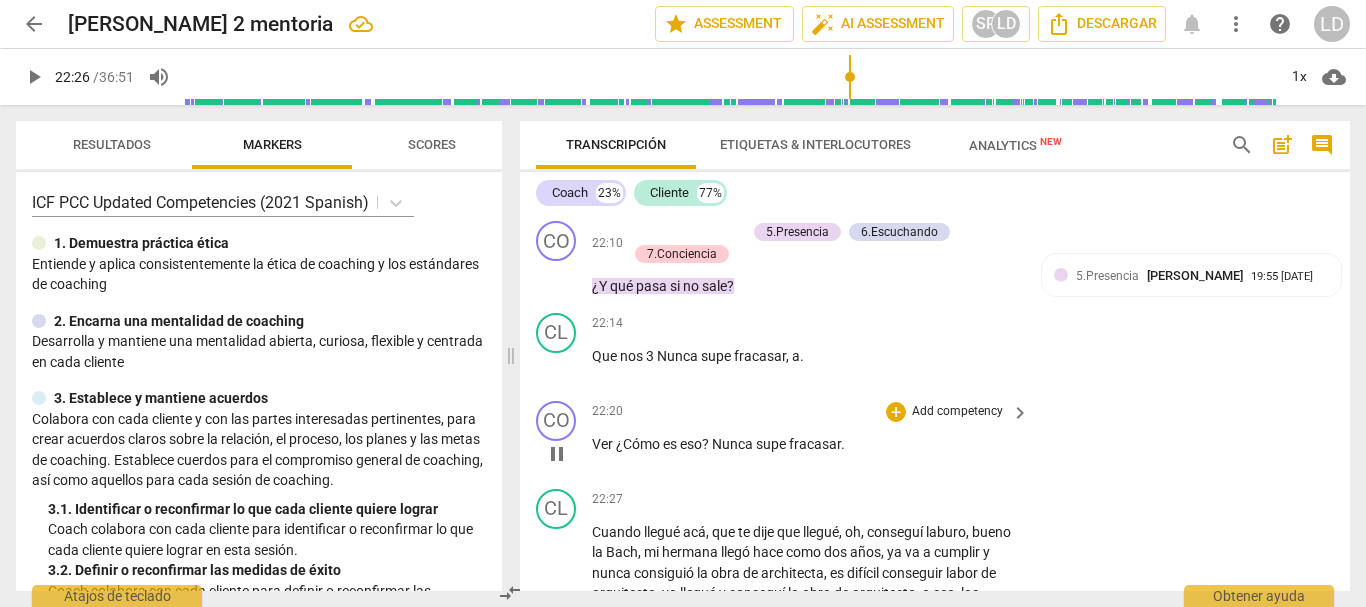 type on "1346" 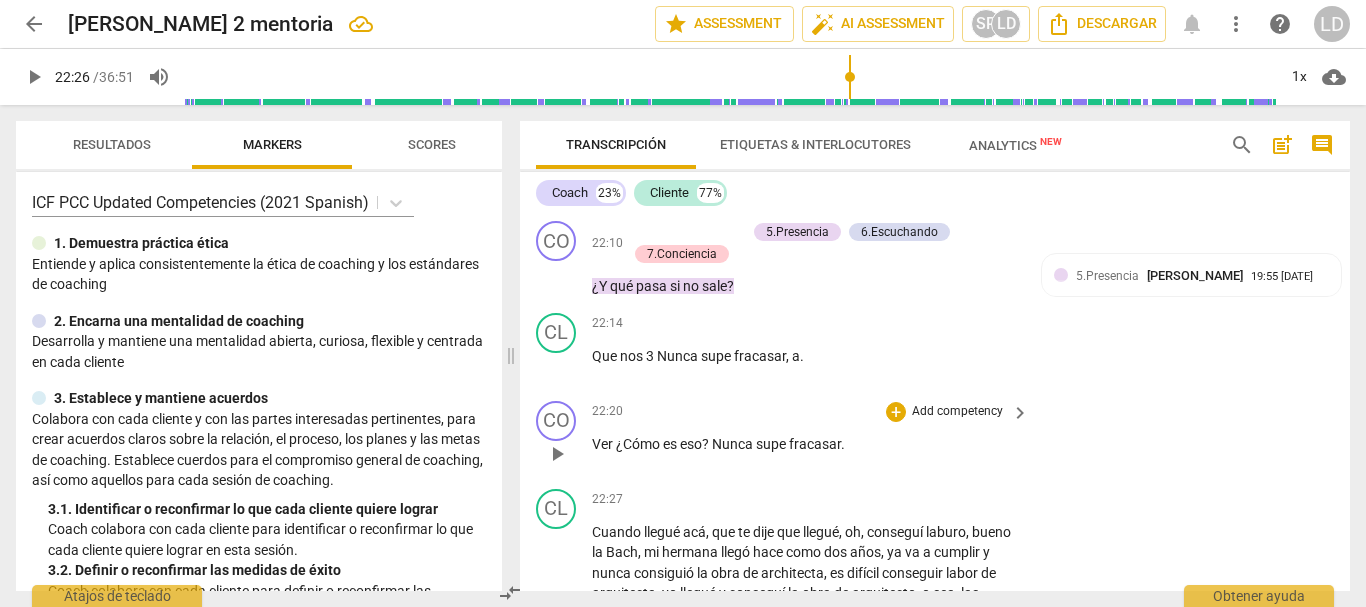 click on "Add competency" at bounding box center [957, 412] 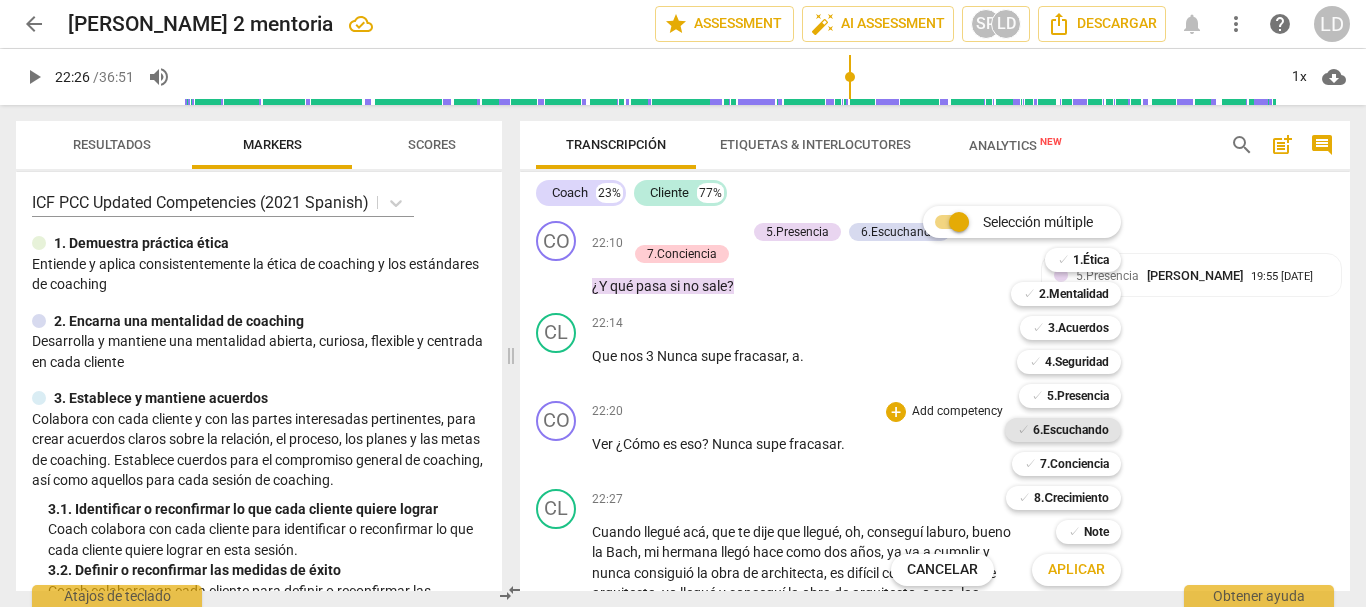 click on "6.Escuchando" at bounding box center (1071, 430) 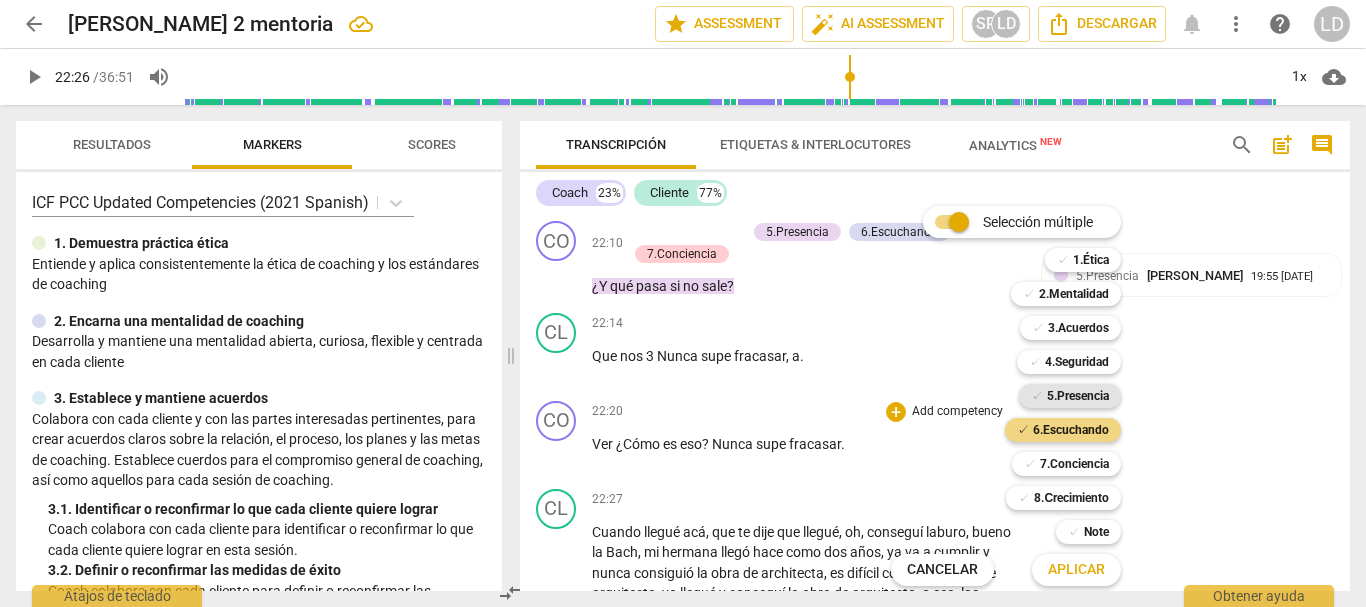 click on "5.Presencia" at bounding box center [1078, 396] 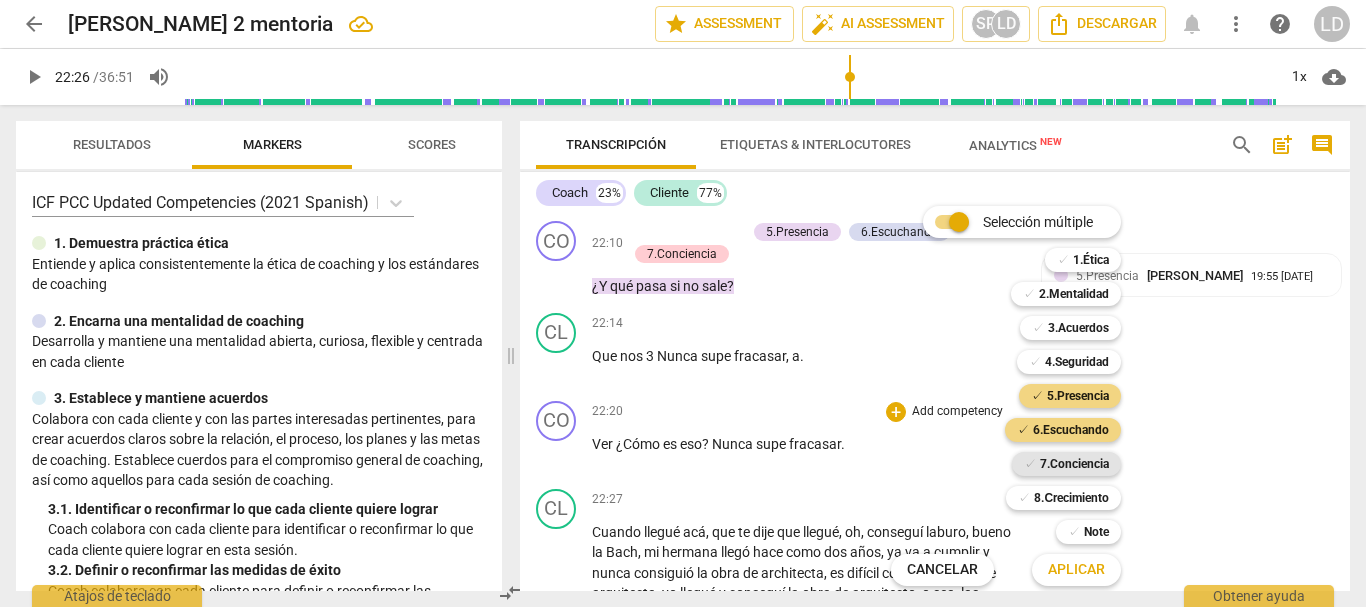 click on "7.Conciencia" at bounding box center [1074, 464] 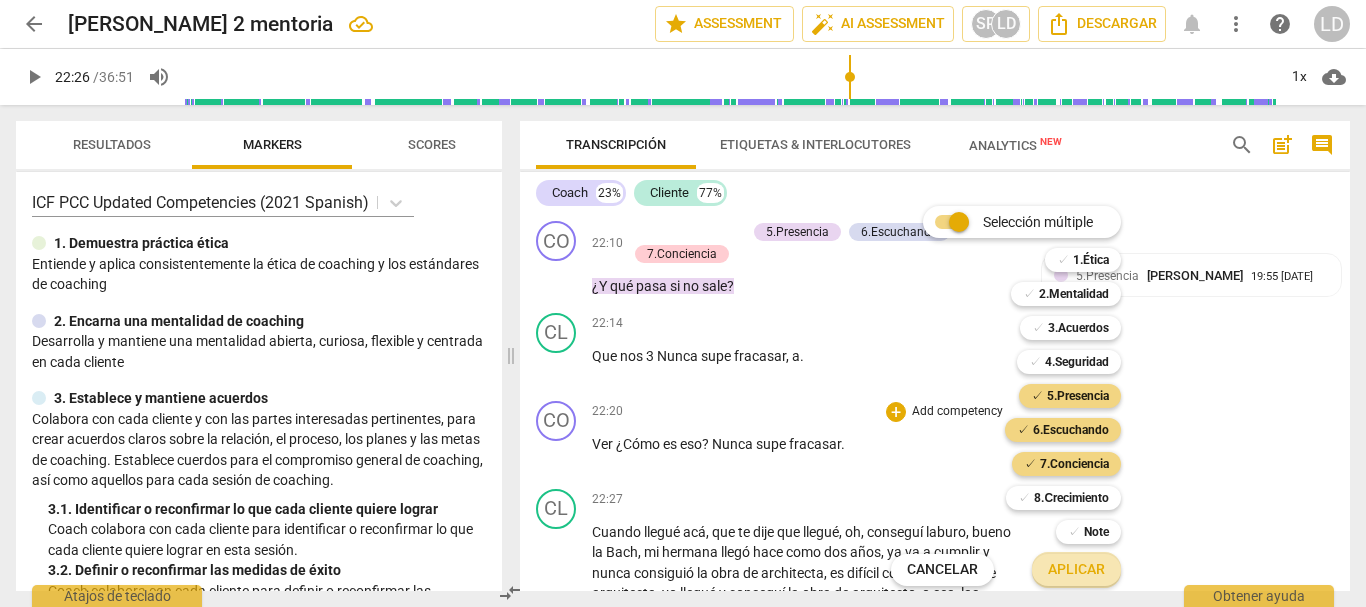 click on "Aplicar" at bounding box center [1076, 570] 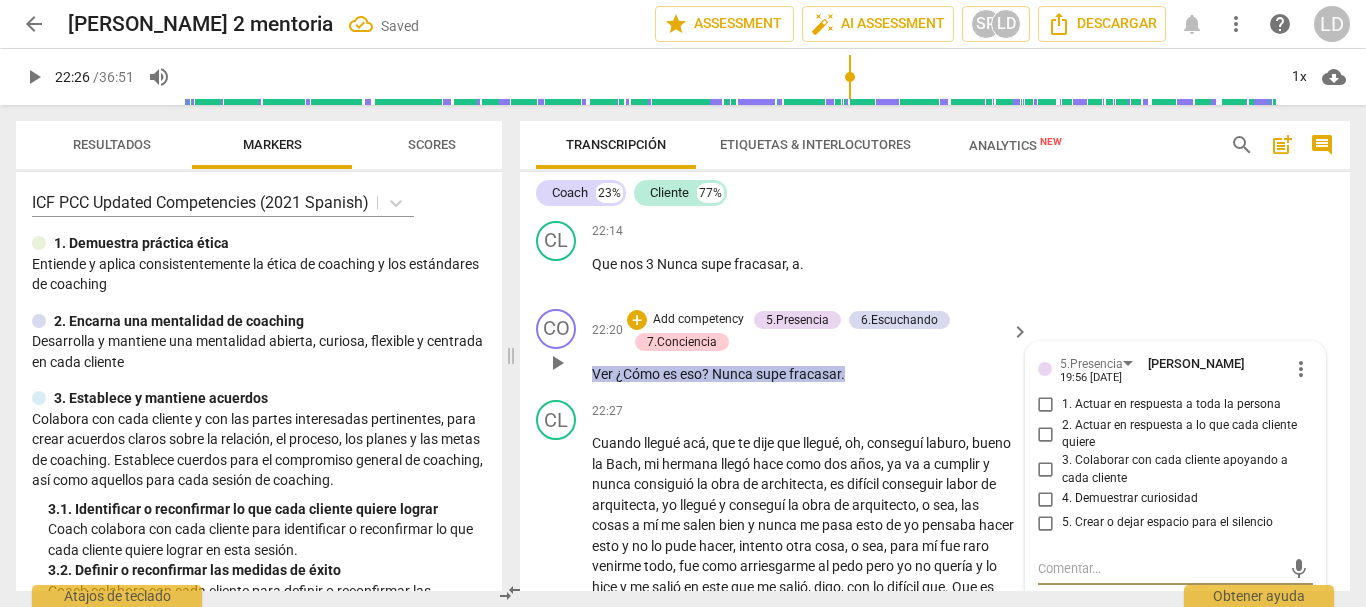 scroll, scrollTop: 7222, scrollLeft: 0, axis: vertical 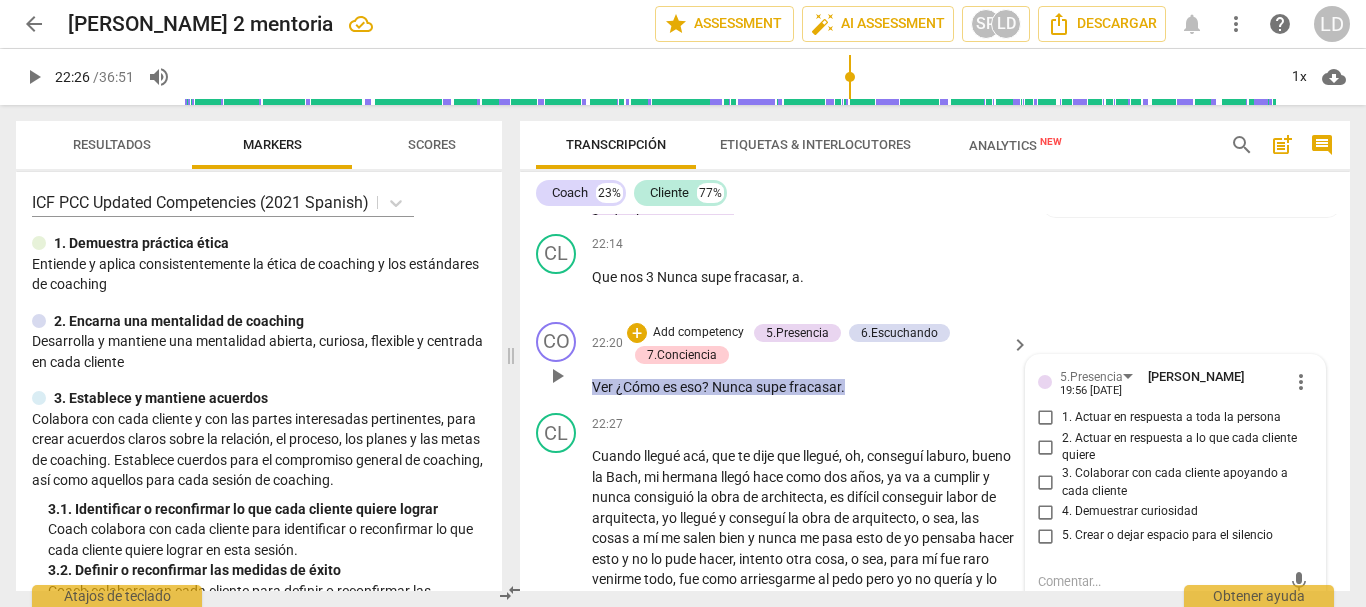 drag, startPoint x: 1040, startPoint y: 503, endPoint x: 1042, endPoint y: 484, distance: 19.104973 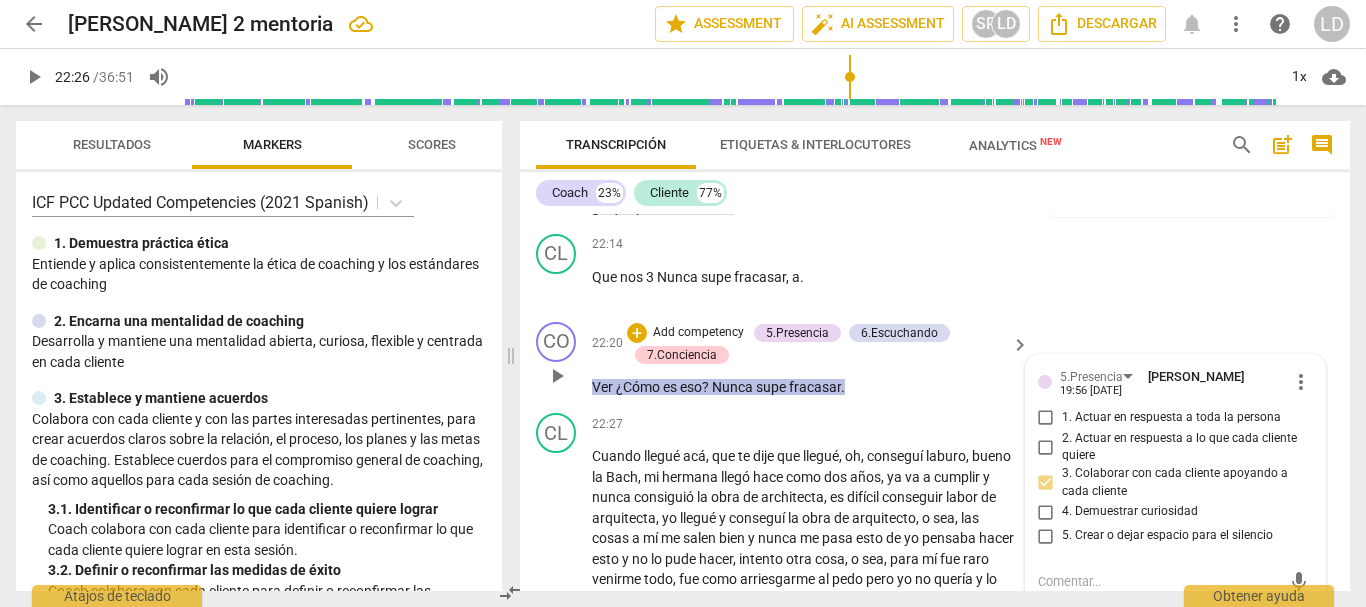 click on "1. Actuar en respuesta a toda la persona" at bounding box center (1046, 418) 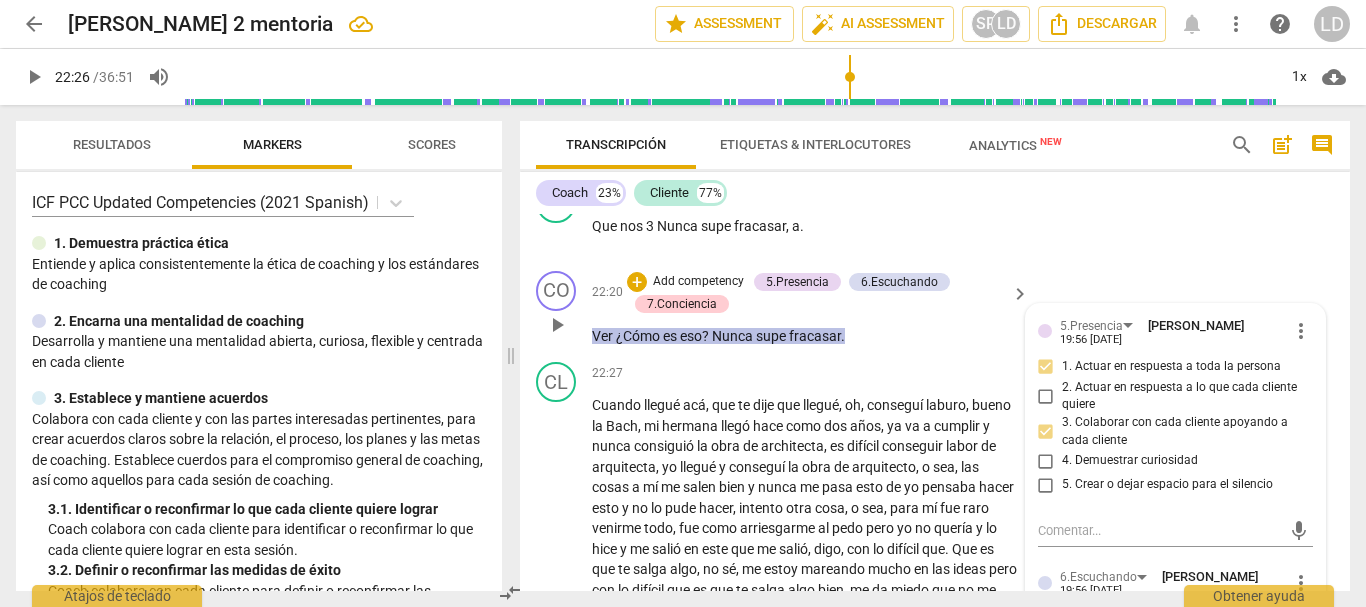 scroll, scrollTop: 7322, scrollLeft: 0, axis: vertical 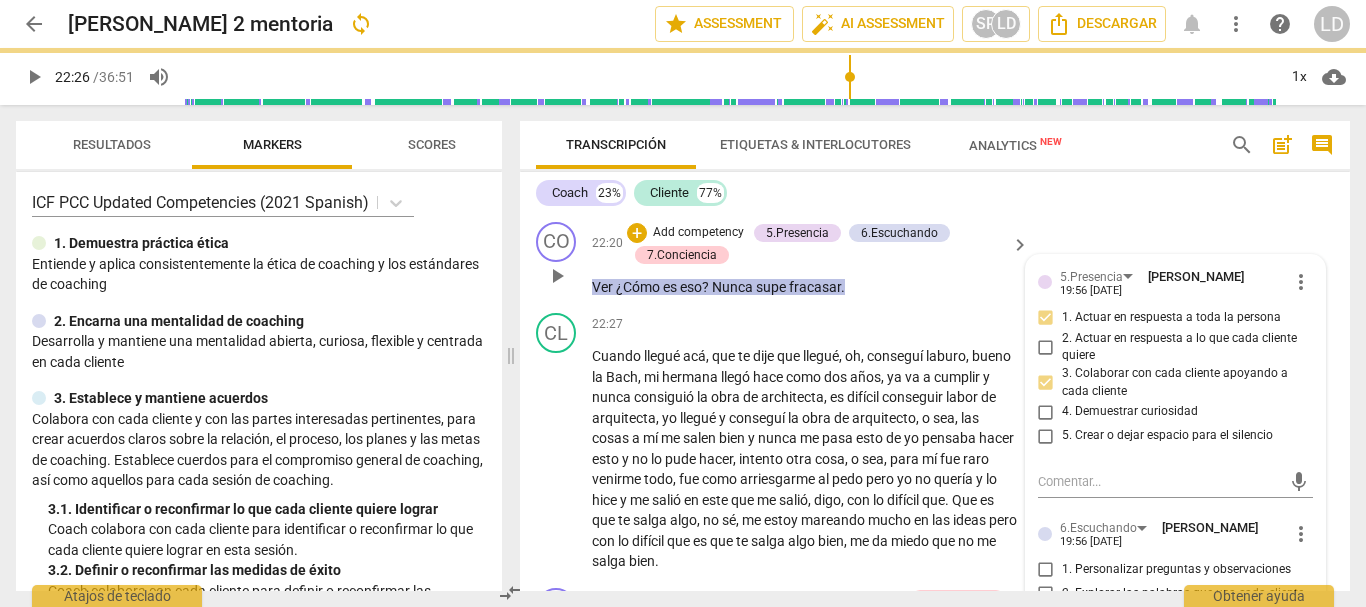 drag, startPoint x: 1043, startPoint y: 429, endPoint x: 1061, endPoint y: 487, distance: 60.728905 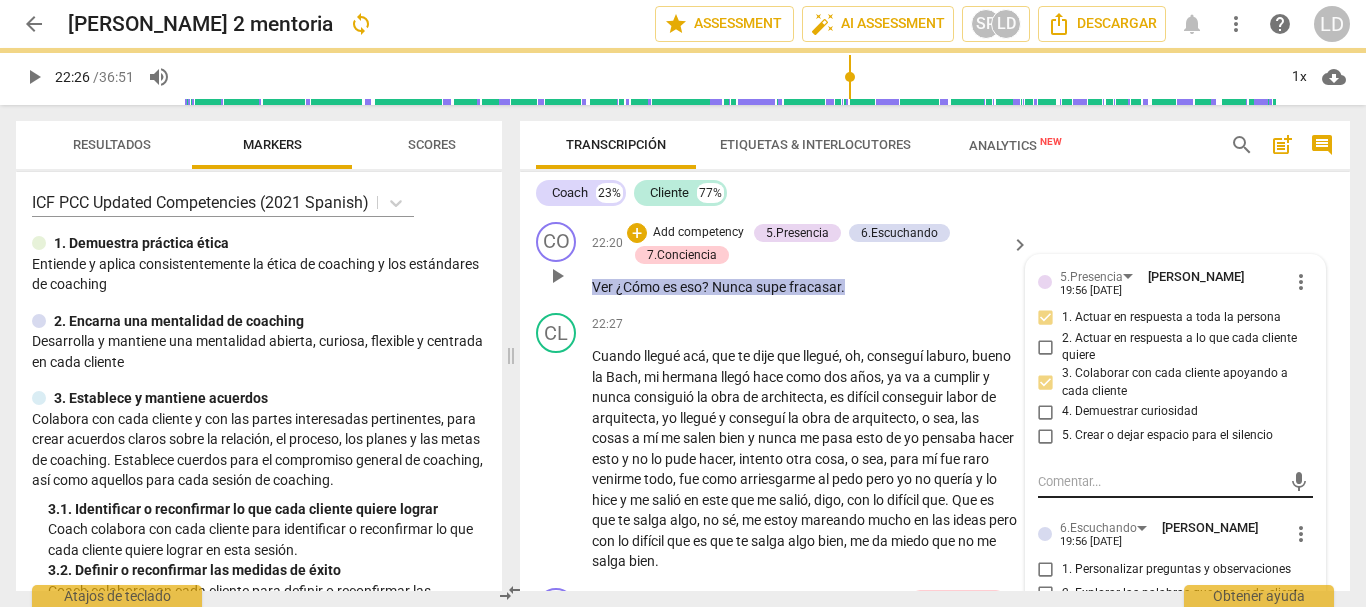 click on "4. Demuestrar curiosidad" at bounding box center [1046, 412] 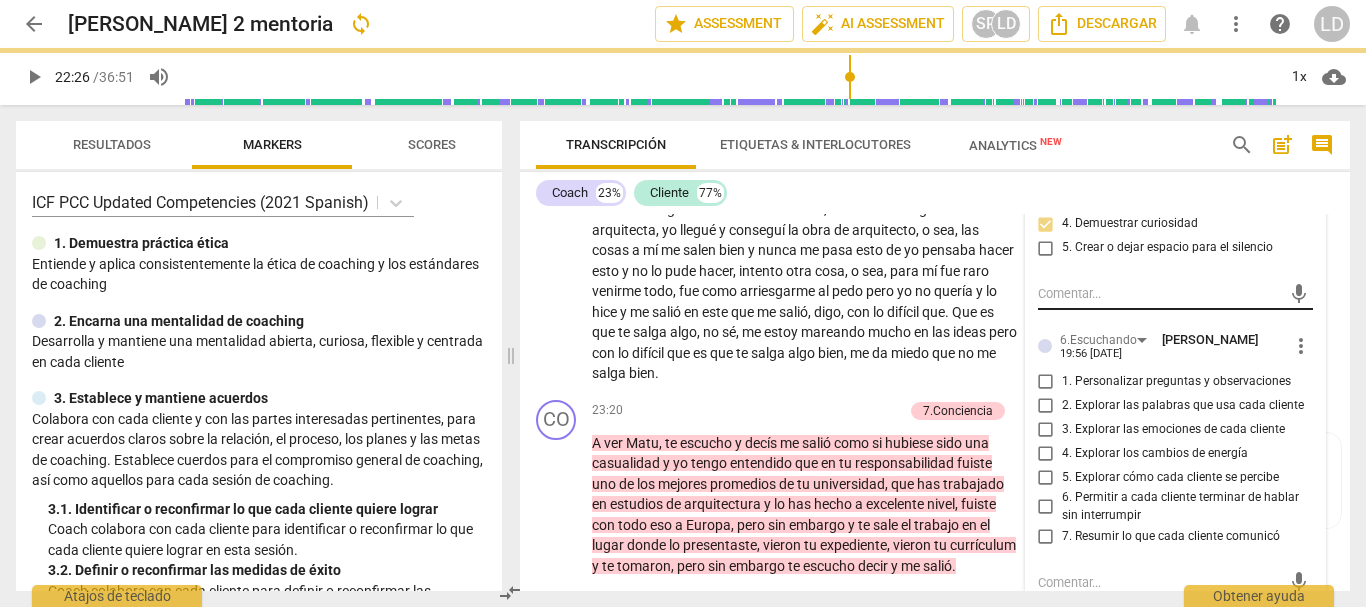 scroll, scrollTop: 7522, scrollLeft: 0, axis: vertical 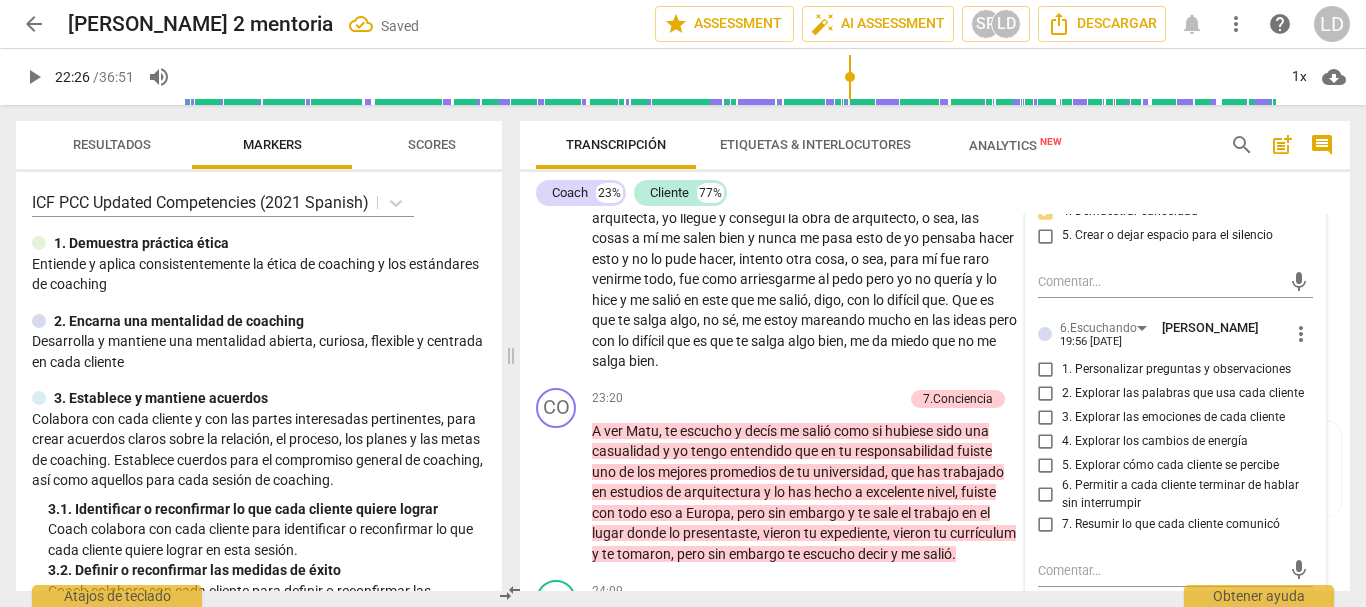 click on "1. Personalizar preguntas y observaciones" at bounding box center (1046, 369) 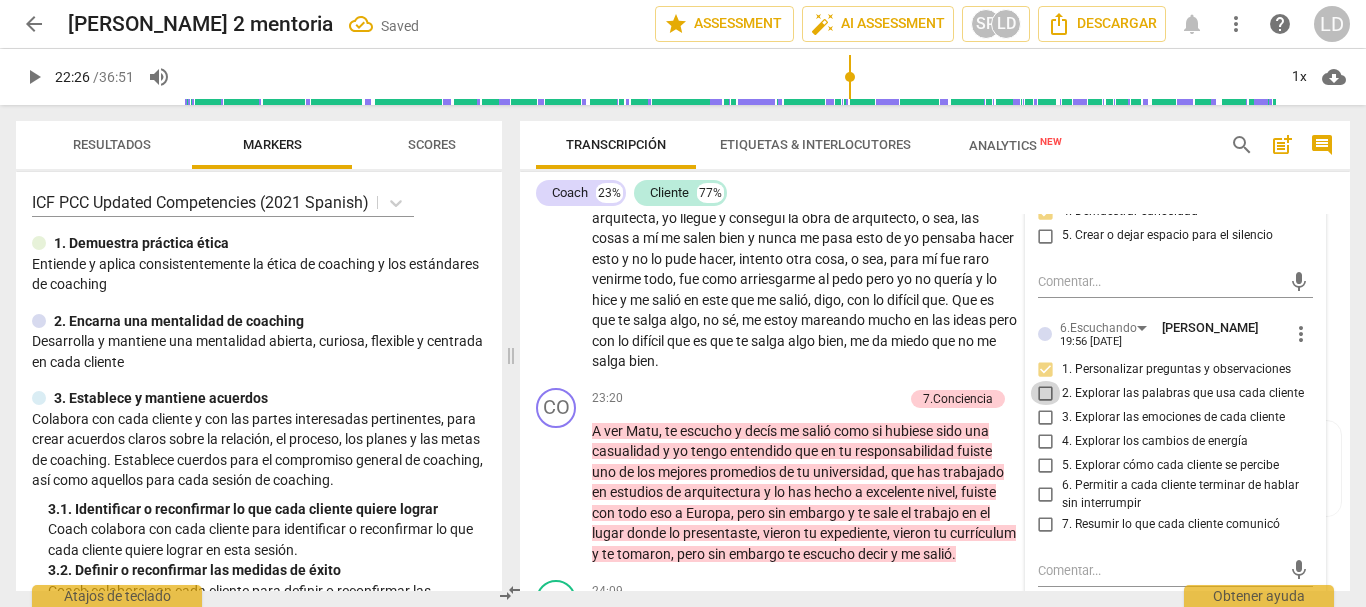 click on "2. Explorar las palabras que usa cada cliente" at bounding box center (1046, 393) 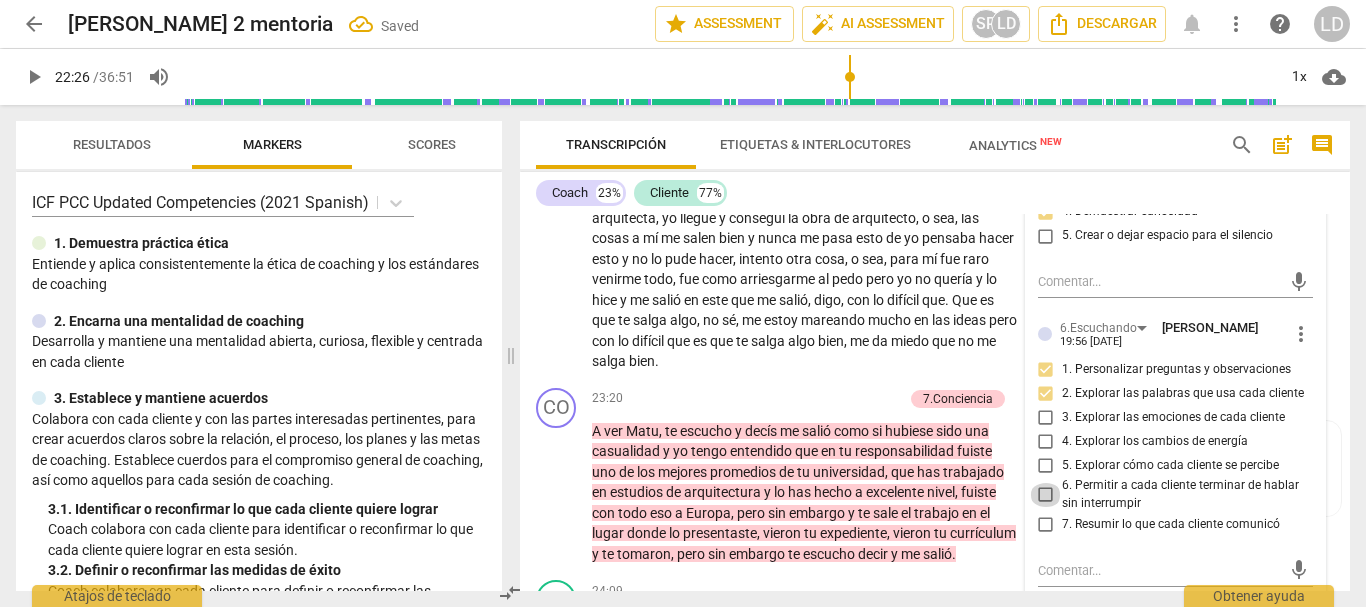 click on "6. Permitir a cada cliente terminar de hablar sin interrumpir" at bounding box center [1046, 495] 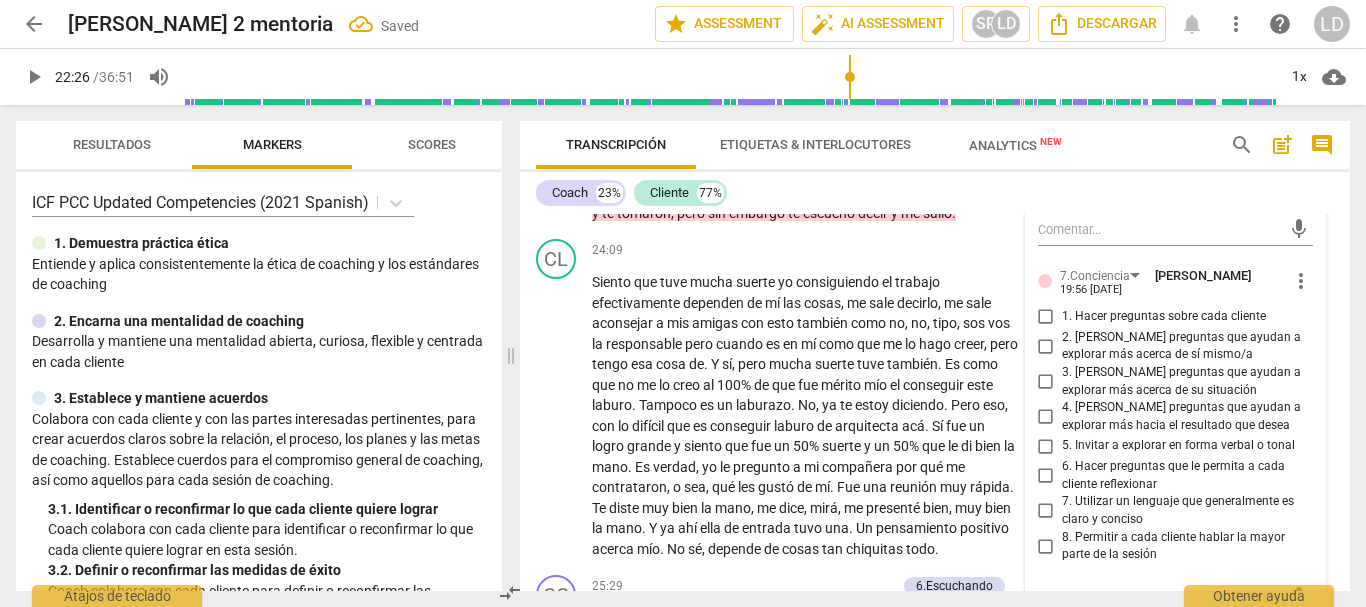 scroll, scrollTop: 7922, scrollLeft: 0, axis: vertical 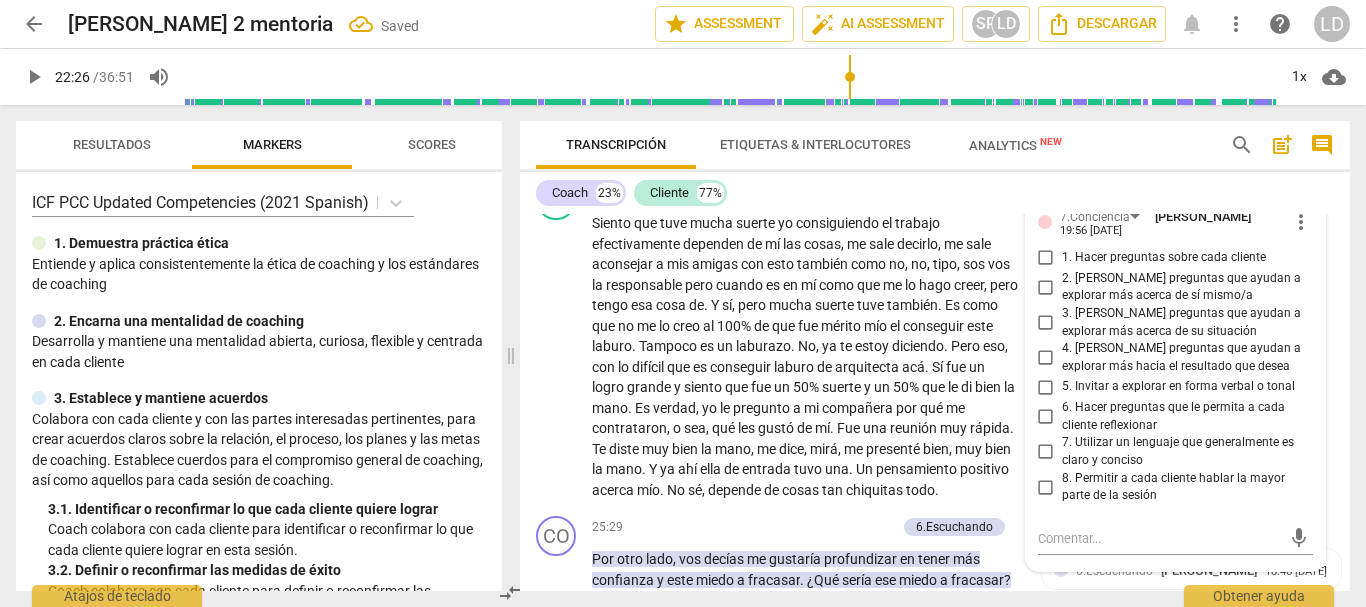 click on "1. Hacer preguntas sobre cada cliente" at bounding box center [1046, 258] 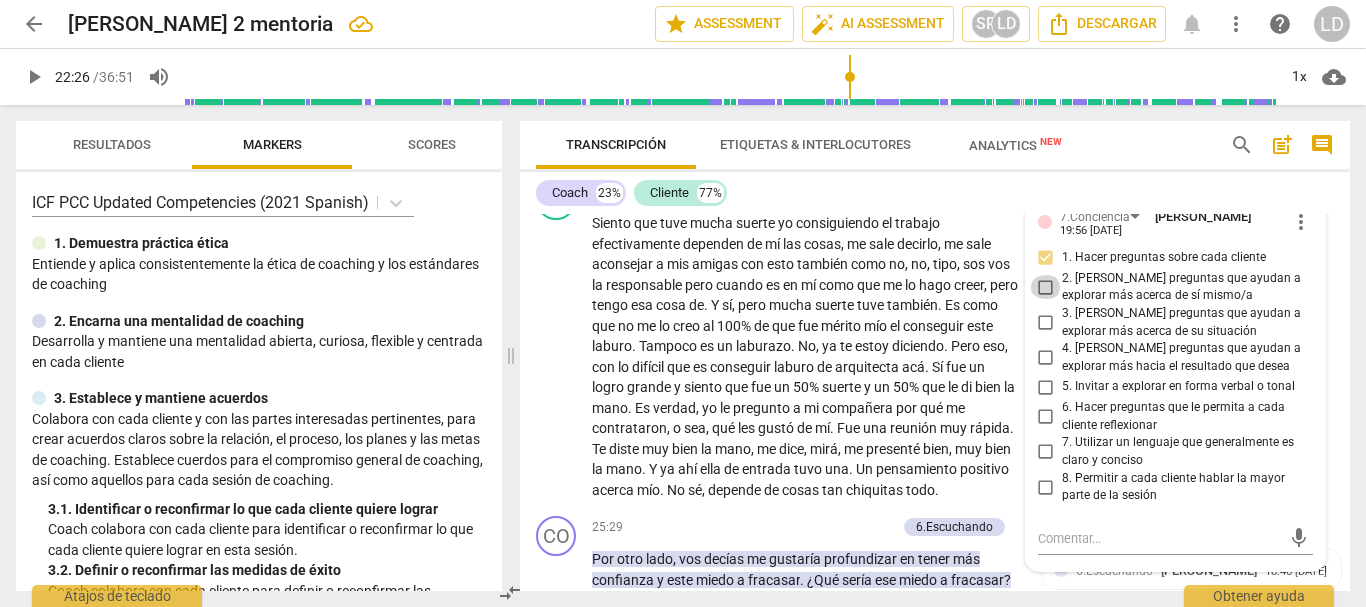 click on "2. [PERSON_NAME] preguntas que ayudan a explorar más acerca de sí mismo/a" at bounding box center [1046, 287] 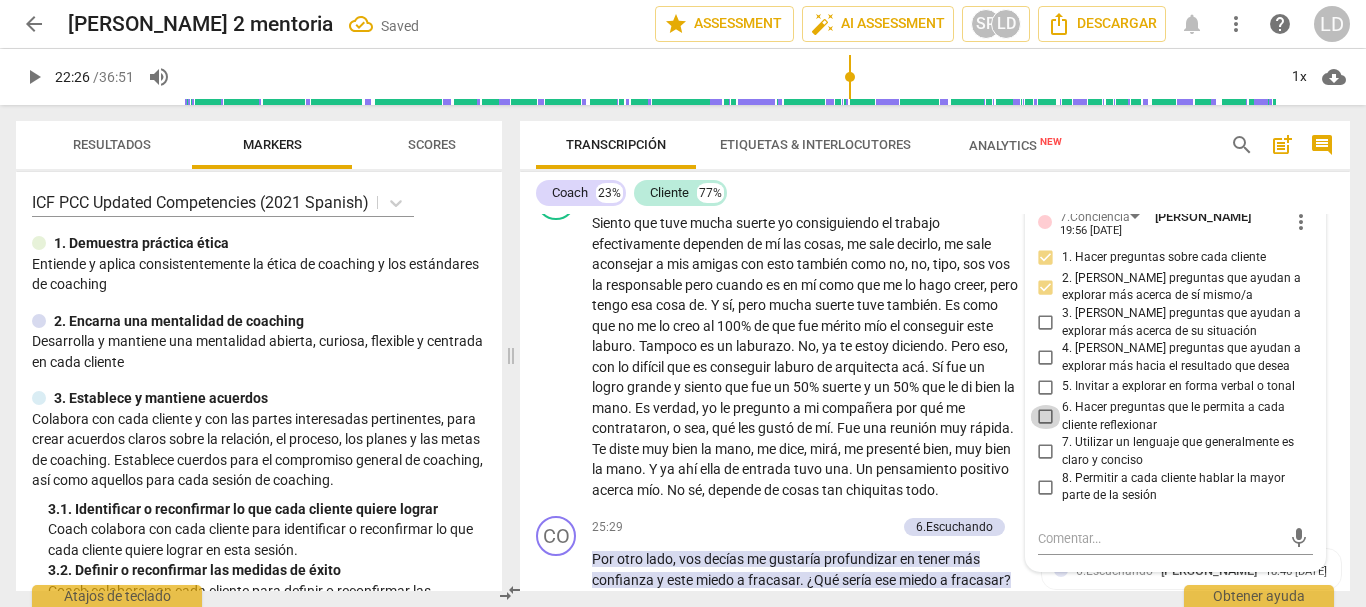 click on "6. Hacer preguntas que le permita a cada cliente reflexionar" at bounding box center (1046, 417) 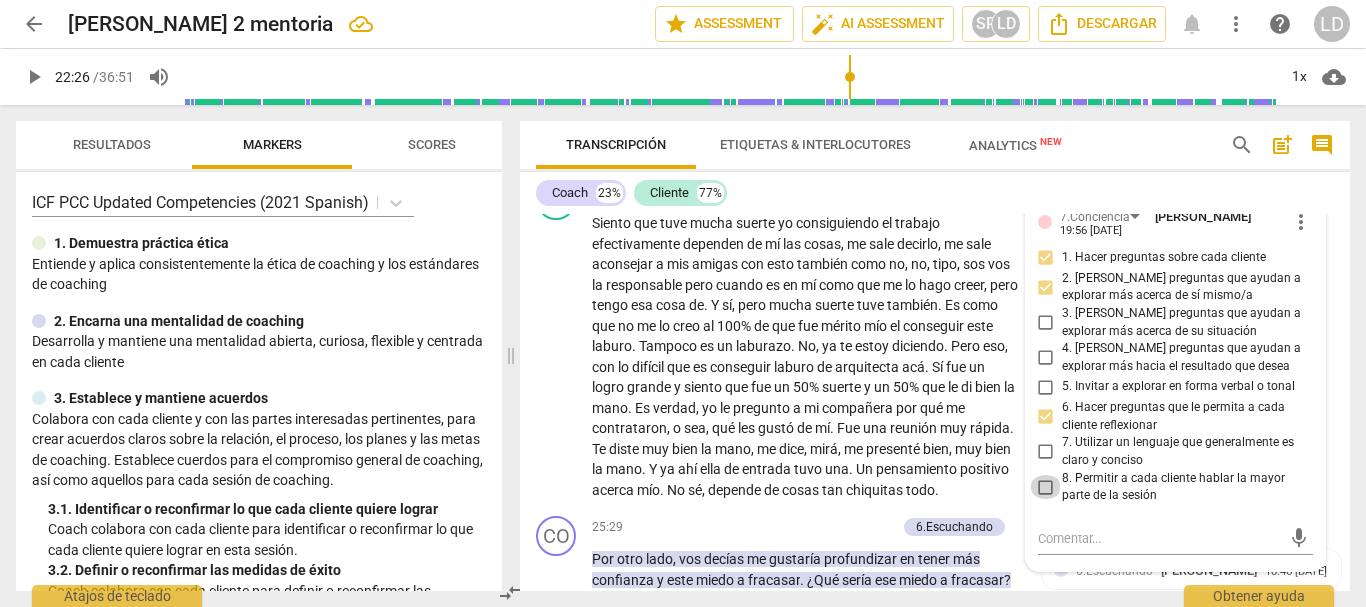 click on "8. Permitir a cada cliente hablar la mayor parte de la sesión" at bounding box center (1046, 487) 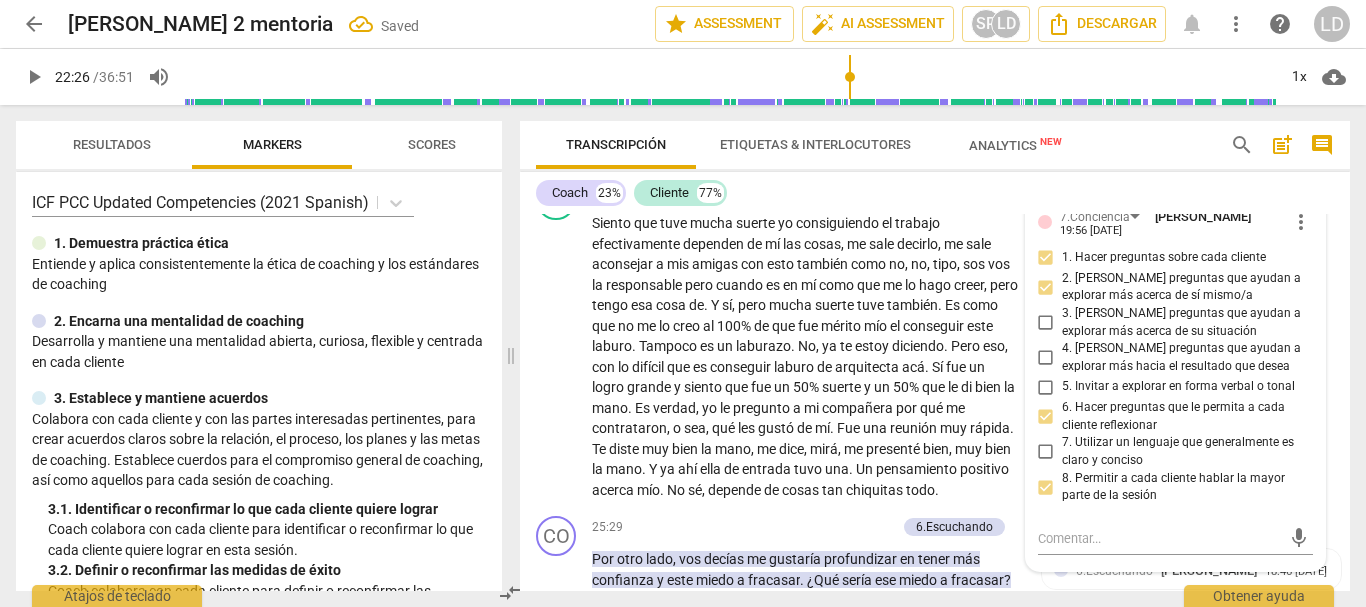 drag, startPoint x: 1044, startPoint y: 471, endPoint x: 1069, endPoint y: 465, distance: 25.70992 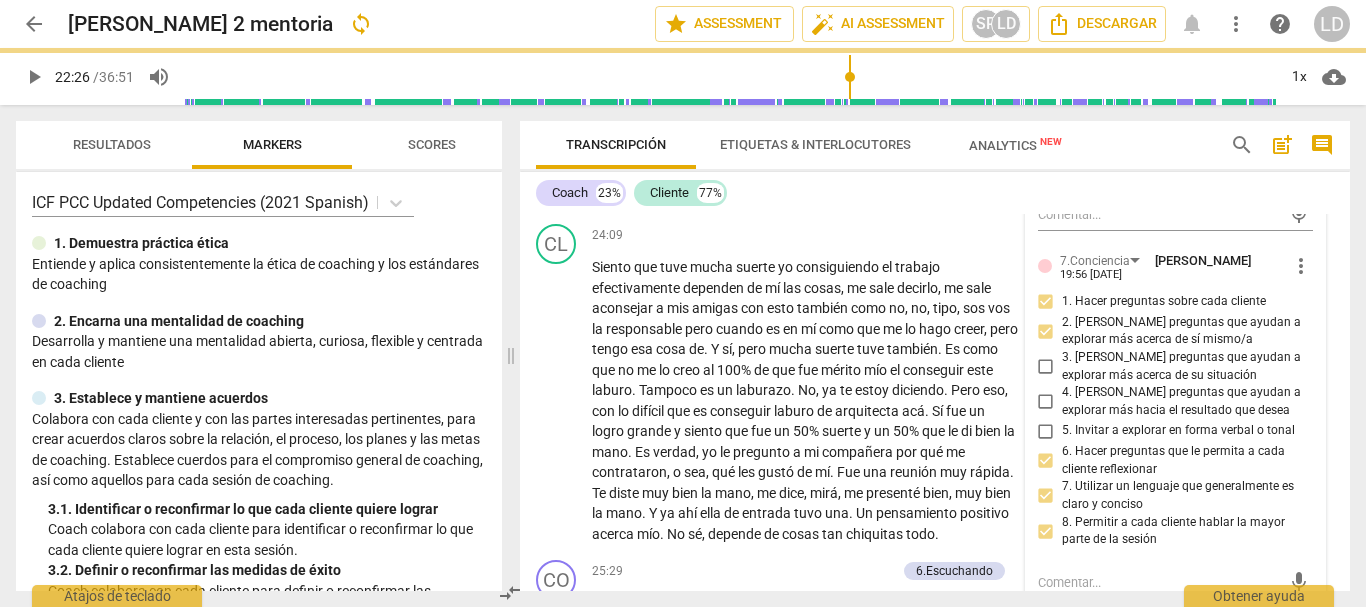 scroll, scrollTop: 8022, scrollLeft: 0, axis: vertical 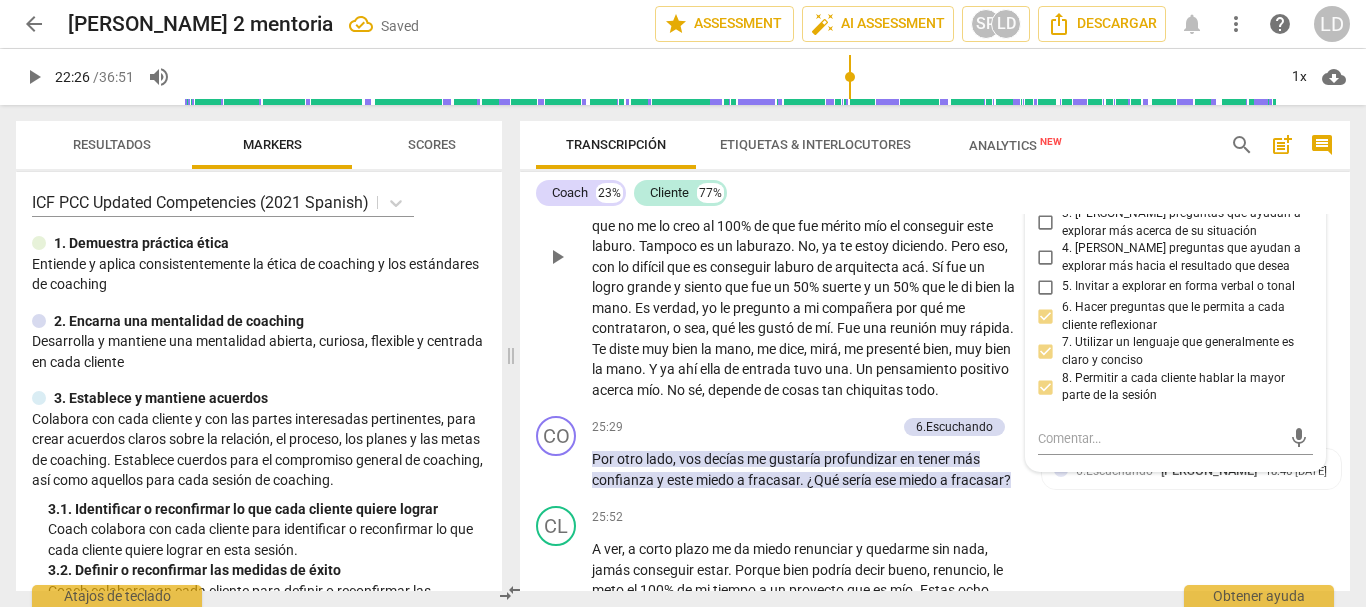 click on "CL play_arrow pause 24:09 + Add competency keyboard_arrow_right Siento   que   tuve   mucha   suerte   yo   consiguiendo   el   trabajo   efectivamente   dependen   de   mí   las   cosas ,   me   sale   decirlo ,   me   sale   aconsejar   a   mis   amigas   con   esto   también   como   no ,   no ,   tipo ,   sos   vos   la   responsable   pero   cuando   es   en   mí   como   que   me   lo   hago   creer ,   pero   tengo   esa   cosa   de .   Y   sí ,   pero   mucha   suerte   tuve   también .   Es   como   que   no   me   lo   creo   al   100 %   de   que   fue   mérito   mío   el   conseguir   este   laburo .   Tampoco   es   un   laburazo .   No ,   ya   te   estoy   diciendo .   Pero   eso ,   con   lo   difícil   que   es   conseguir   laburo   de   arquitecta   acá .   Sí   fue   un   logro   grande   y   siento   que   fue   un   50 %   suerte   y   un   50 %   que   le   di   bien   la   mano .   Es   verdad ,   yo   le   pregunto   a   mi   compañera   por   qué   me   contrataron ,   o" at bounding box center (935, 240) 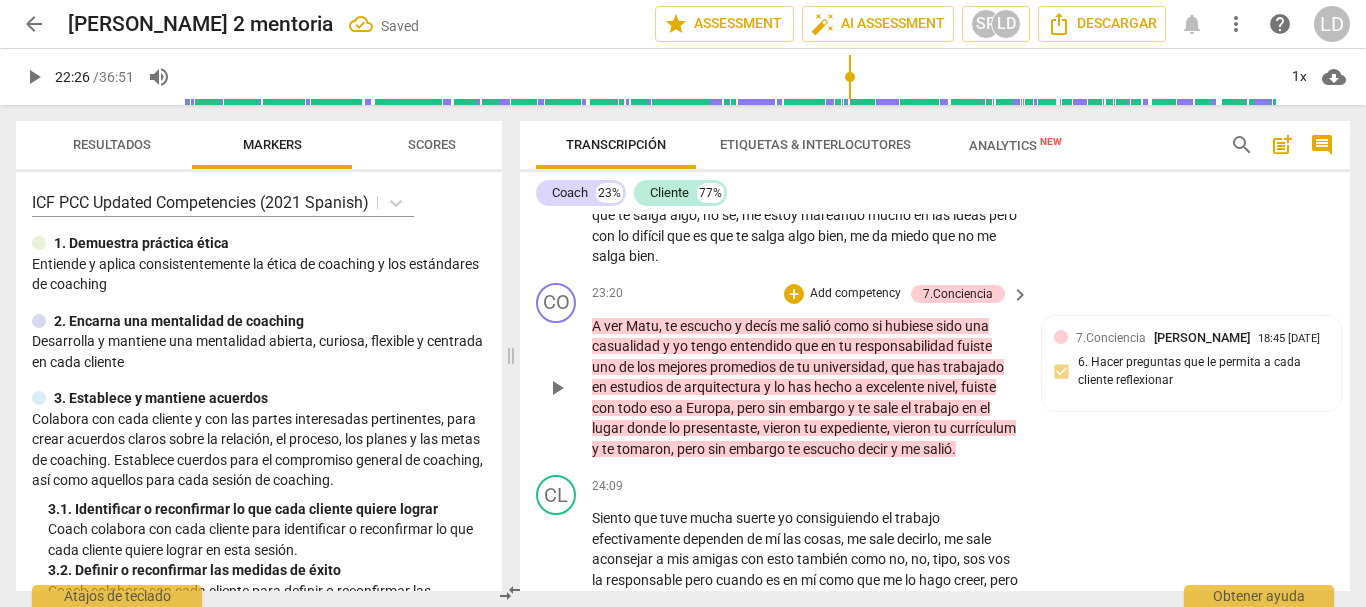 scroll, scrollTop: 7622, scrollLeft: 0, axis: vertical 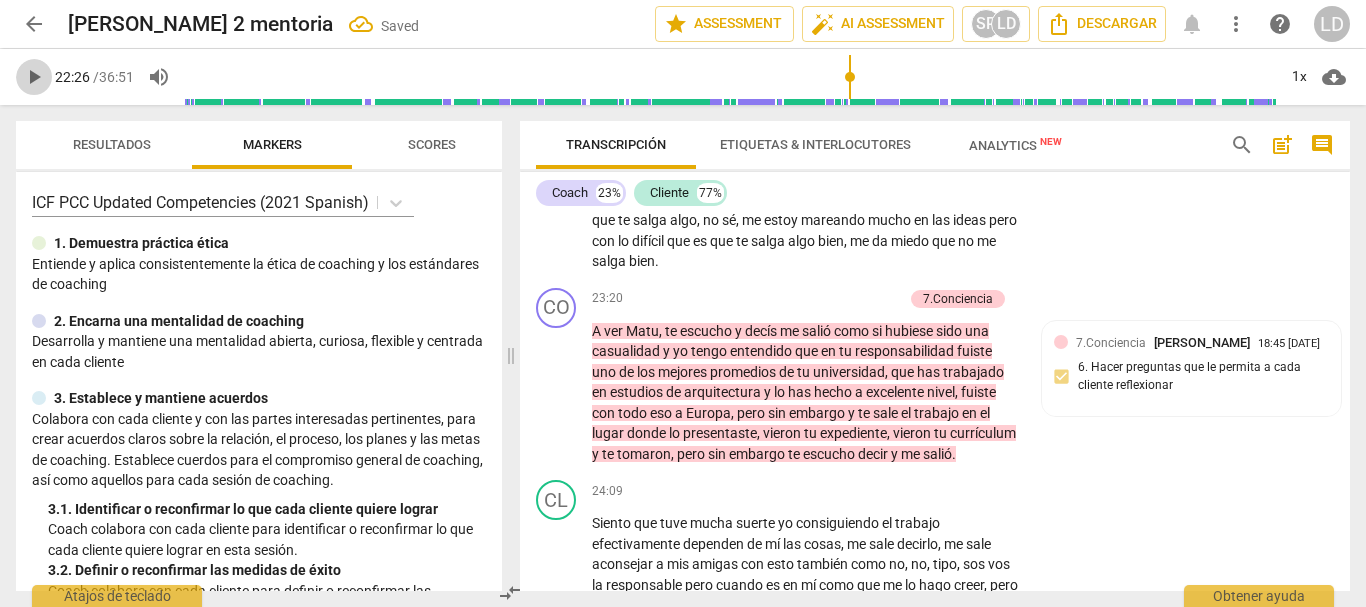 click on "play_arrow" at bounding box center (34, 77) 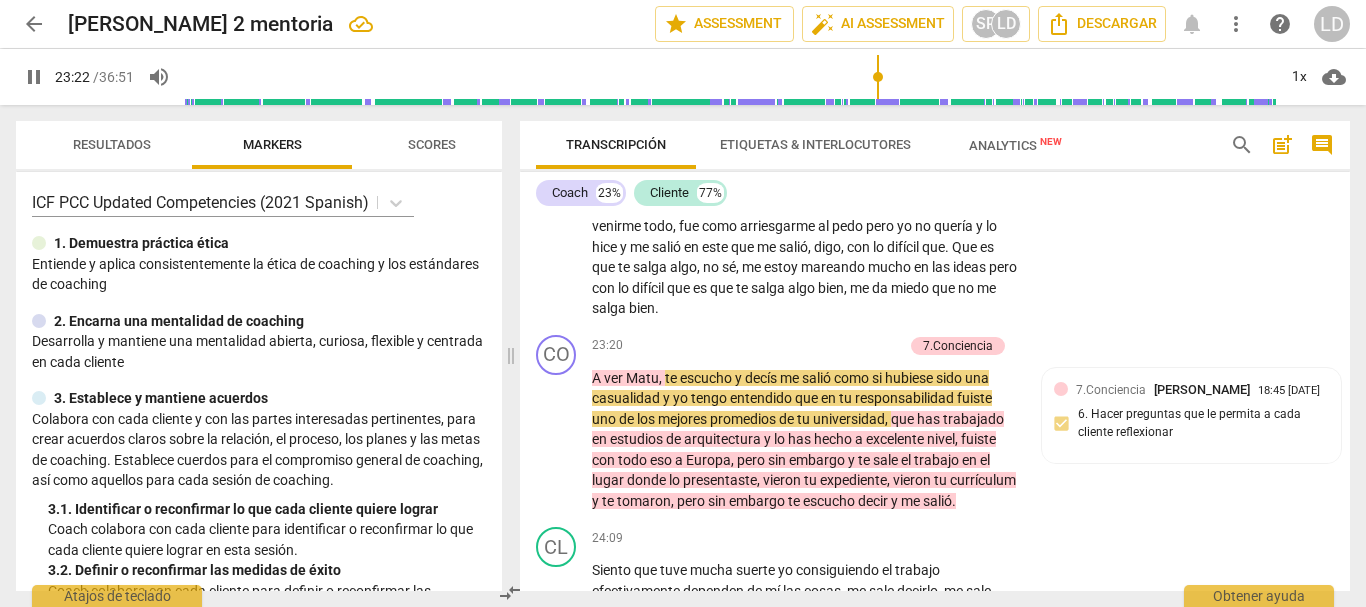 scroll, scrollTop: 7622, scrollLeft: 0, axis: vertical 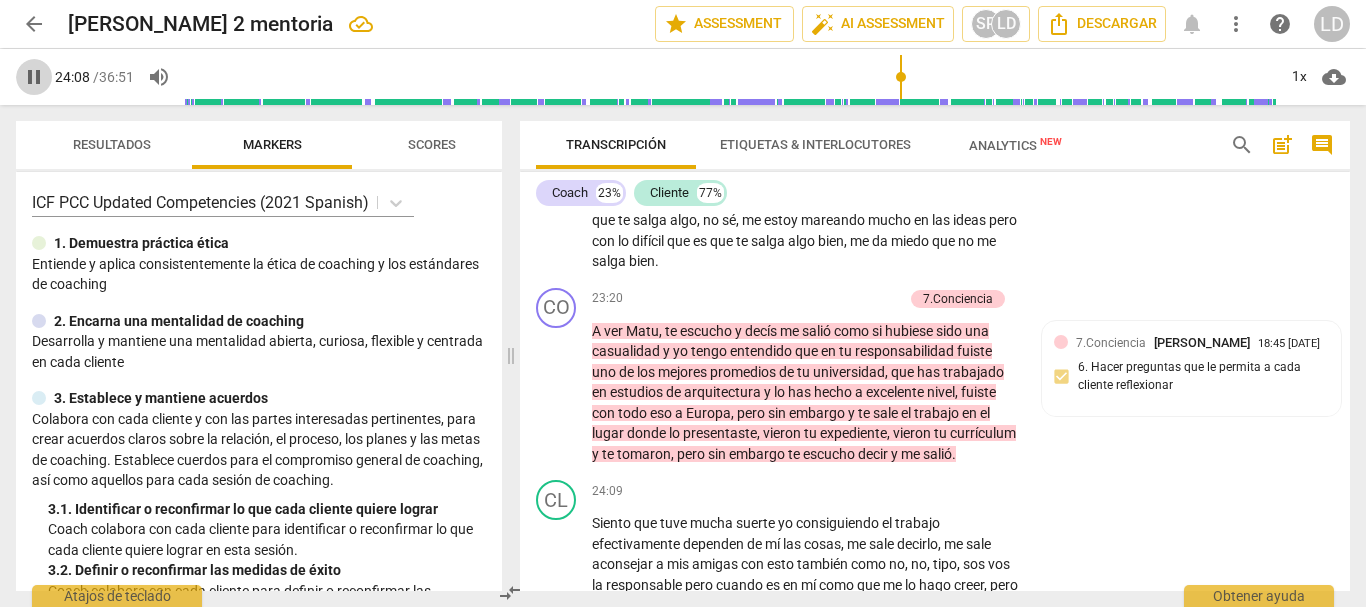 click on "pause" at bounding box center [34, 77] 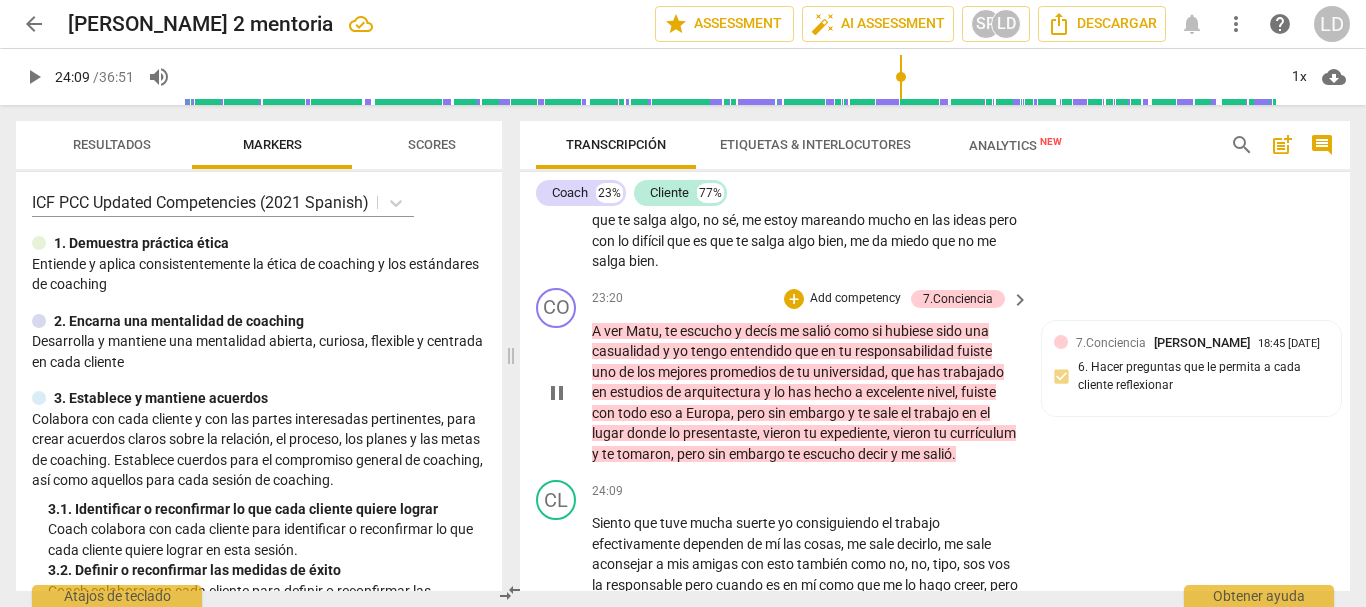 type on "1449" 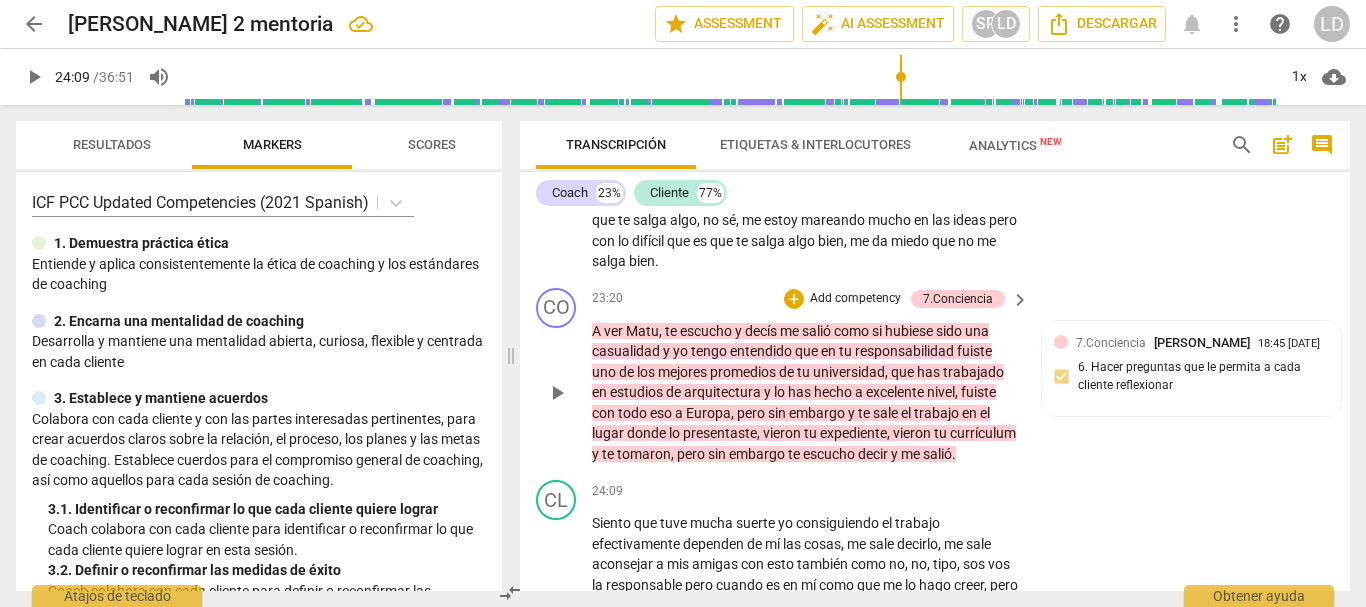 click on "Add competency" at bounding box center (855, 299) 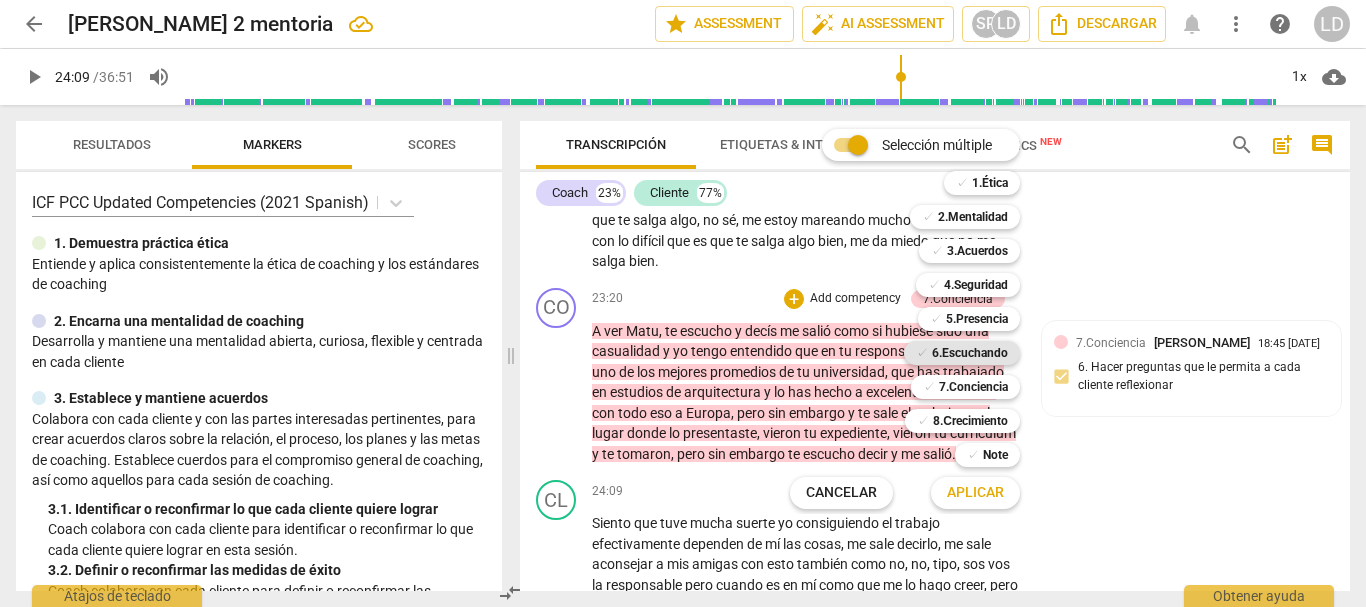 click on "6.Escuchando" at bounding box center [970, 353] 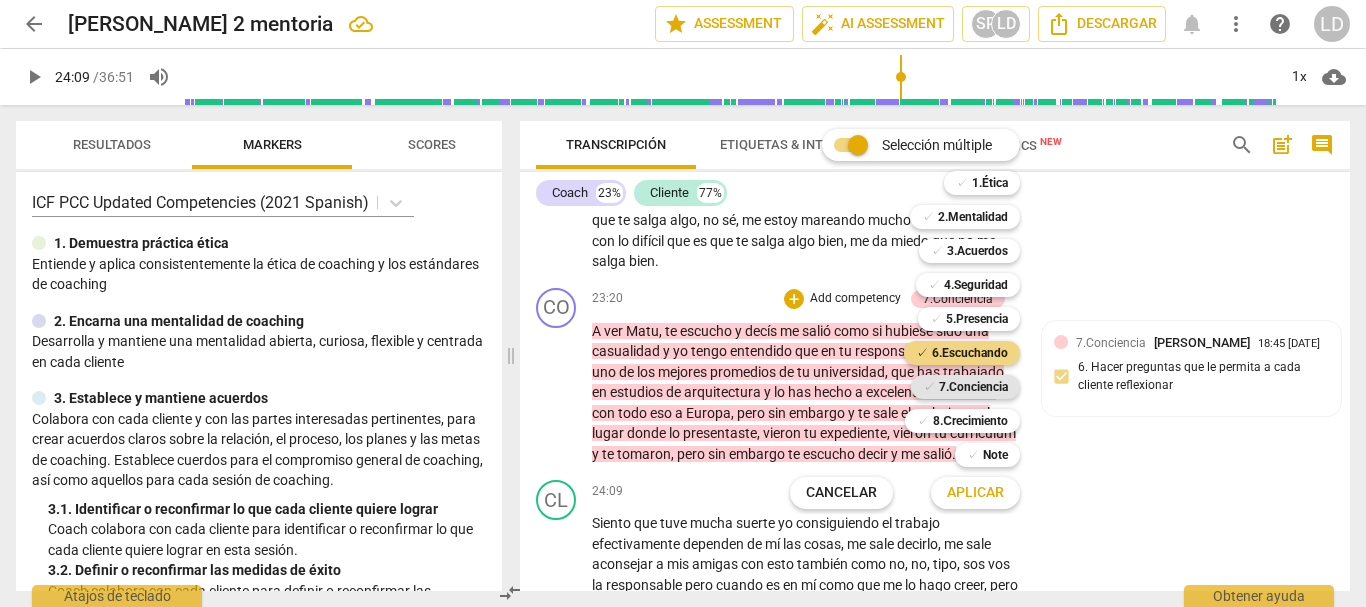click on "7.Conciencia" at bounding box center [973, 387] 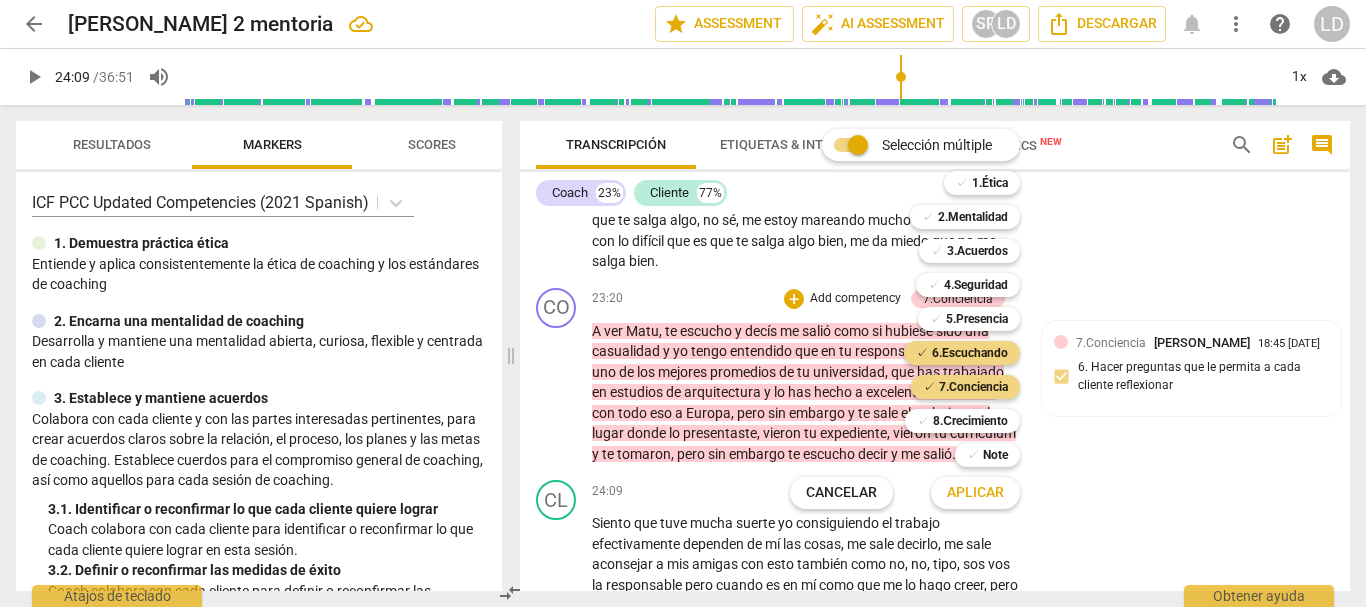 click on "Aplicar" at bounding box center [975, 493] 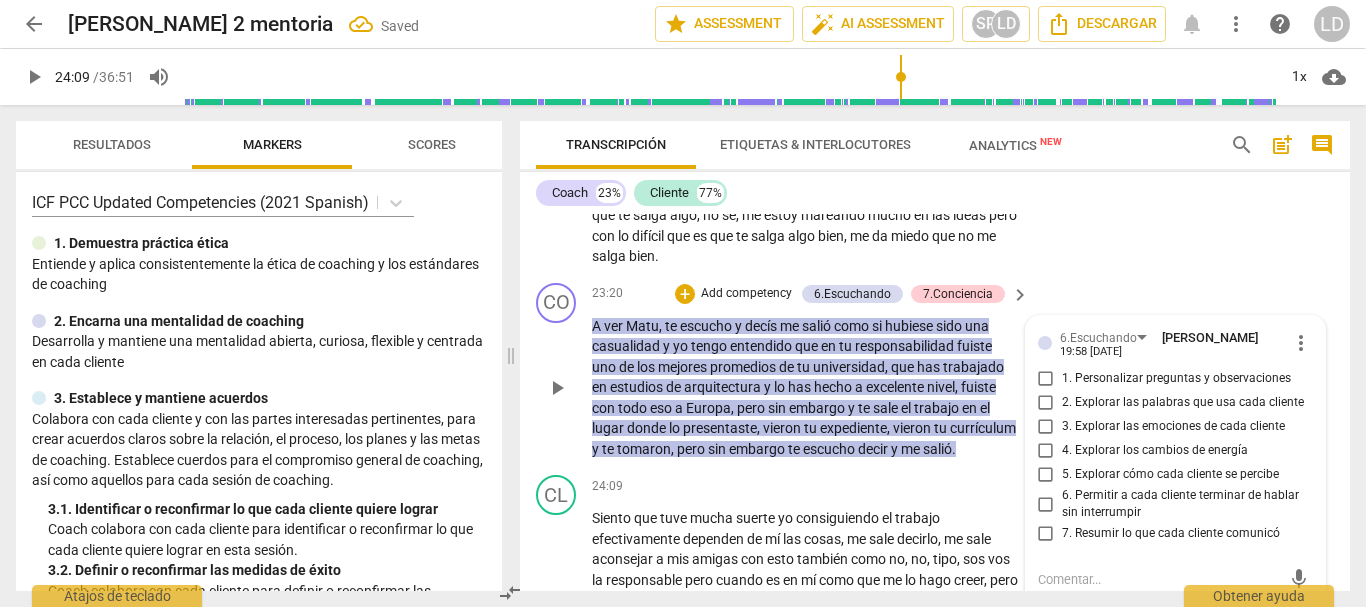 scroll, scrollTop: 7625, scrollLeft: 0, axis: vertical 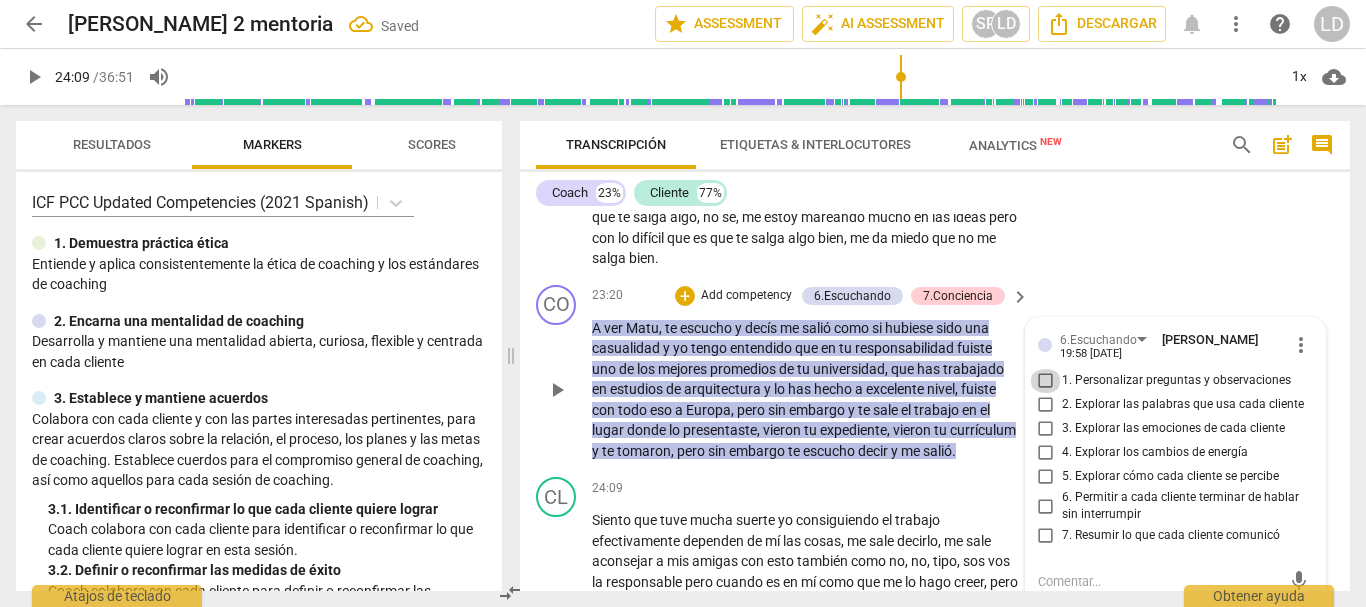 click on "1. Personalizar preguntas y observaciones" at bounding box center (1046, 381) 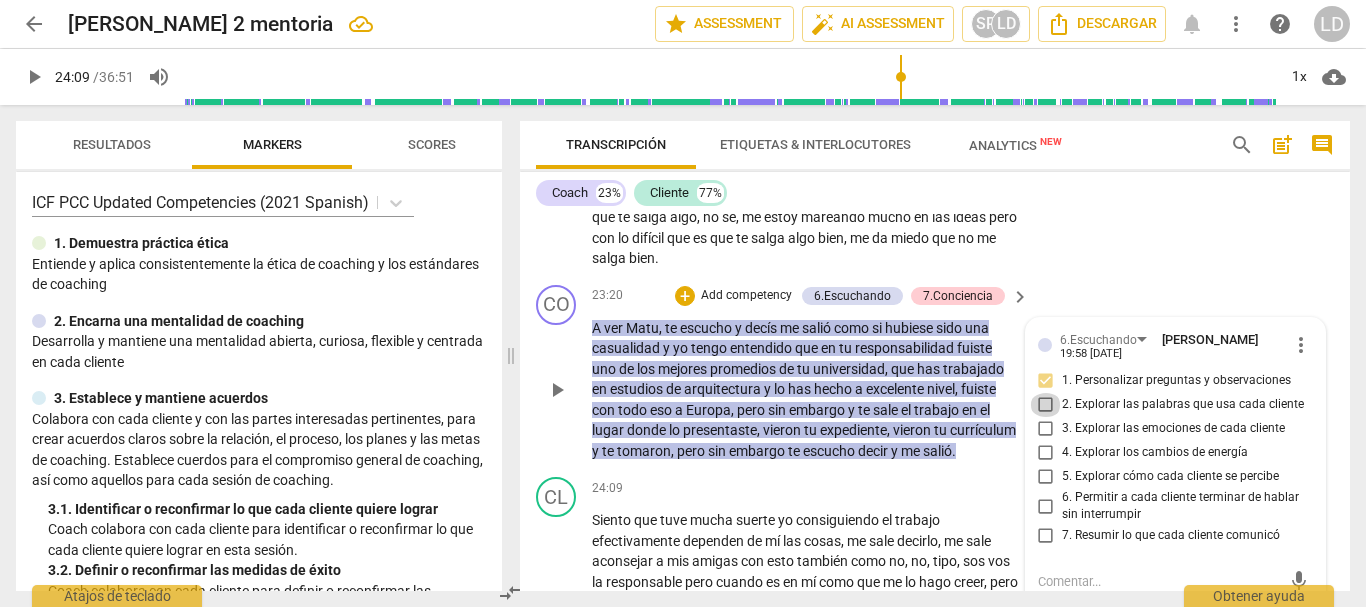 click on "2. Explorar las palabras que usa cada cliente" at bounding box center [1046, 405] 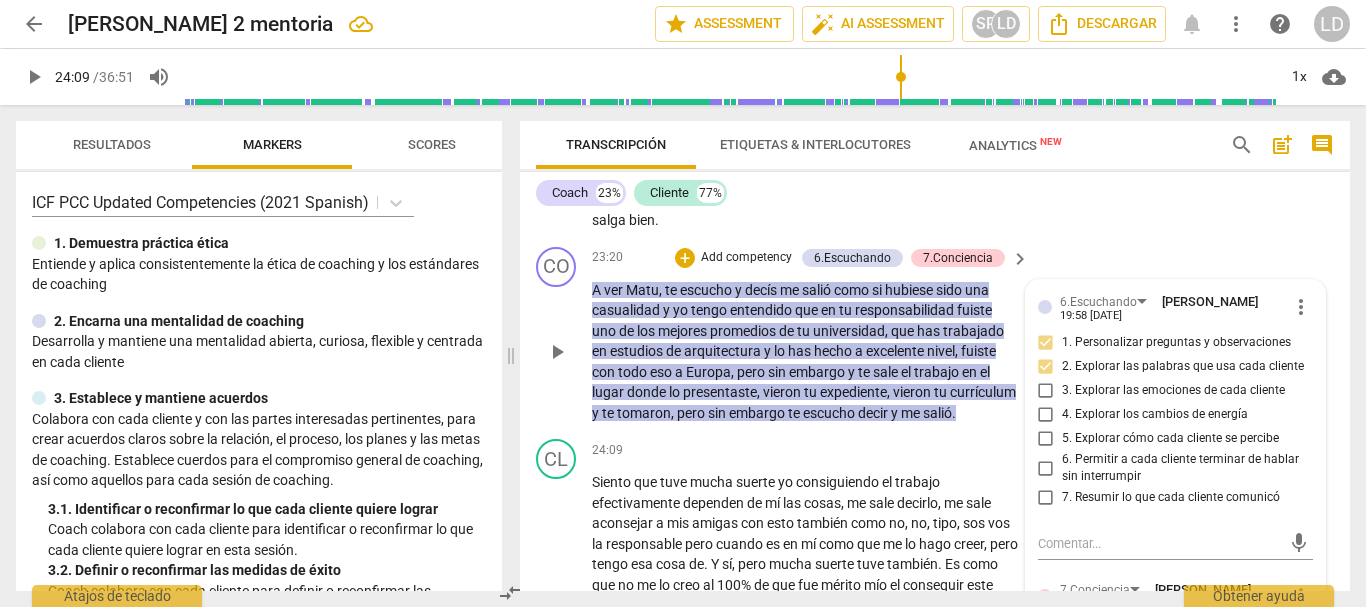 scroll, scrollTop: 7725, scrollLeft: 0, axis: vertical 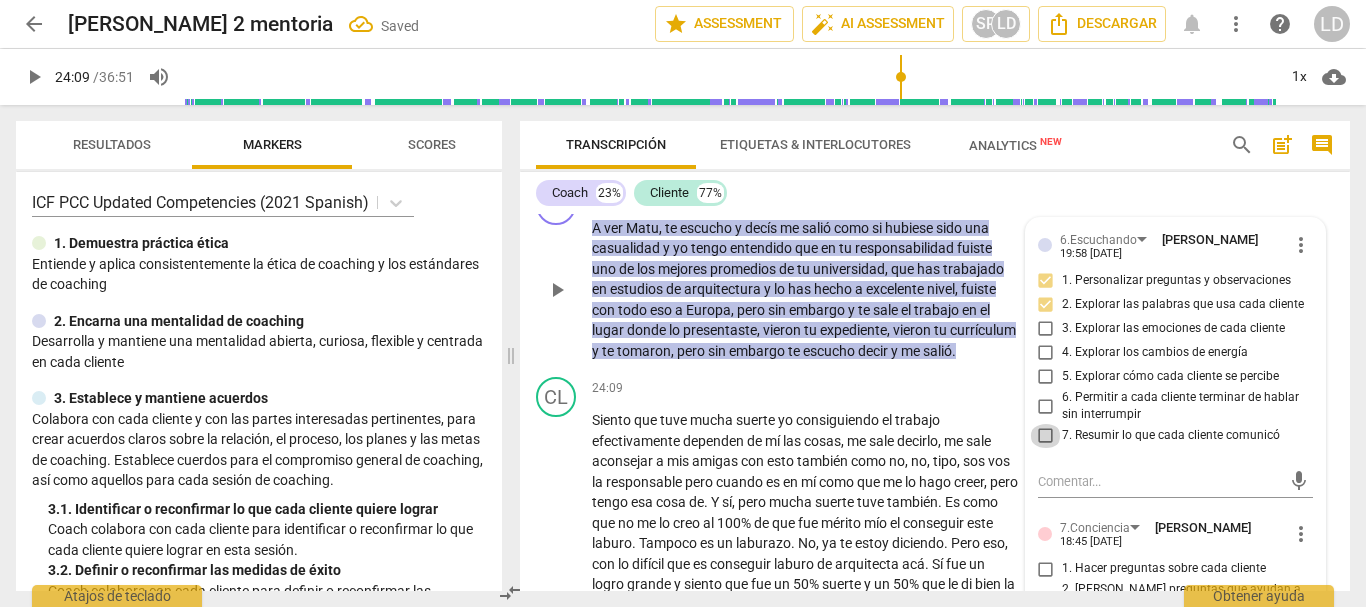 click on "7. Resumir lo que cada cliente comunicó" at bounding box center [1046, 436] 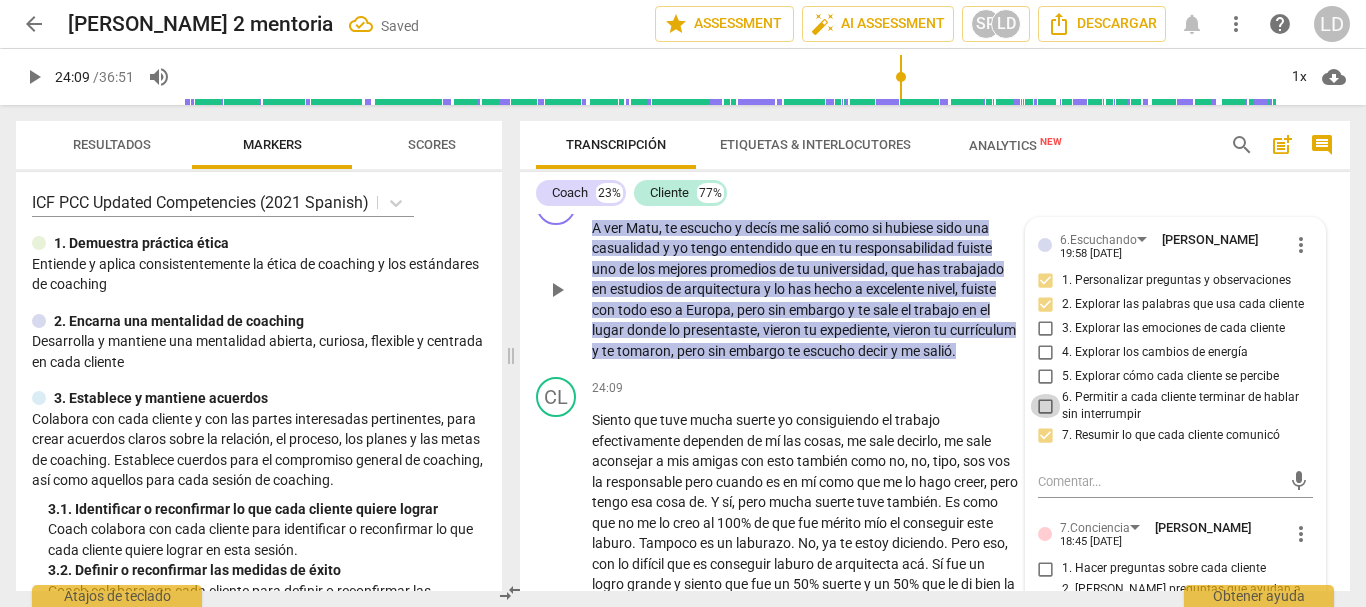 click on "6. Permitir a cada cliente terminar de hablar sin interrumpir" at bounding box center (1046, 406) 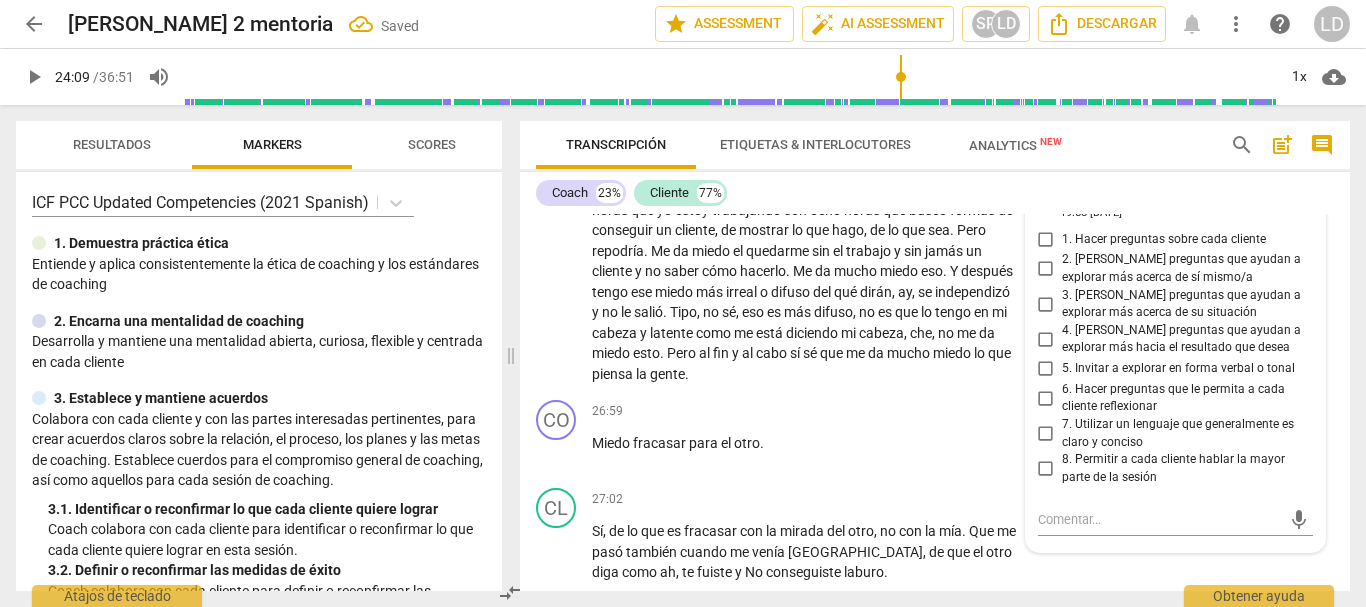 scroll, scrollTop: 8425, scrollLeft: 0, axis: vertical 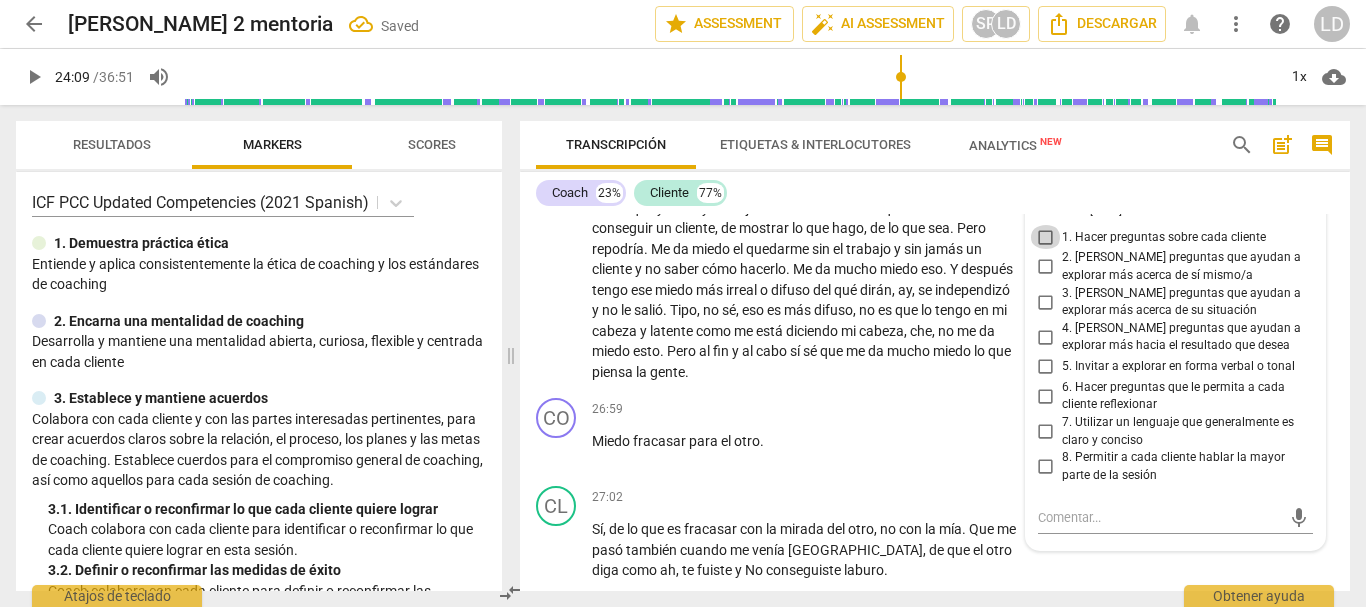 click on "1. Hacer preguntas sobre cada cliente" at bounding box center (1046, 237) 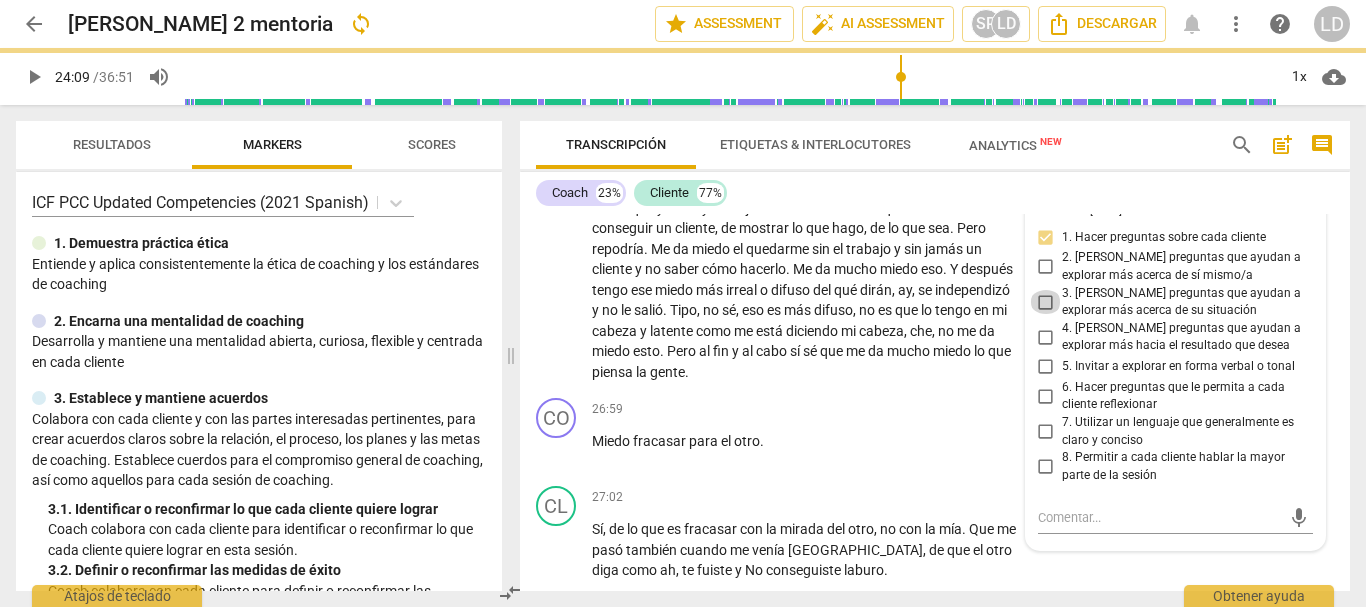click on "3. [PERSON_NAME] preguntas que ayudan a explorar más acerca de su situación" at bounding box center [1046, 302] 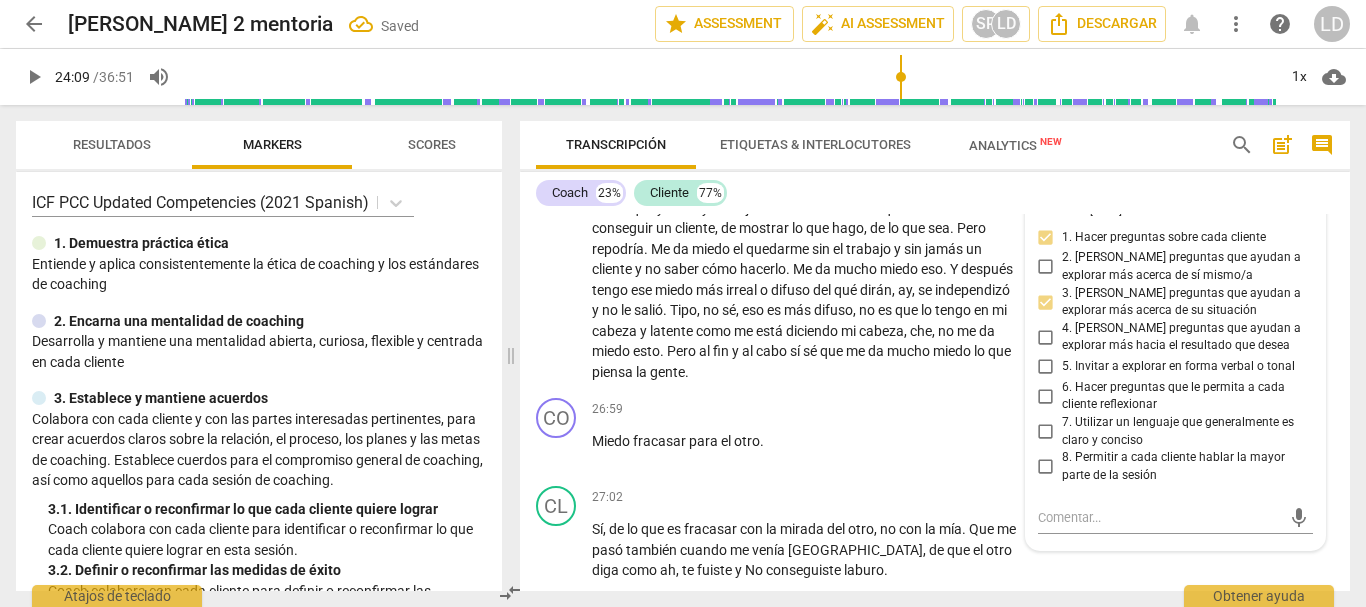drag, startPoint x: 1041, startPoint y: 451, endPoint x: 1035, endPoint y: 433, distance: 18.973665 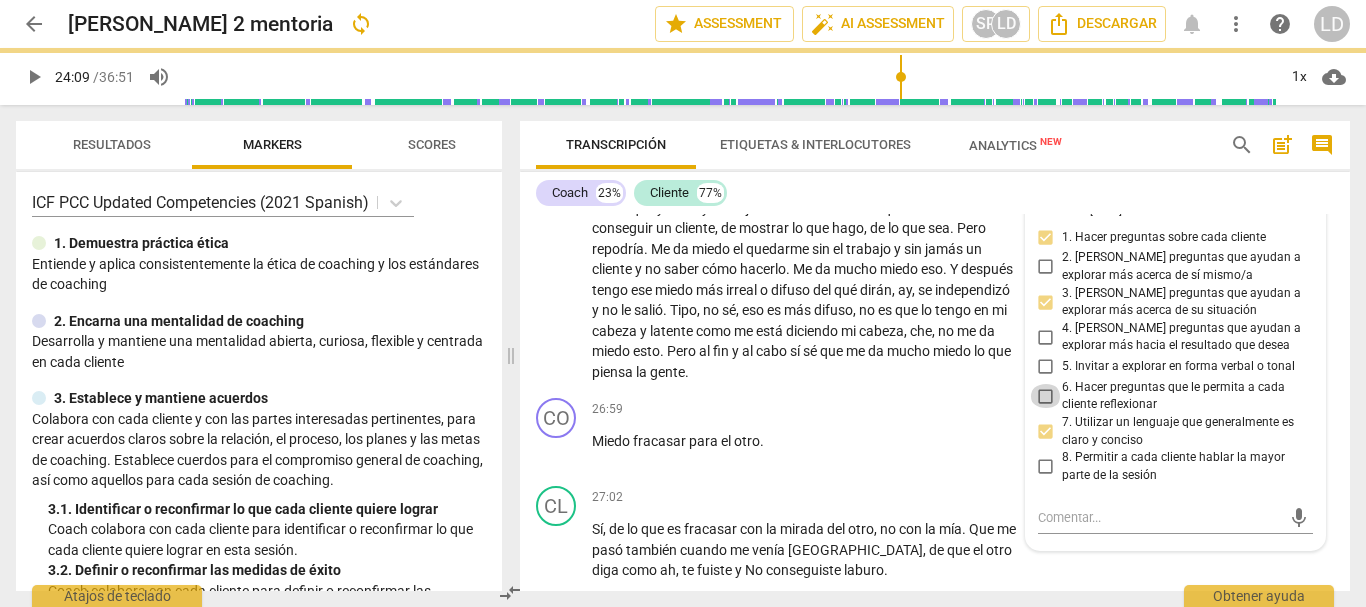 click on "6. Hacer preguntas que le permita a cada cliente reflexionar" at bounding box center (1046, 396) 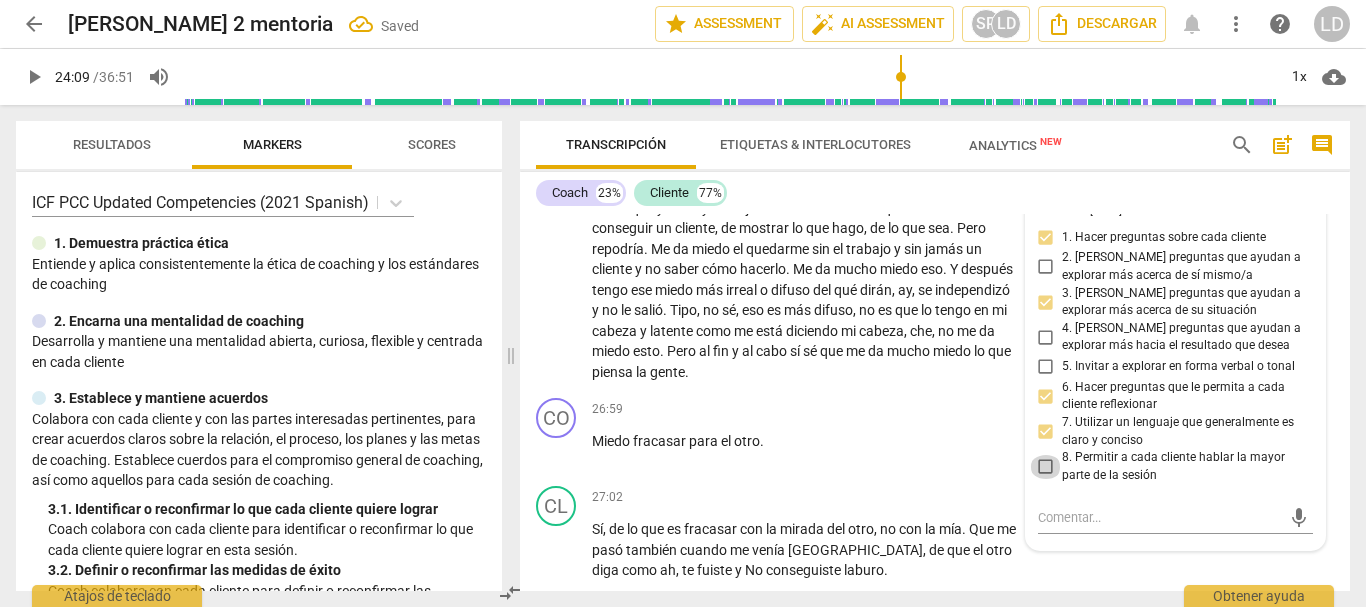 click on "8. Permitir a cada cliente hablar la mayor parte de la sesión" at bounding box center (1046, 467) 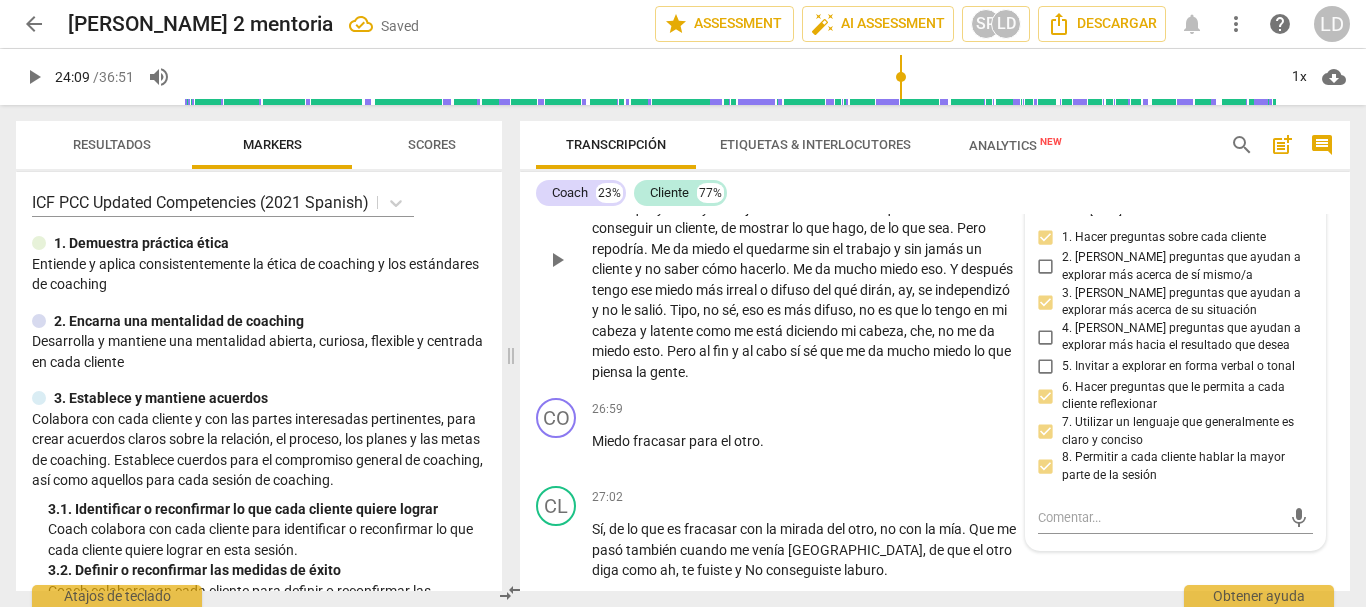 click on "CL play_arrow pause 25:52 + Add competency keyboard_arrow_right A   ver ,   a   corto   plazo   me   da   miedo   renunciar   y   quedarme   sin   nada ,   jamás   conseguir   estar .   Porque   bien   podría   decir   bueno ,   renuncio ,   le   meto   el   100 %   de   mi   tiempo   a   un   proyecto   que   es   mío .   Estas   ocho   horas   que   yo   estoy   trabajando   son   ocho   horas   que   busco   formas   de   conseguir   un   cliente ,   de   mostrar   lo   que   hago ,   de   lo   que   sea .   Pero   repodría .   Me   da   miedo   el   quedarme   sin   el   trabajo   y   sin   jamás   un   cliente   y   no   saber   cómo   hacerlo .   Me   da   mucho   miedo   eso .   Y   después   tengo   ese   miedo   más   irreal   o   difuso   del   qué   dirán ,   ay ,   se   independizó   y   no   le   salió .   Tipo ,   no   sé ,   eso   es   más   difuso ,   no   es   que   lo   tengo   en   mi   cabeza   y   latente   como   me   está   diciendo   mi   cabeza ,   che ,   no   me   da" at bounding box center (935, 242) 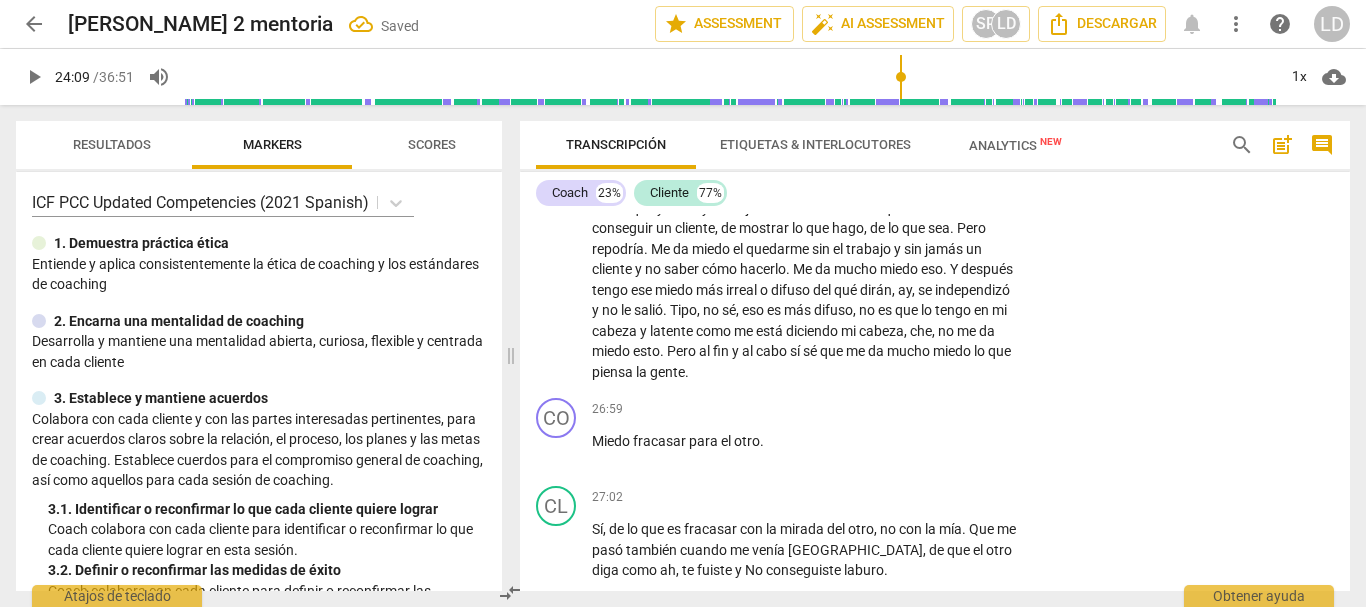 click on "play_arrow" at bounding box center [34, 77] 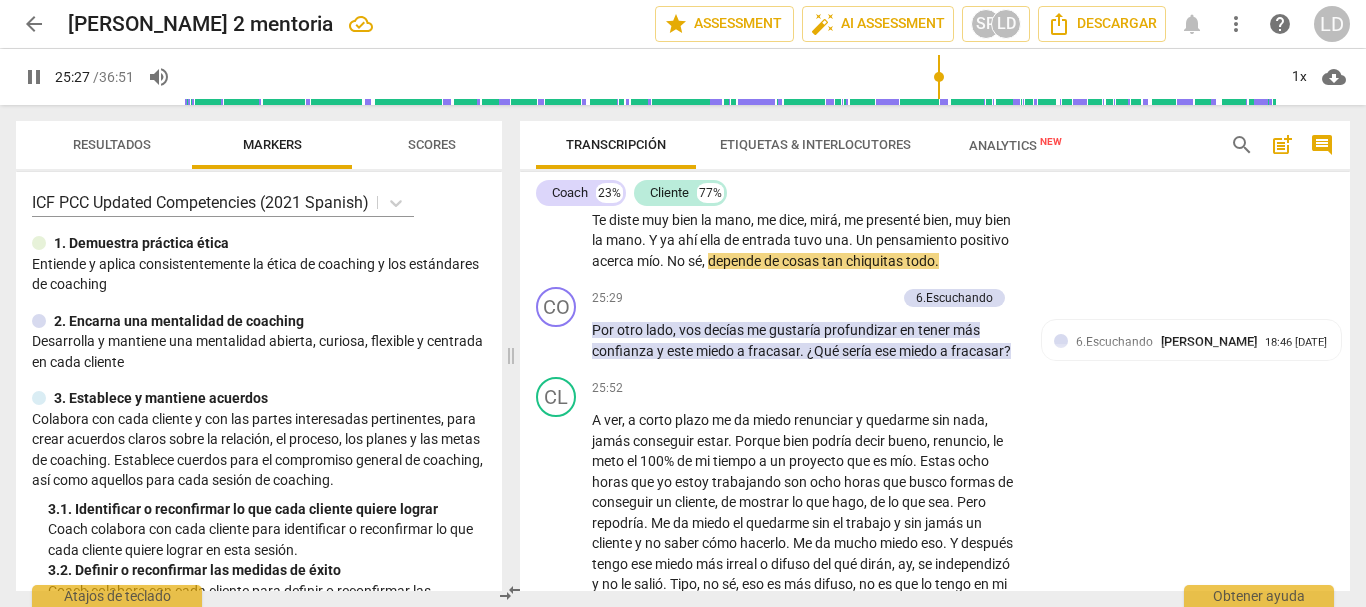 scroll, scrollTop: 8163, scrollLeft: 0, axis: vertical 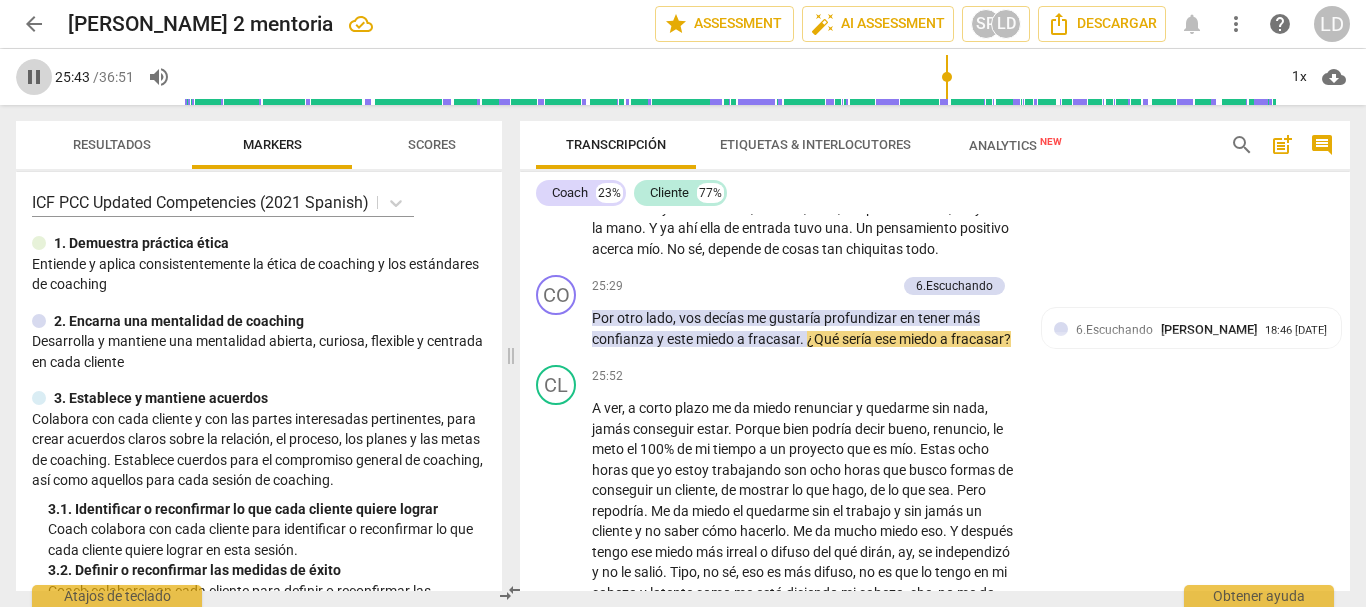 click on "pause" at bounding box center (34, 77) 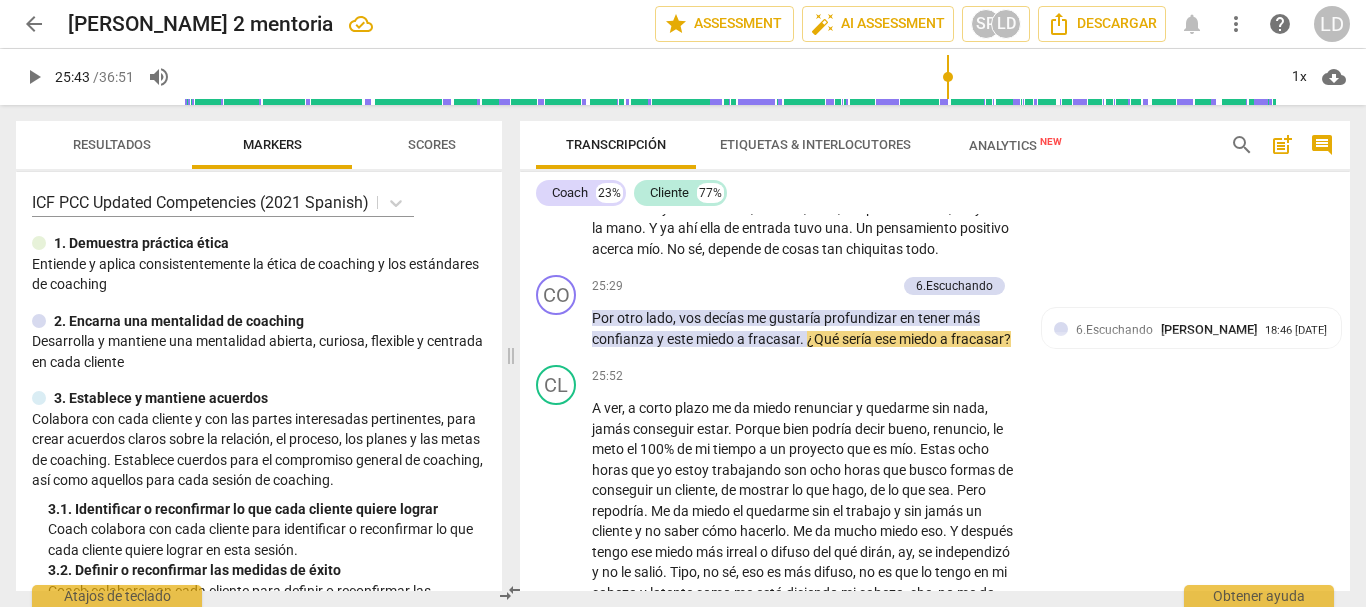 type on "1543" 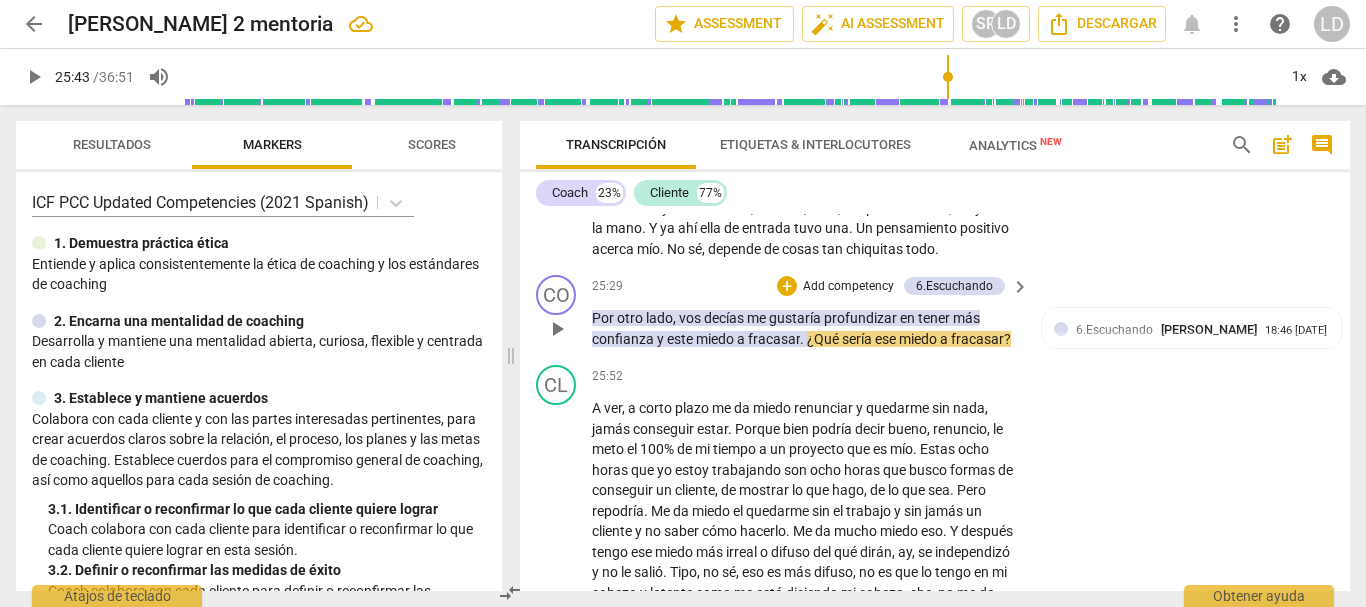 click on "Add competency" at bounding box center (848, 287) 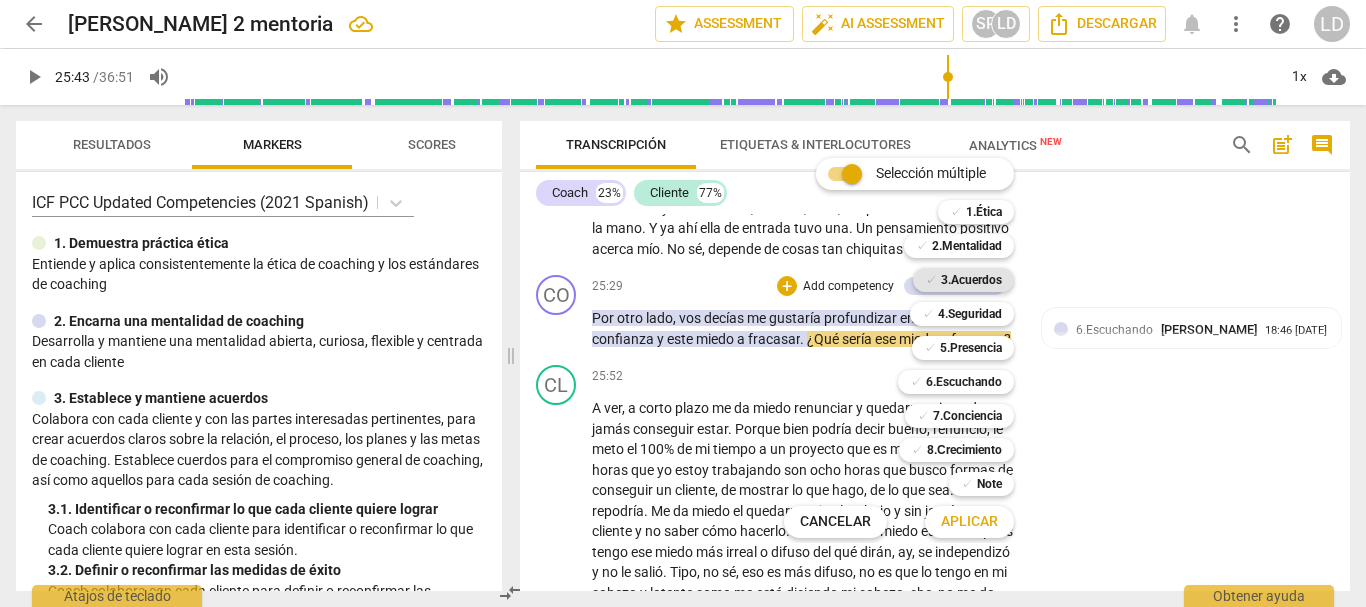 click on "3.Acuerdos" at bounding box center [971, 280] 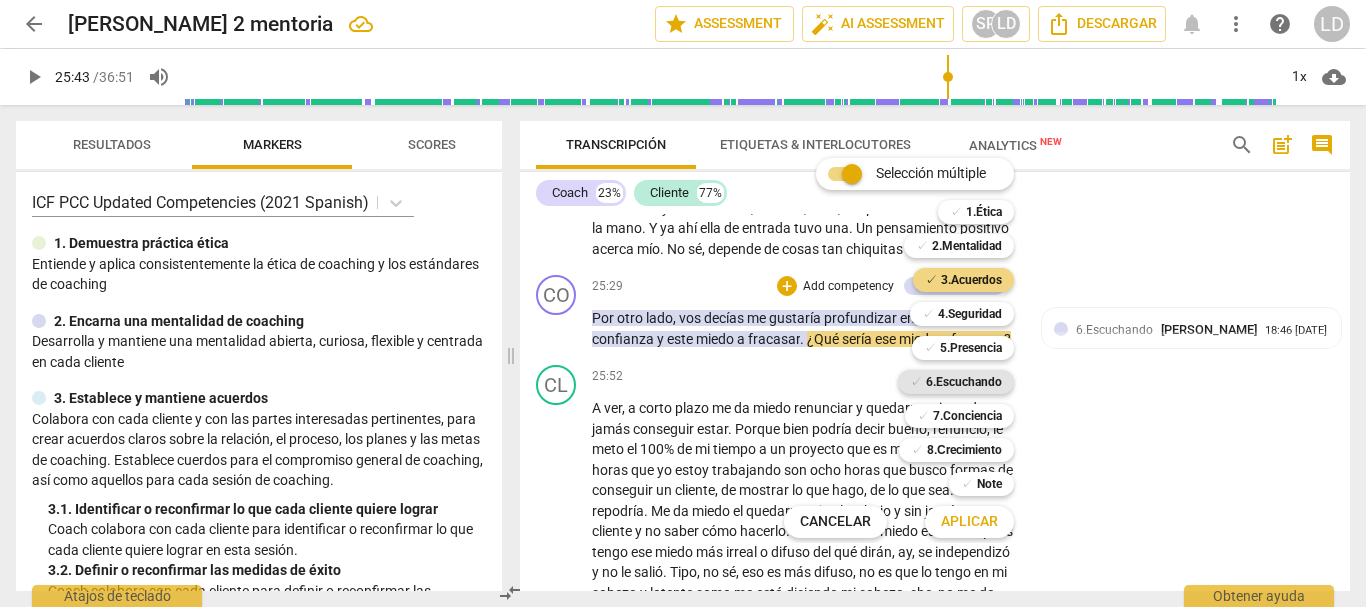 click on "6.Escuchando" at bounding box center (964, 382) 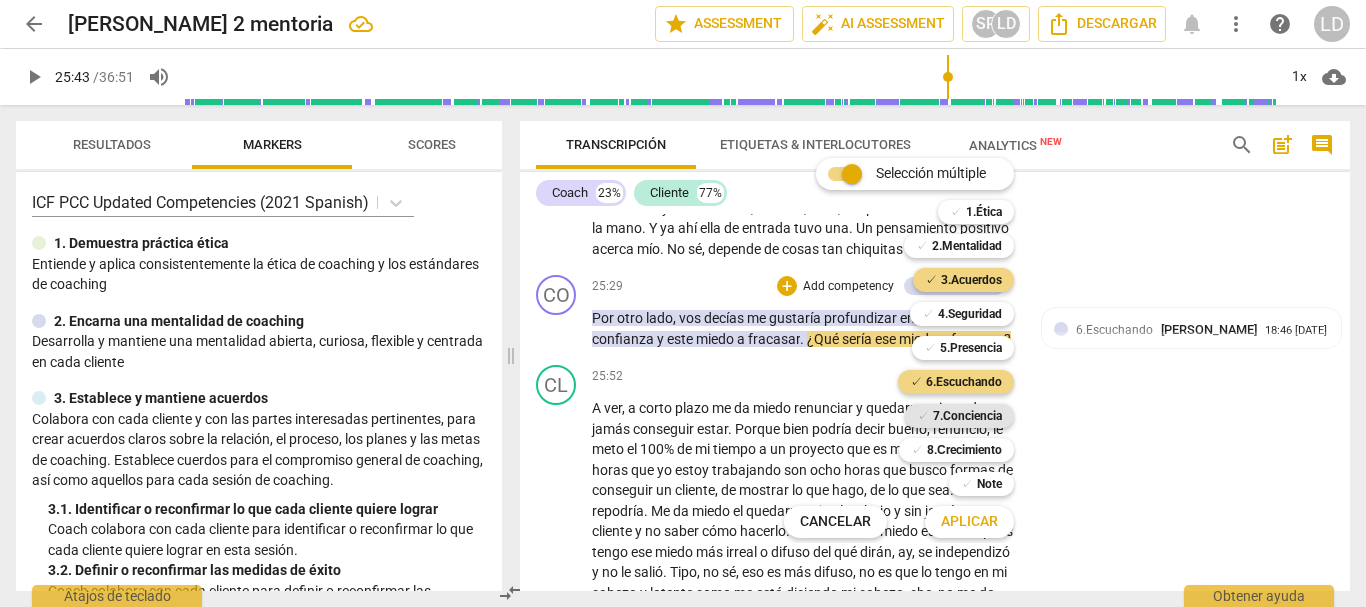 click on "7.Conciencia" at bounding box center [967, 416] 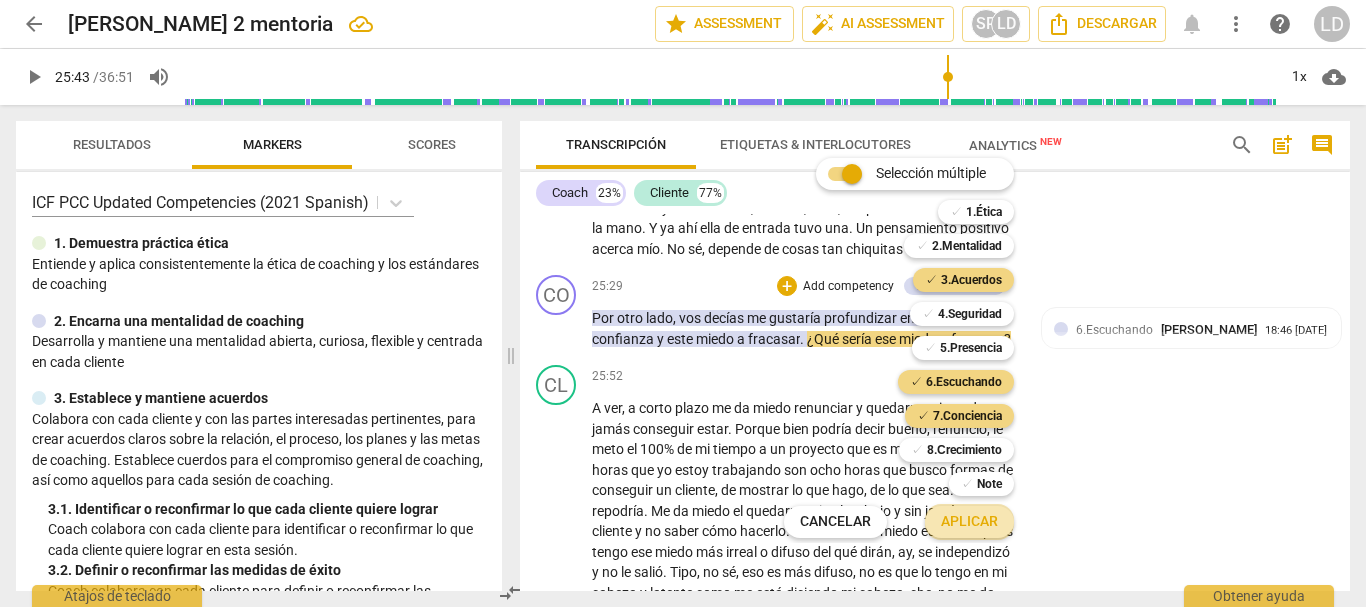 click on "Aplicar" at bounding box center [969, 522] 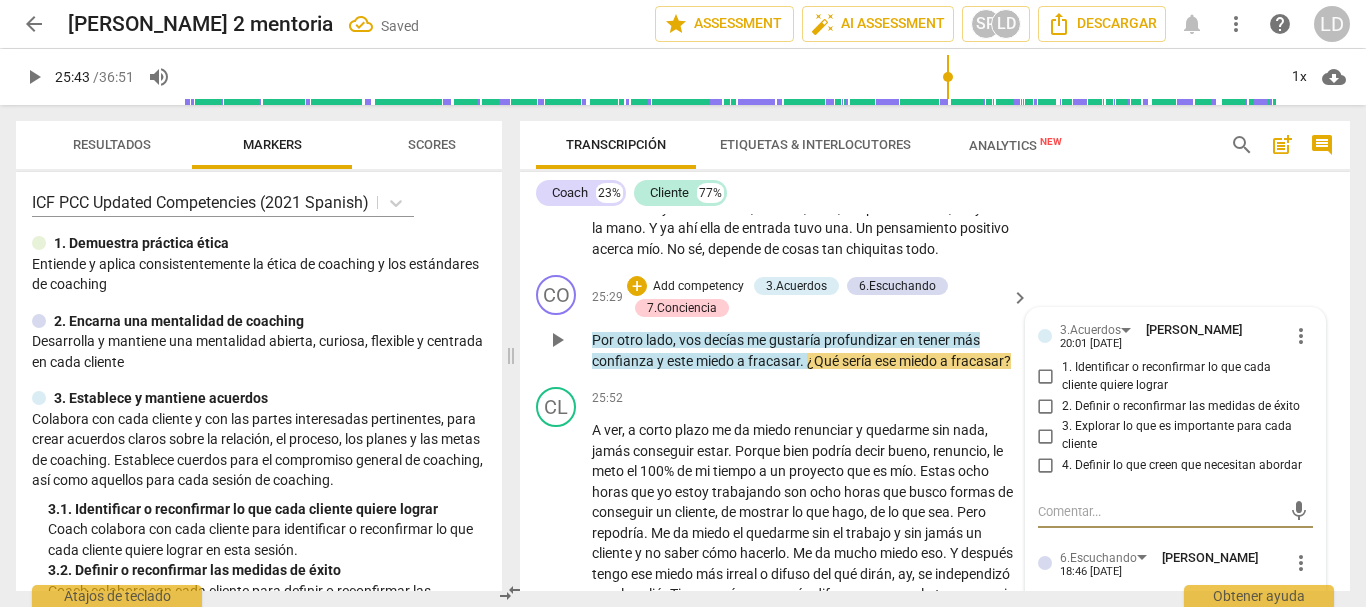 click on "3. Explorar lo que es importante para cada cliente" at bounding box center [1046, 436] 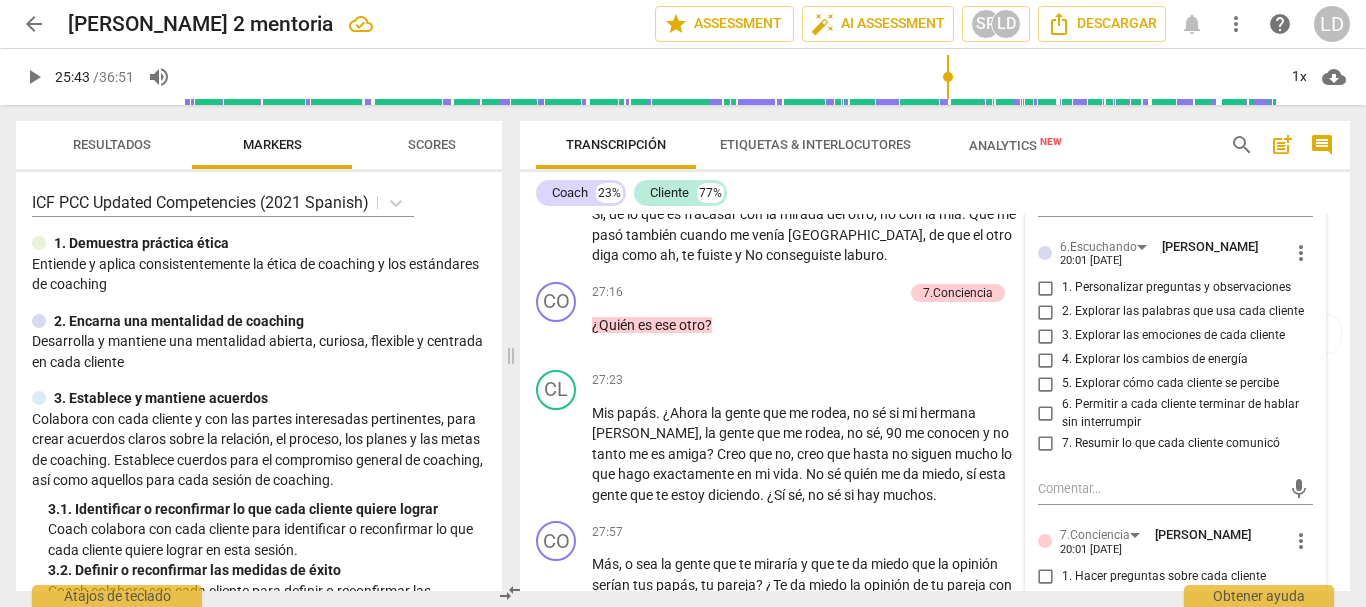 scroll, scrollTop: 8763, scrollLeft: 0, axis: vertical 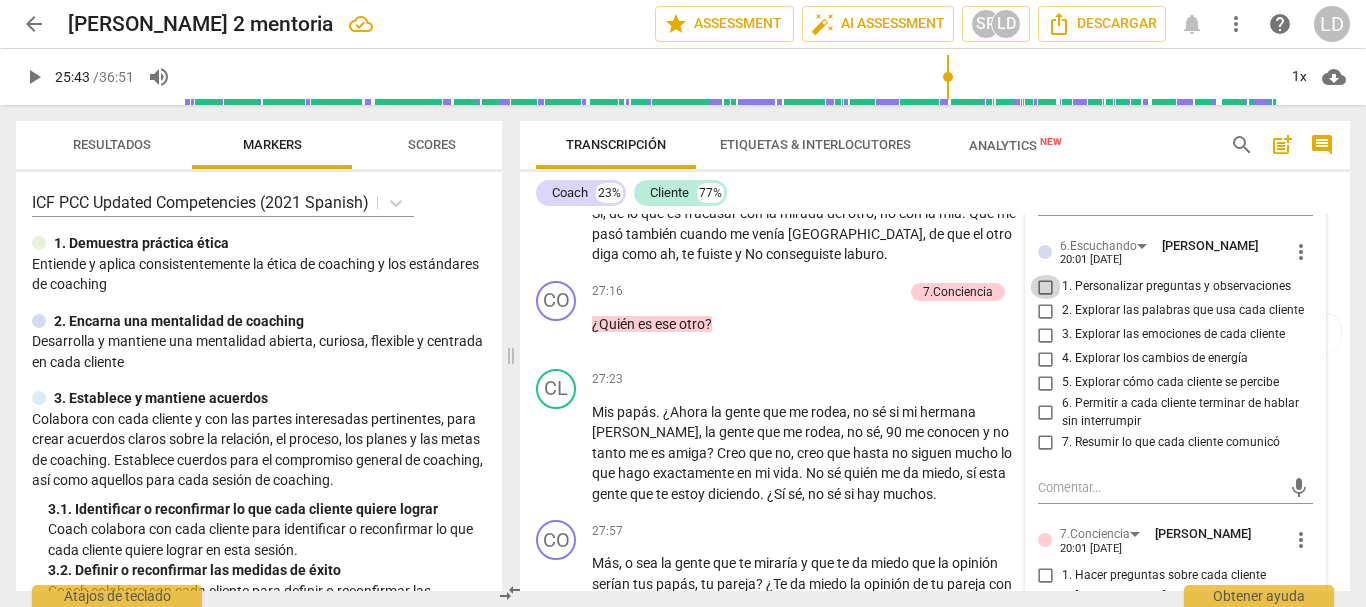 click on "1. Personalizar preguntas y observaciones" at bounding box center (1046, 287) 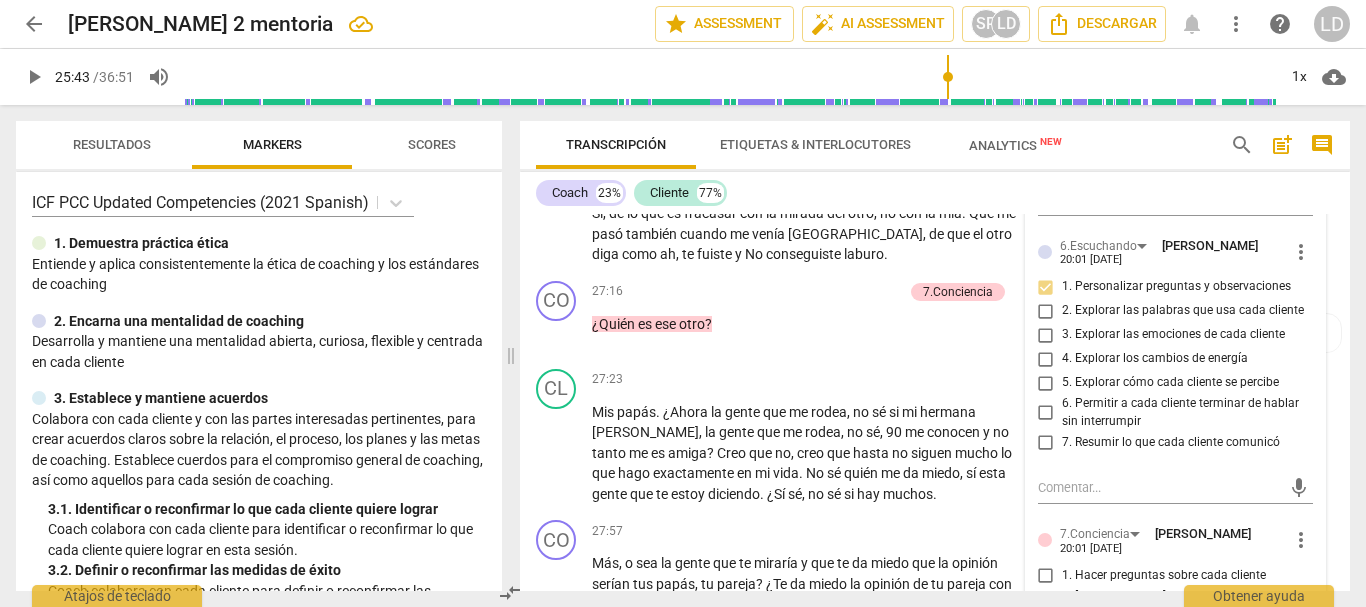 click on "2. Explorar las palabras que usa cada cliente" at bounding box center [1046, 311] 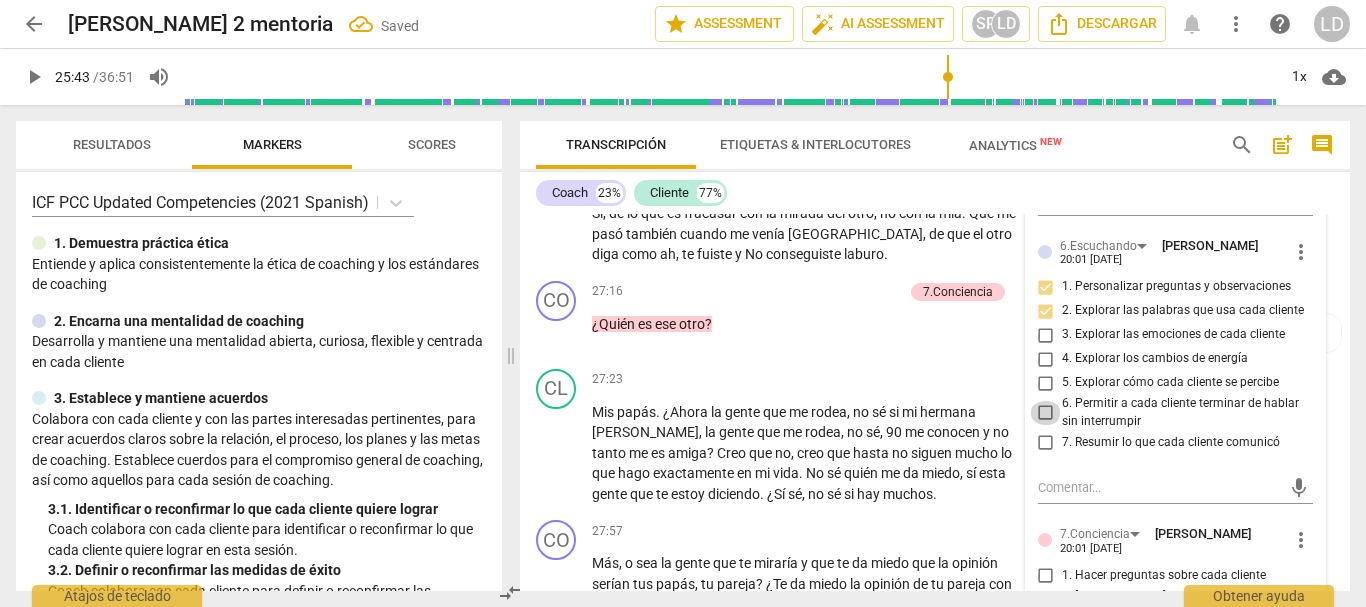 click on "6. Permitir a cada cliente terminar de hablar sin interrumpir" at bounding box center (1046, 413) 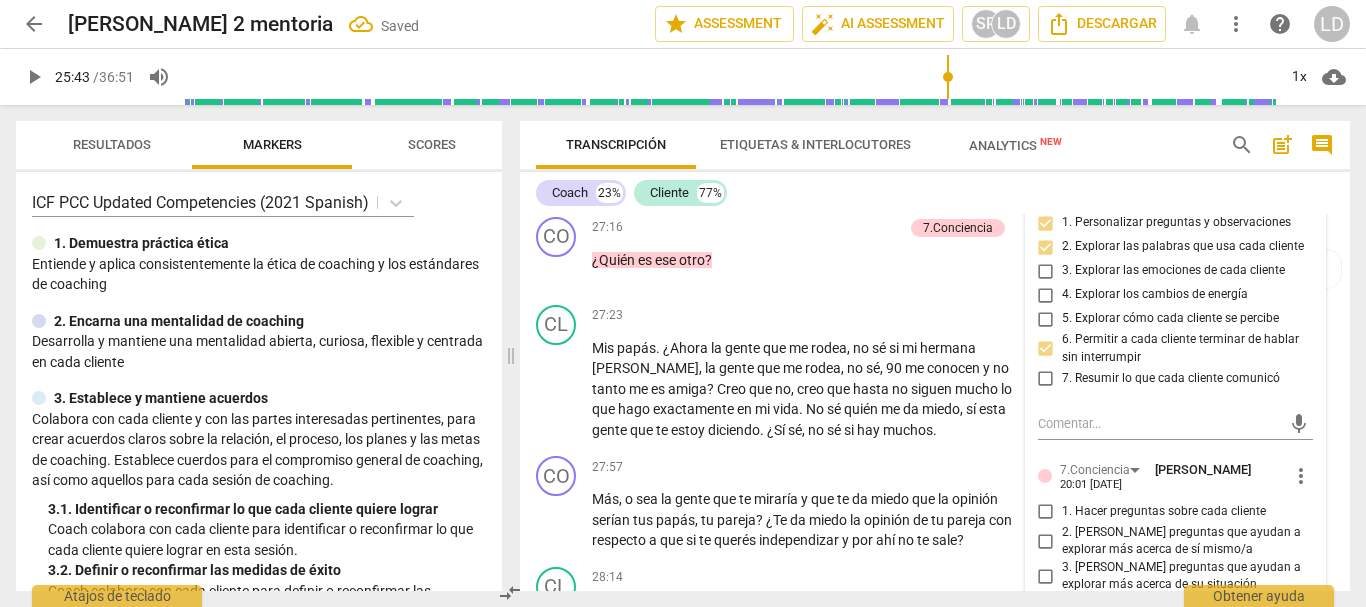 scroll, scrollTop: 9063, scrollLeft: 0, axis: vertical 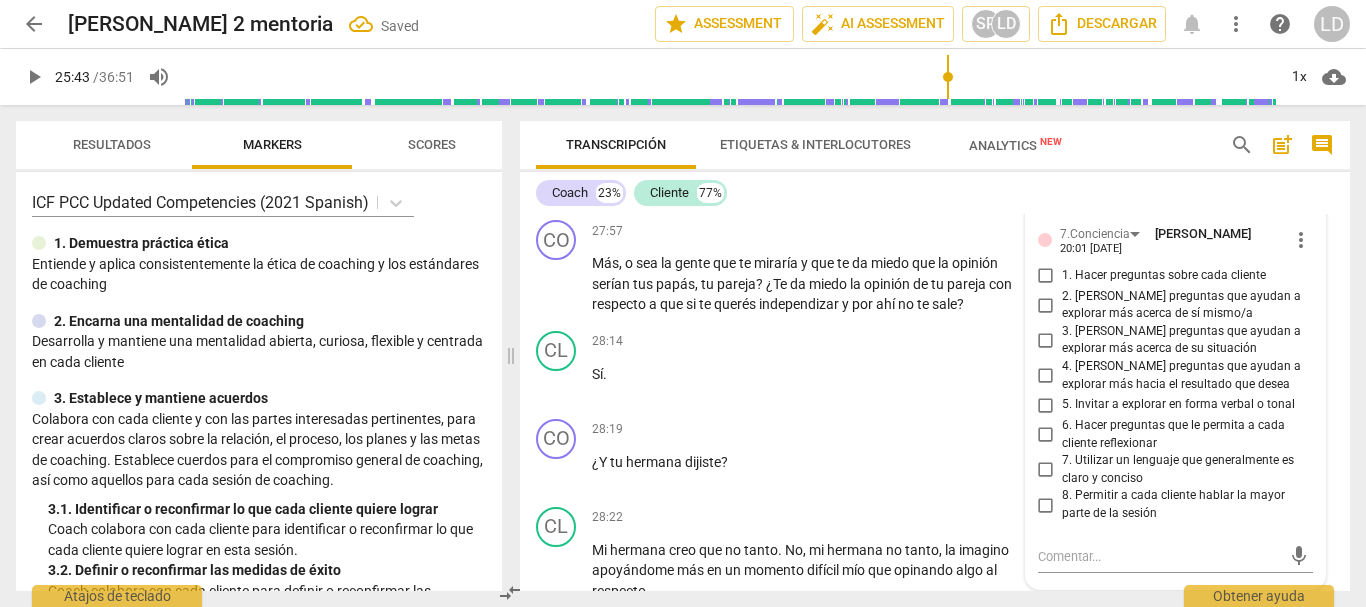 click on "1. Hacer preguntas sobre cada cliente" at bounding box center [1046, 276] 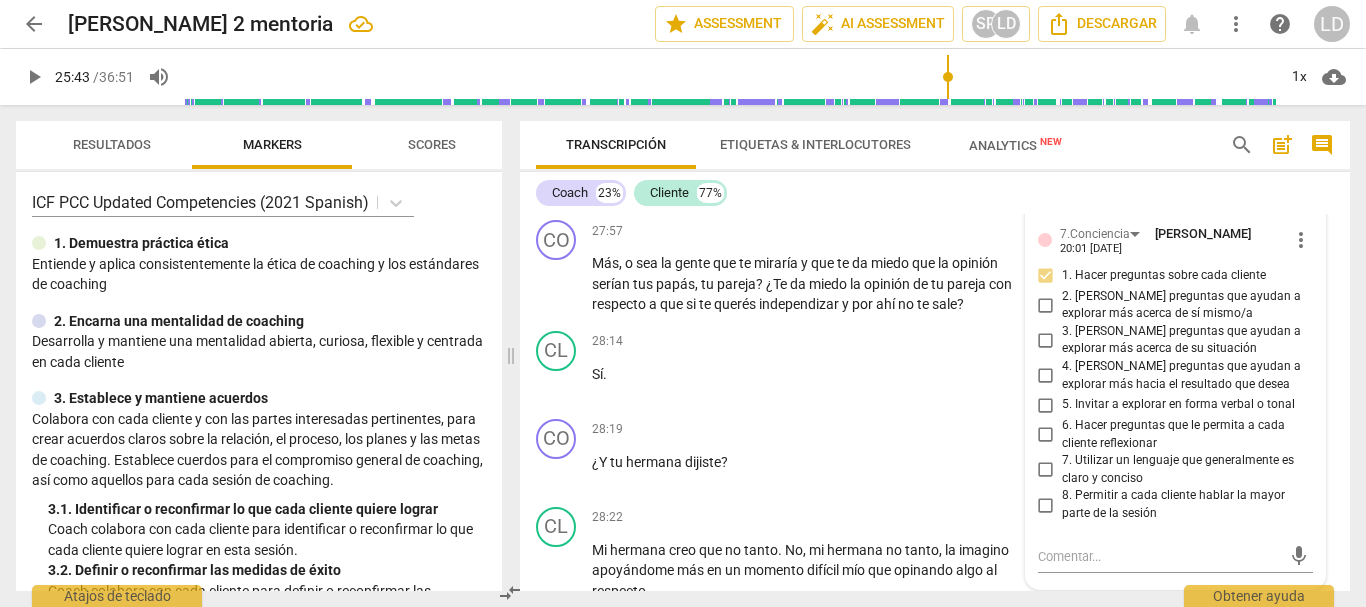 click on "2. [PERSON_NAME] preguntas que ayudan a explorar más acerca de sí mismo/a" at bounding box center (1046, 305) 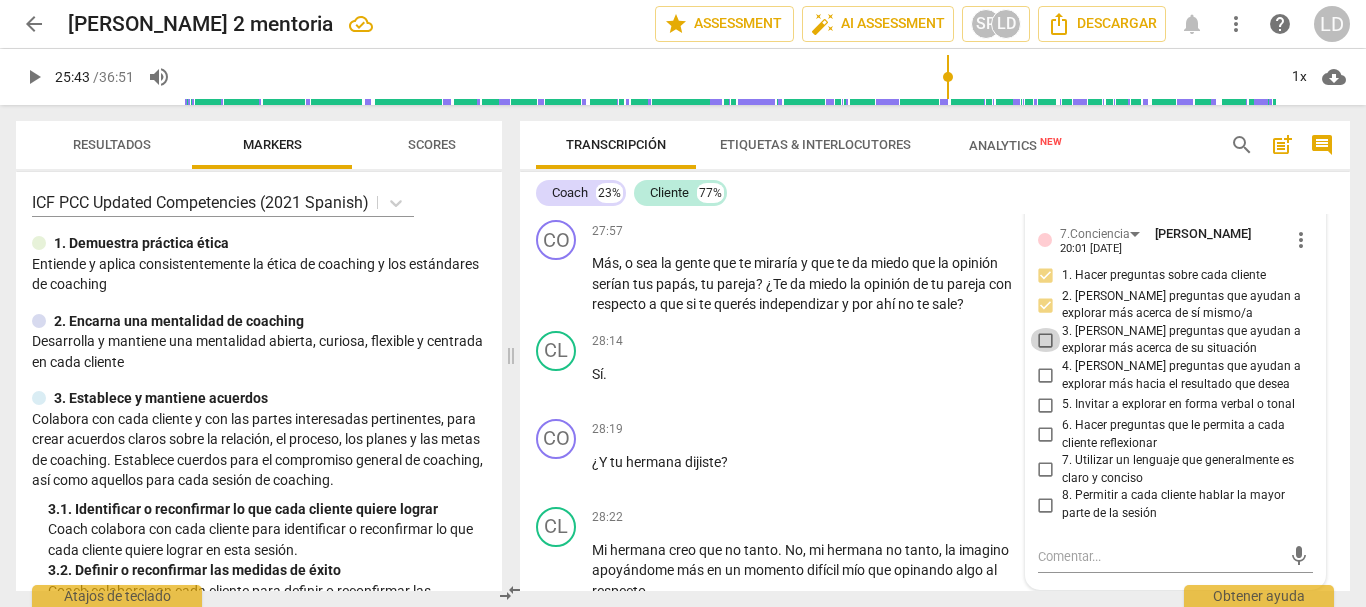 click on "3. [PERSON_NAME] preguntas que ayudan a explorar más acerca de su situación" at bounding box center [1046, 340] 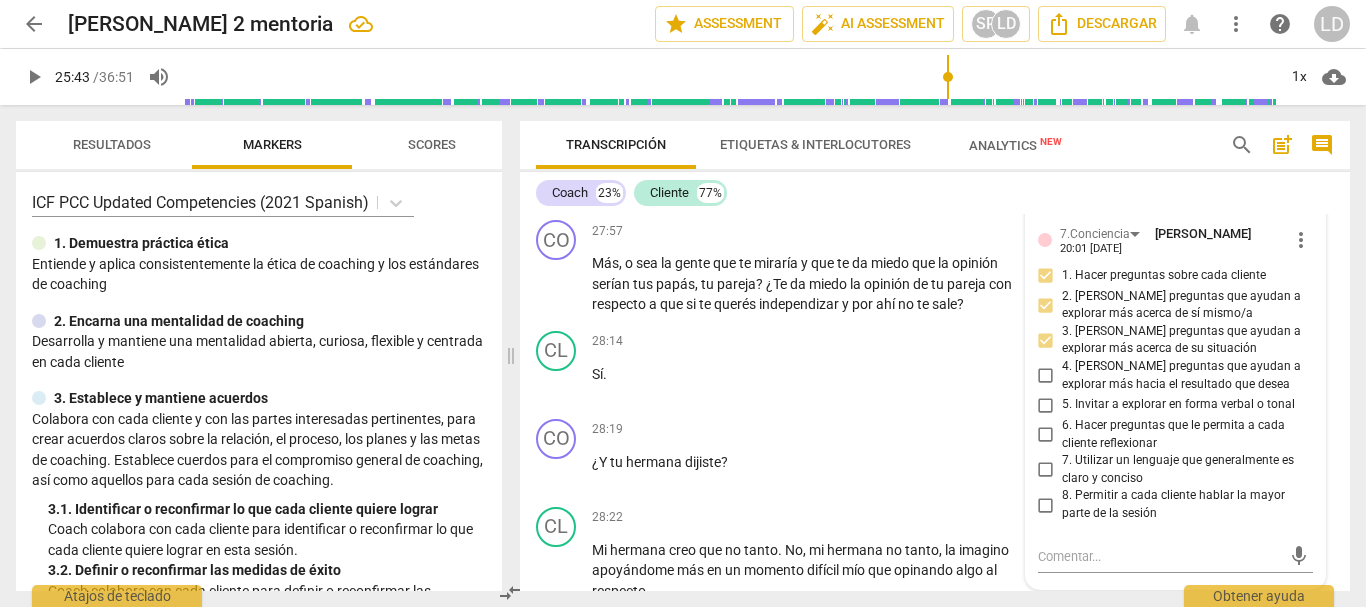 drag, startPoint x: 1036, startPoint y: 439, endPoint x: 1044, endPoint y: 446, distance: 10.630146 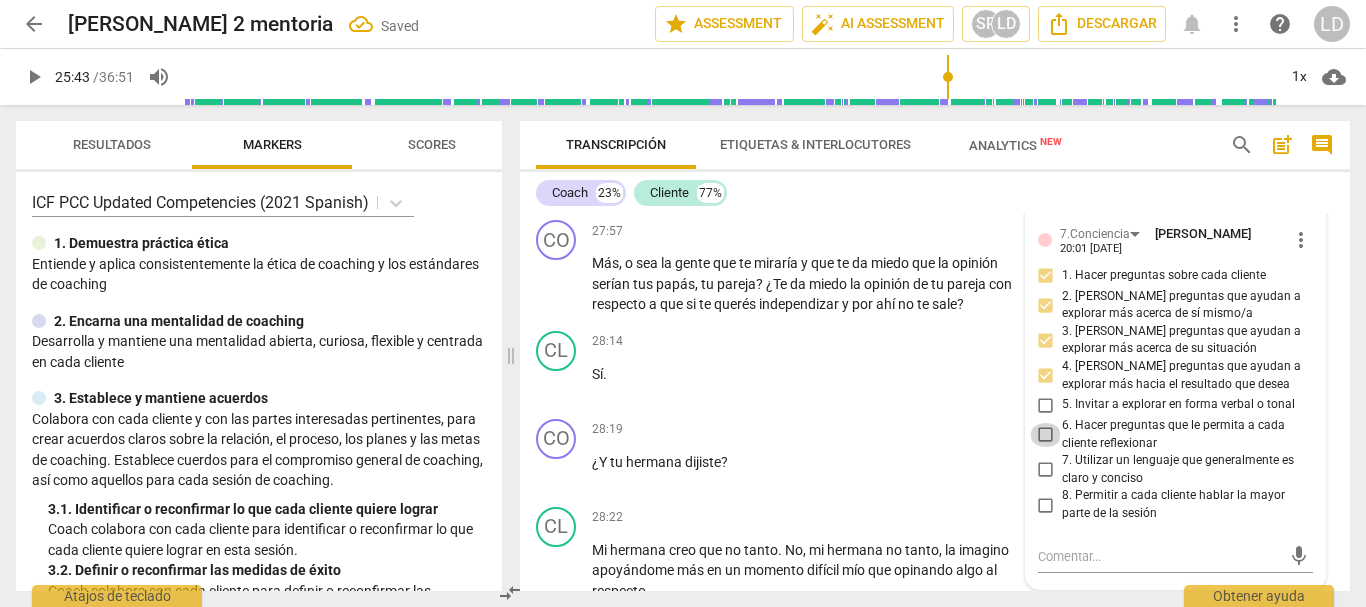 drag, startPoint x: 1043, startPoint y: 495, endPoint x: 1046, endPoint y: 526, distance: 31.144823 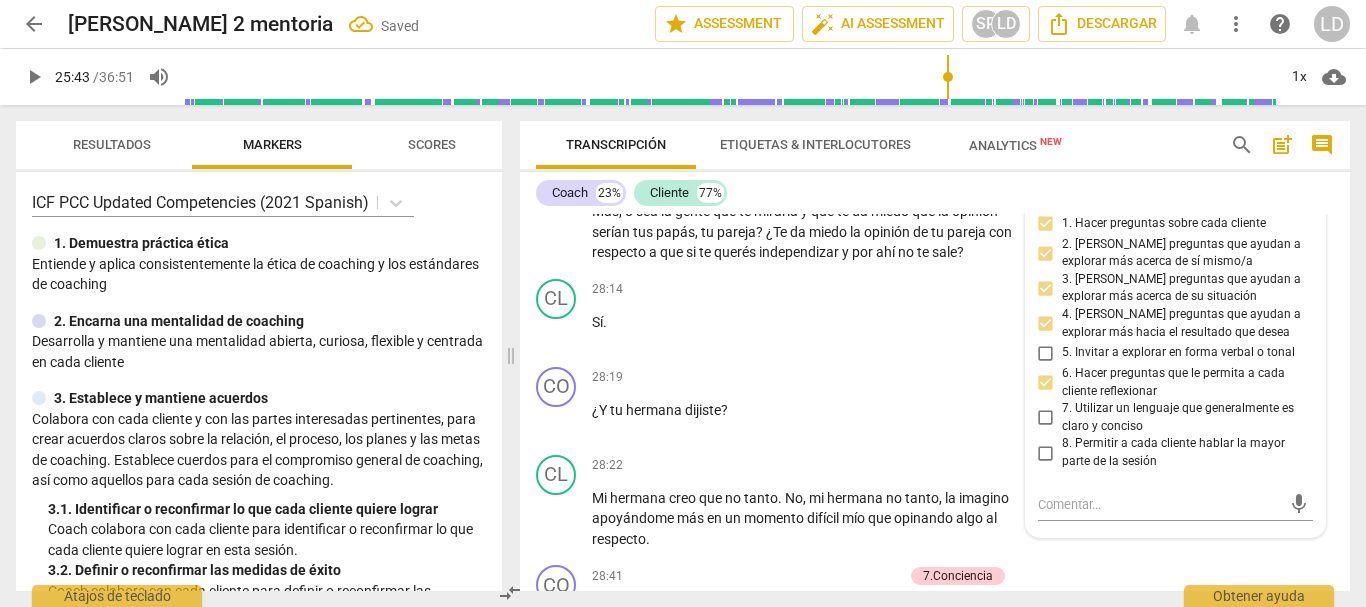 scroll, scrollTop: 9163, scrollLeft: 0, axis: vertical 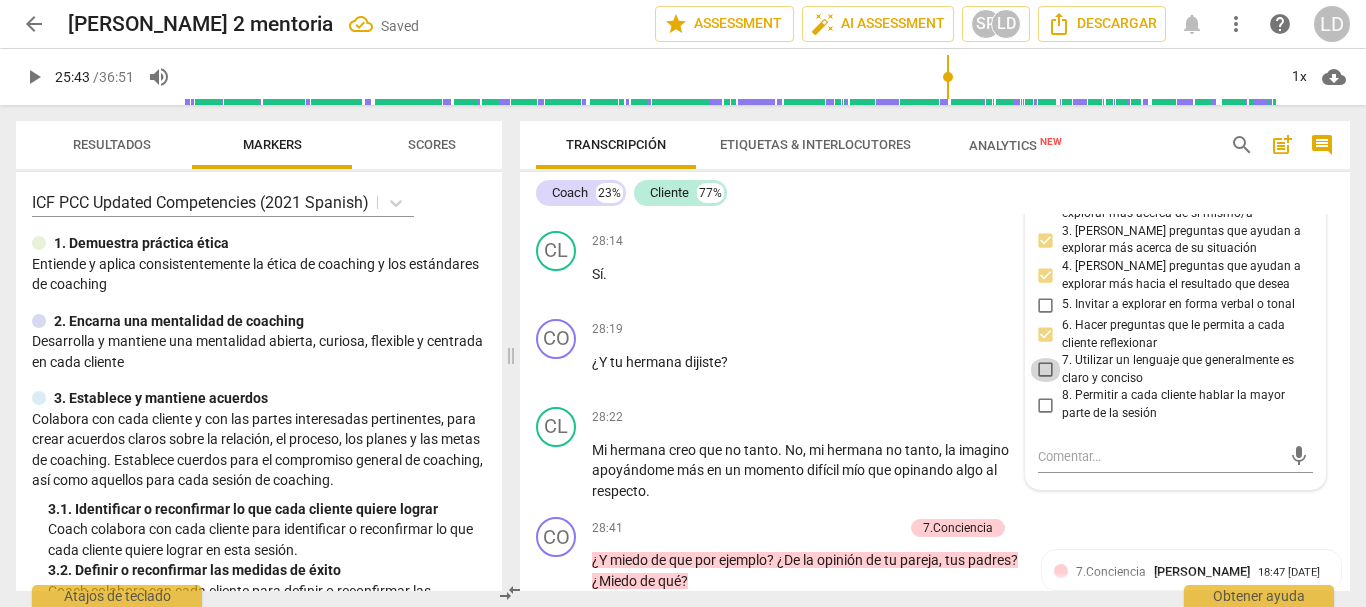 click on "7. Utilizar un lenguaje que generalmente es claro y conciso" at bounding box center [1046, 370] 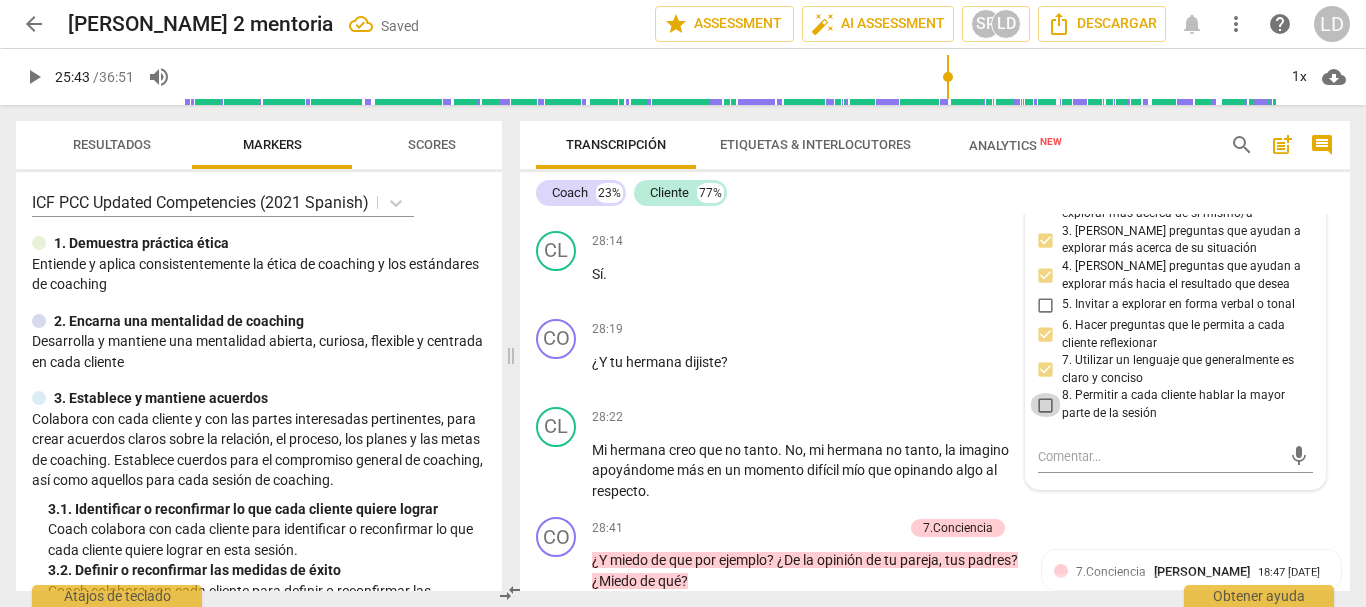 click on "8. Permitir a cada cliente hablar la mayor parte de la sesión" at bounding box center (1168, 404) 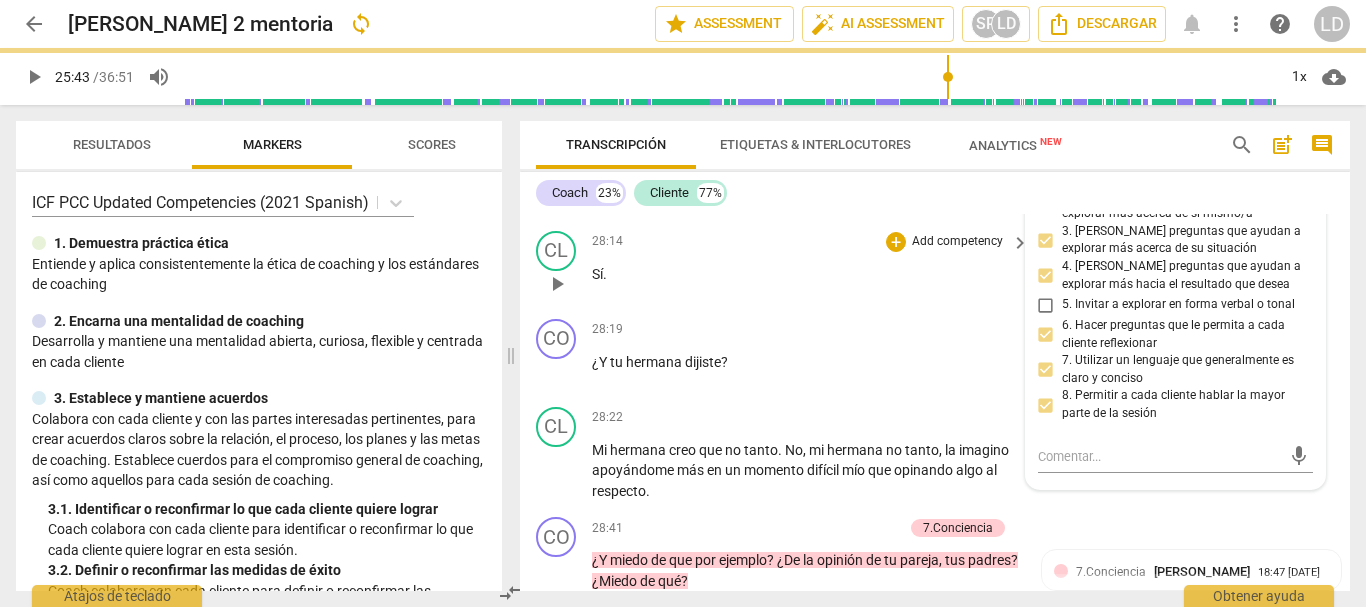 click on "CL play_arrow pause 28:14 + Add competency keyboard_arrow_right Sí ." at bounding box center [935, 267] 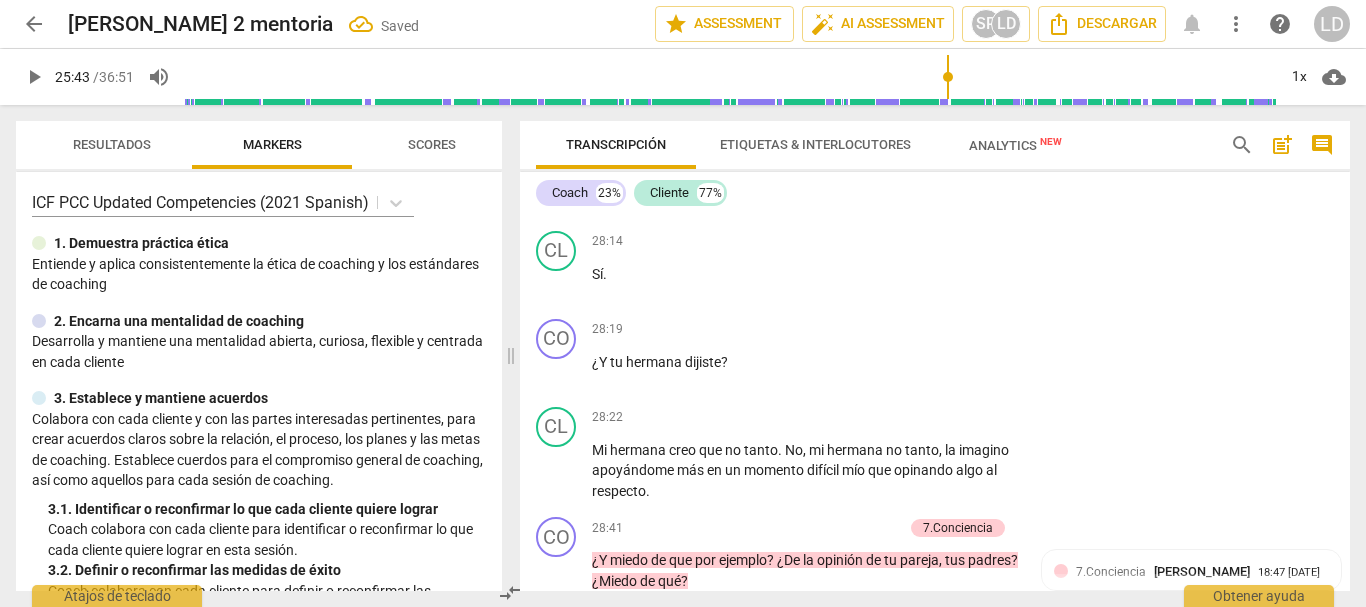 click on "play_arrow" at bounding box center (34, 77) 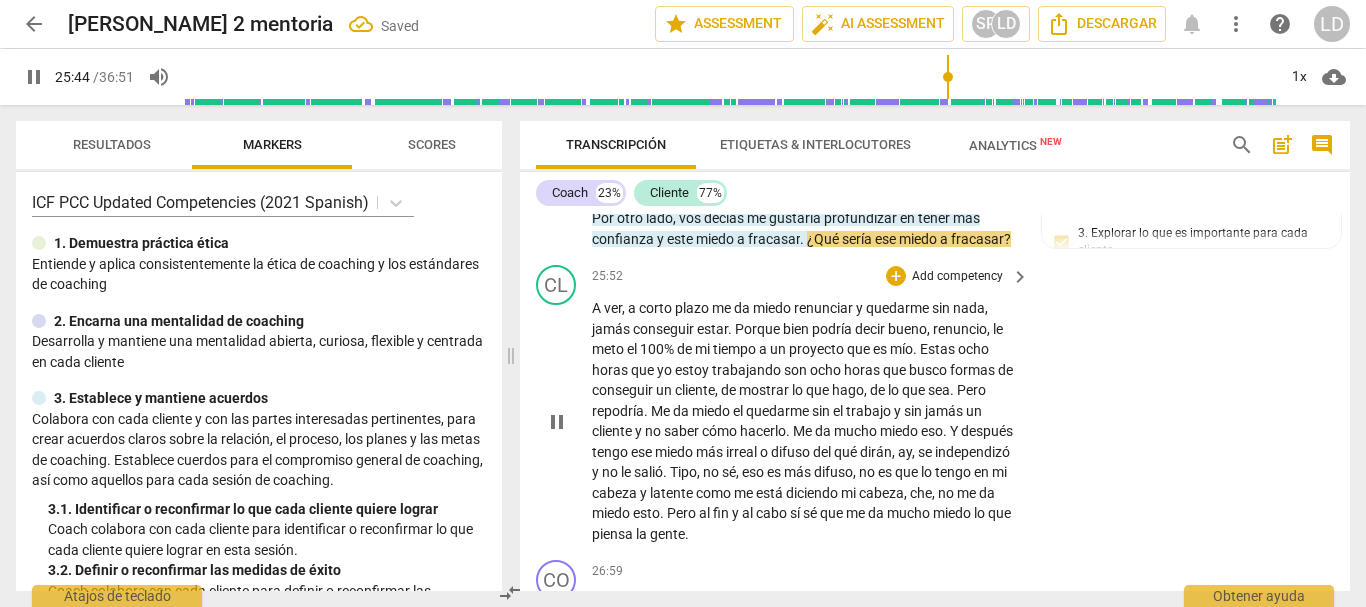 scroll, scrollTop: 8262, scrollLeft: 0, axis: vertical 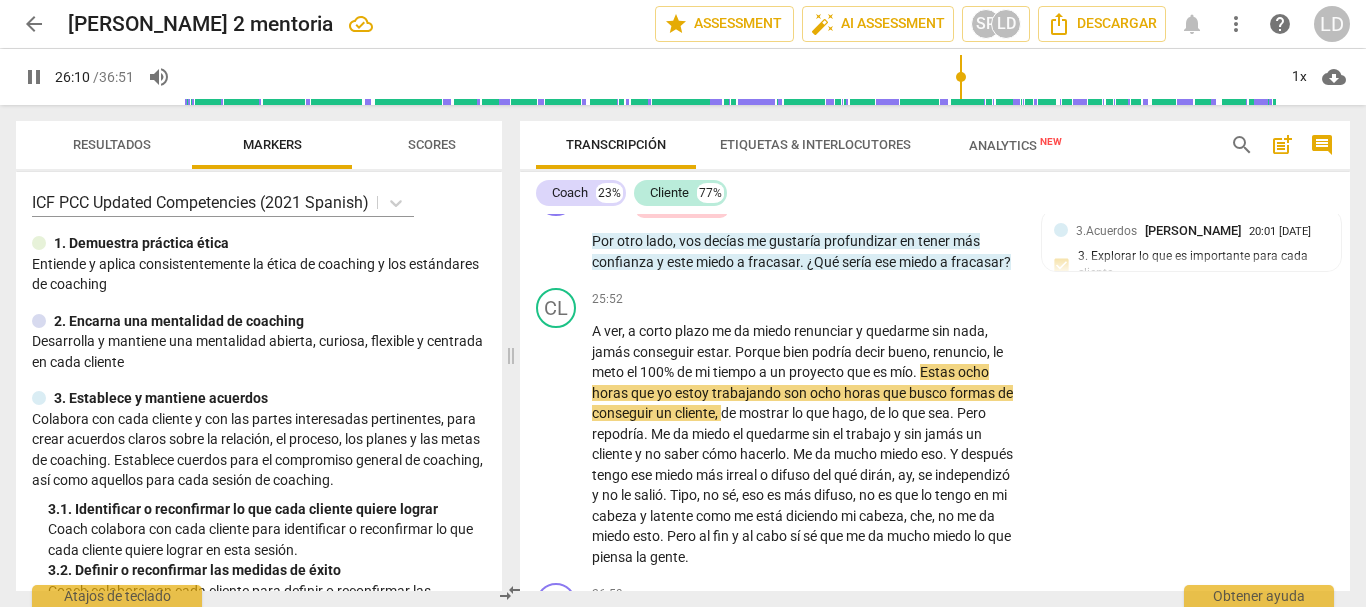 click on "pause" at bounding box center [34, 77] 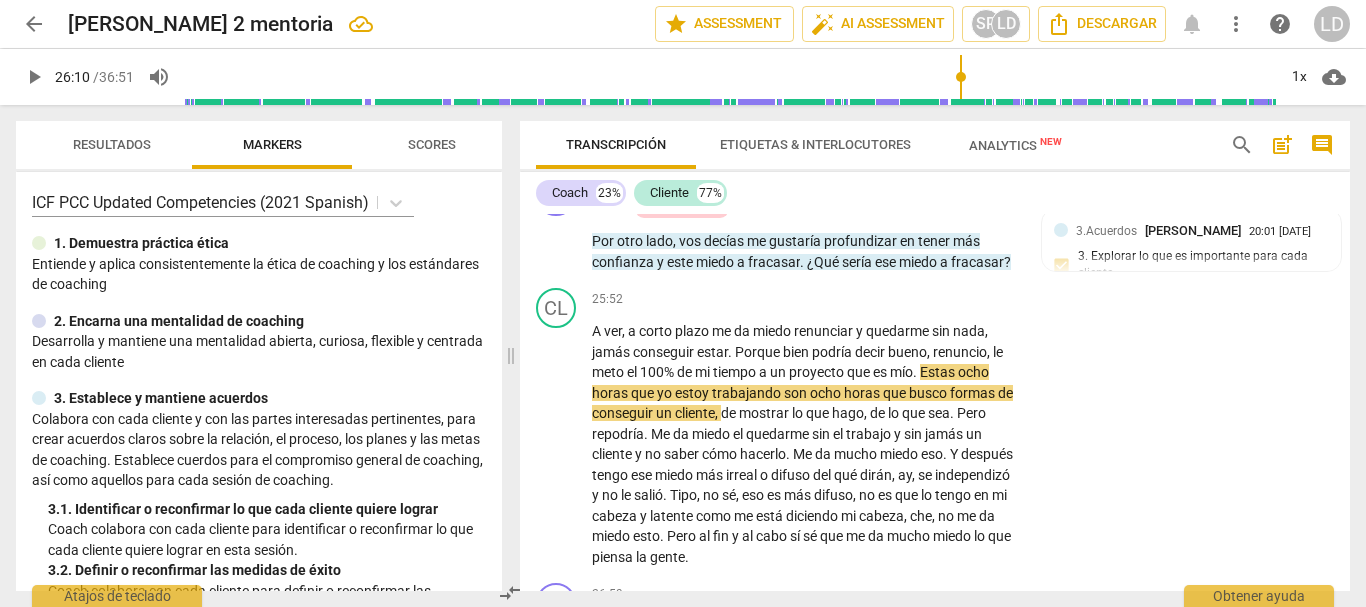 click on "play_arrow" at bounding box center (34, 77) 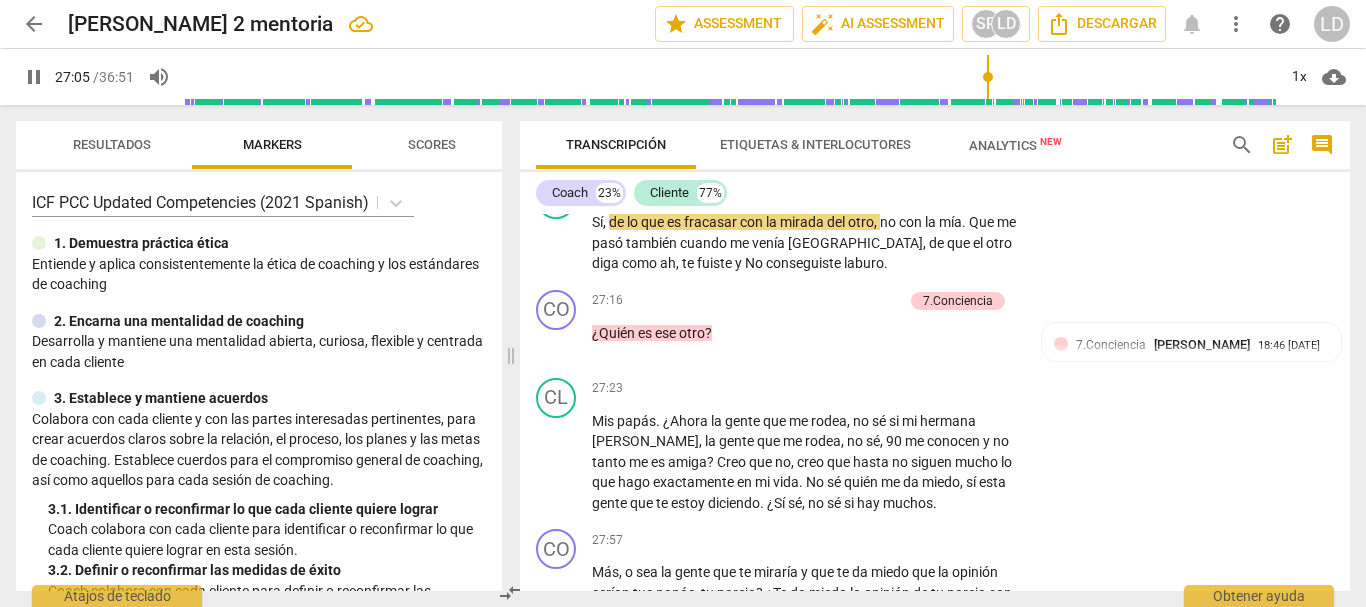 scroll, scrollTop: 8762, scrollLeft: 0, axis: vertical 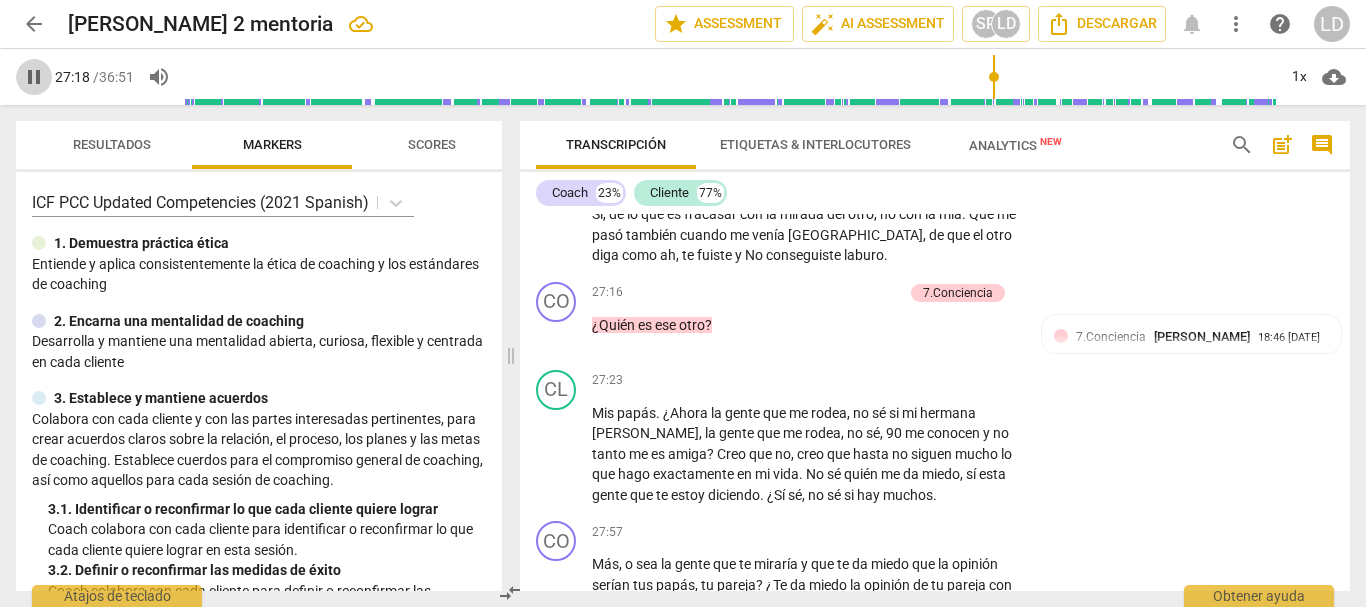 drag, startPoint x: 44, startPoint y: 76, endPoint x: 80, endPoint y: 102, distance: 44.407207 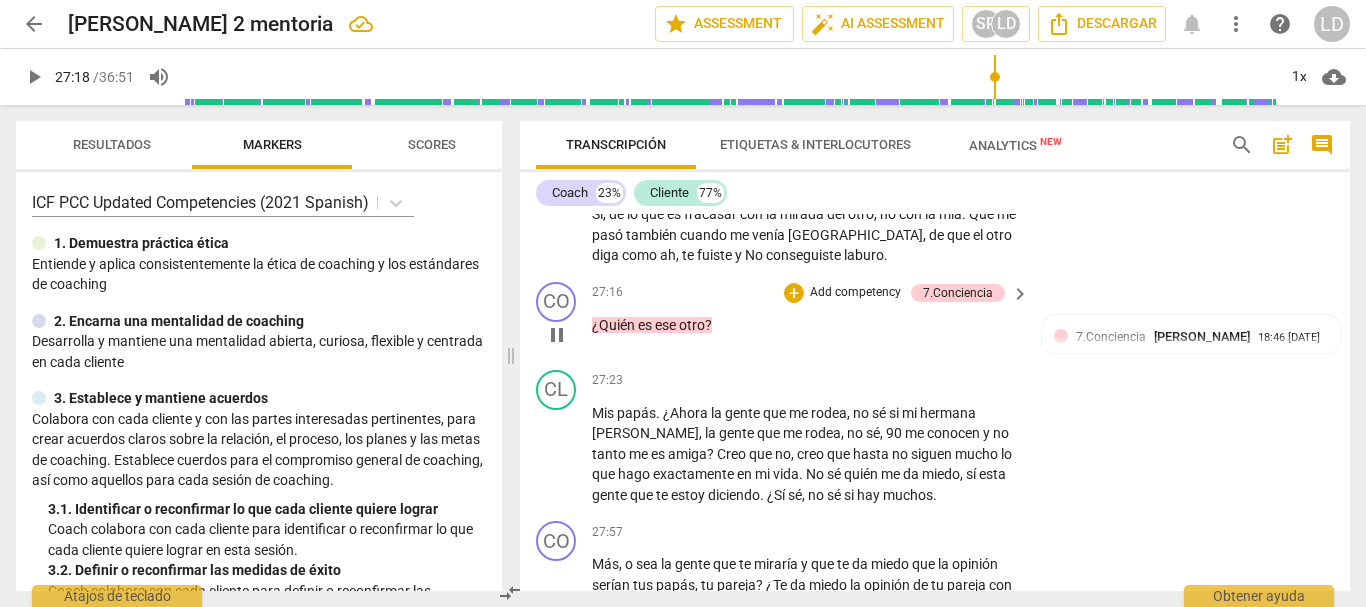 type on "1639" 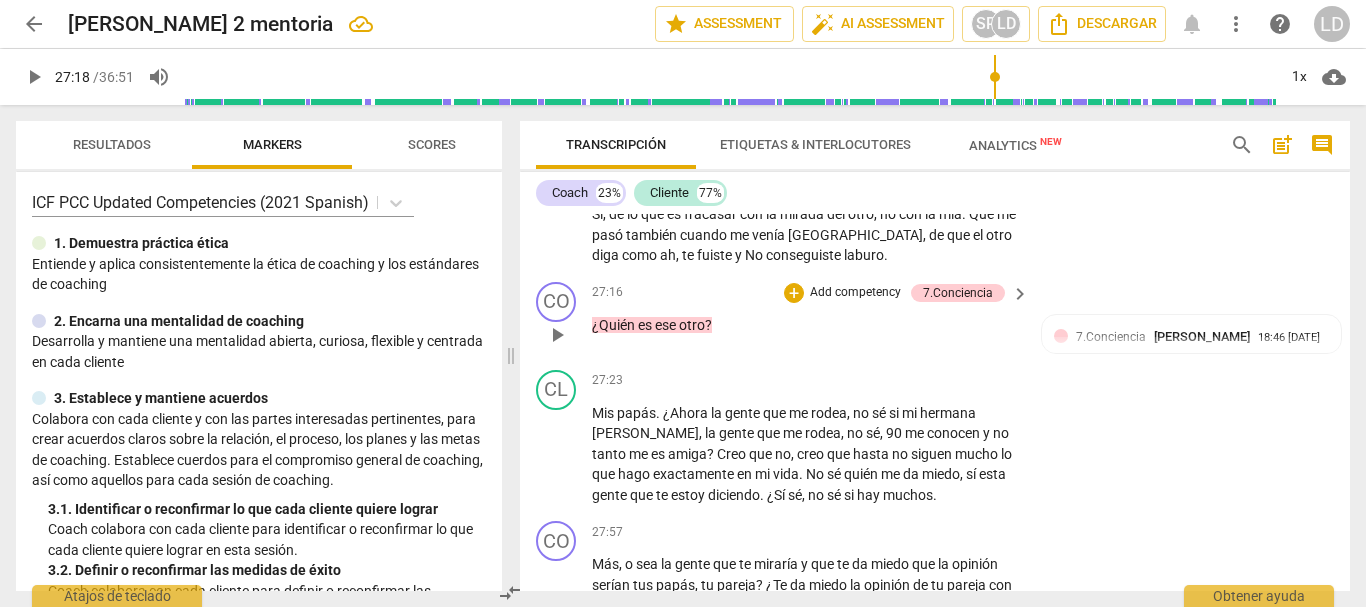 click on "Add competency" at bounding box center [855, 293] 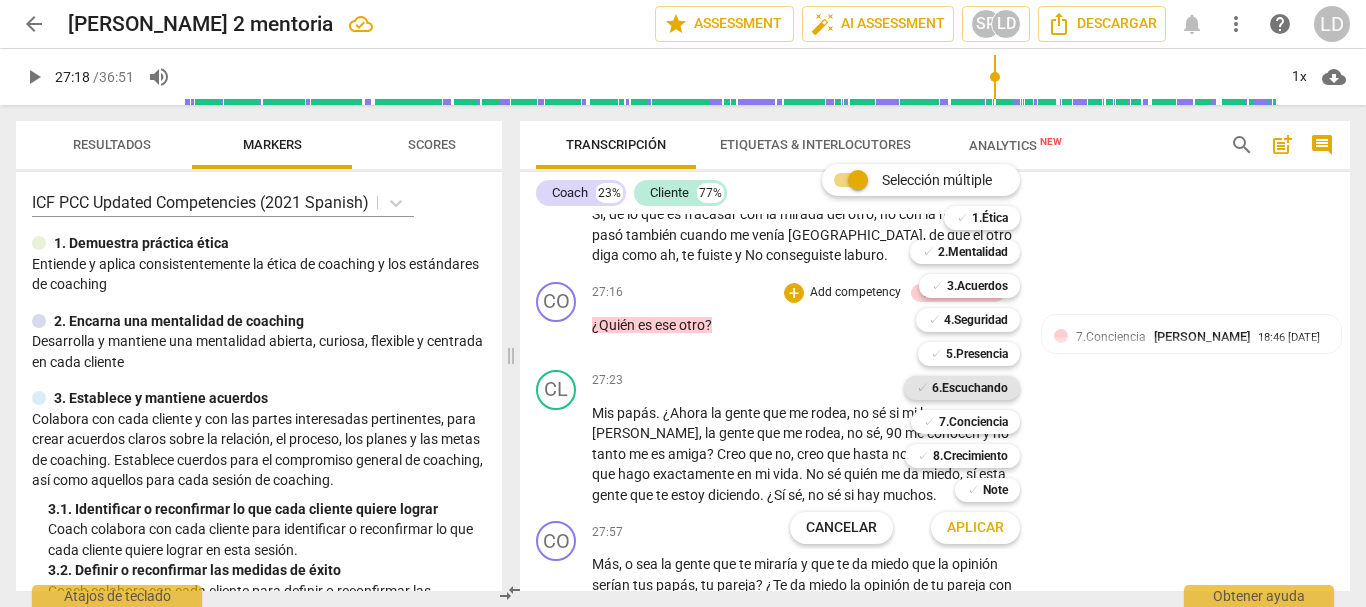 click on "6.Escuchando" at bounding box center (970, 388) 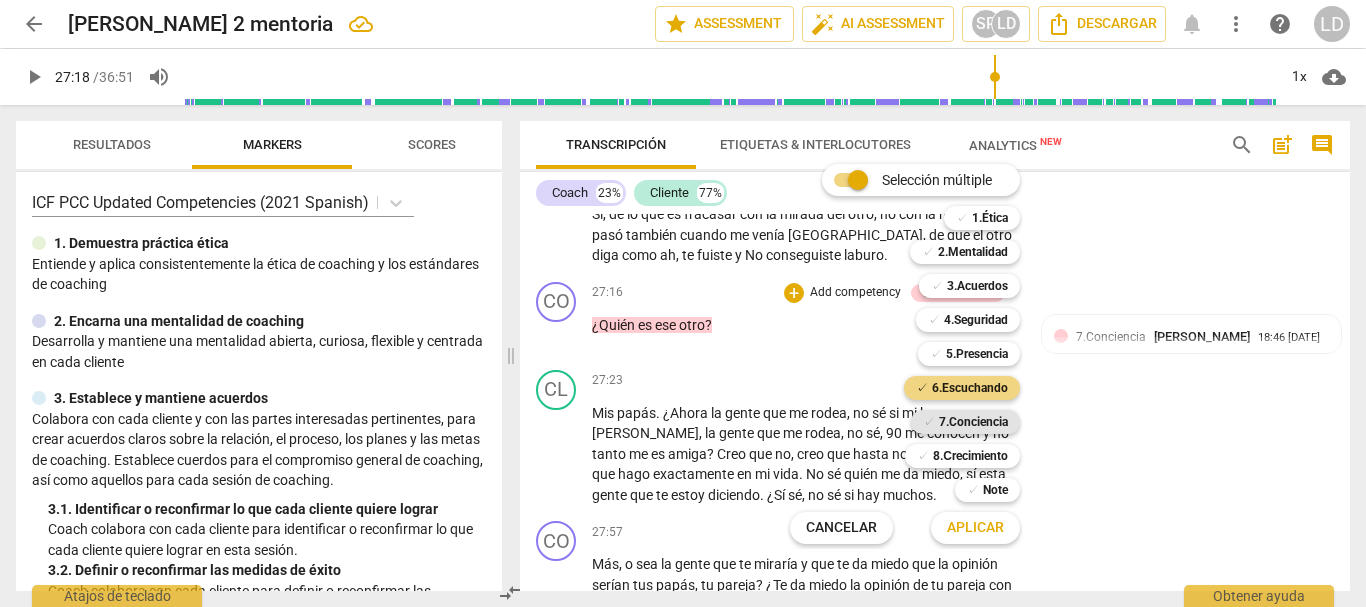 click on "✓ 7.Conciencia" at bounding box center [965, 422] 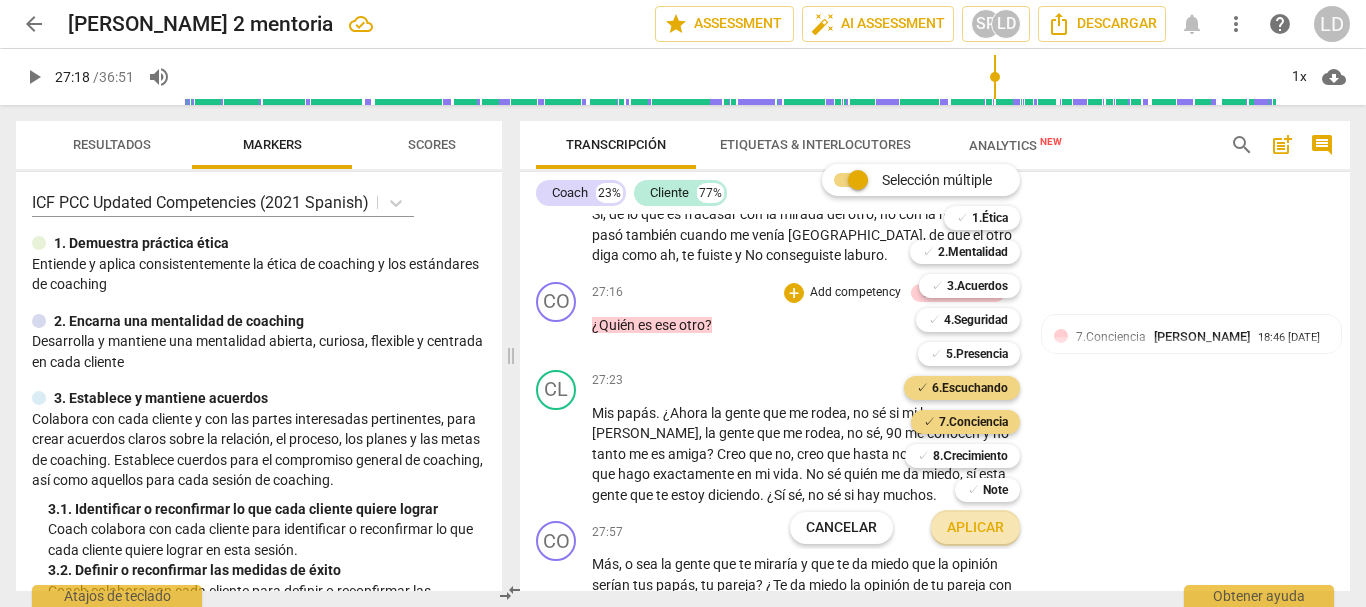 click on "Aplicar" at bounding box center (975, 528) 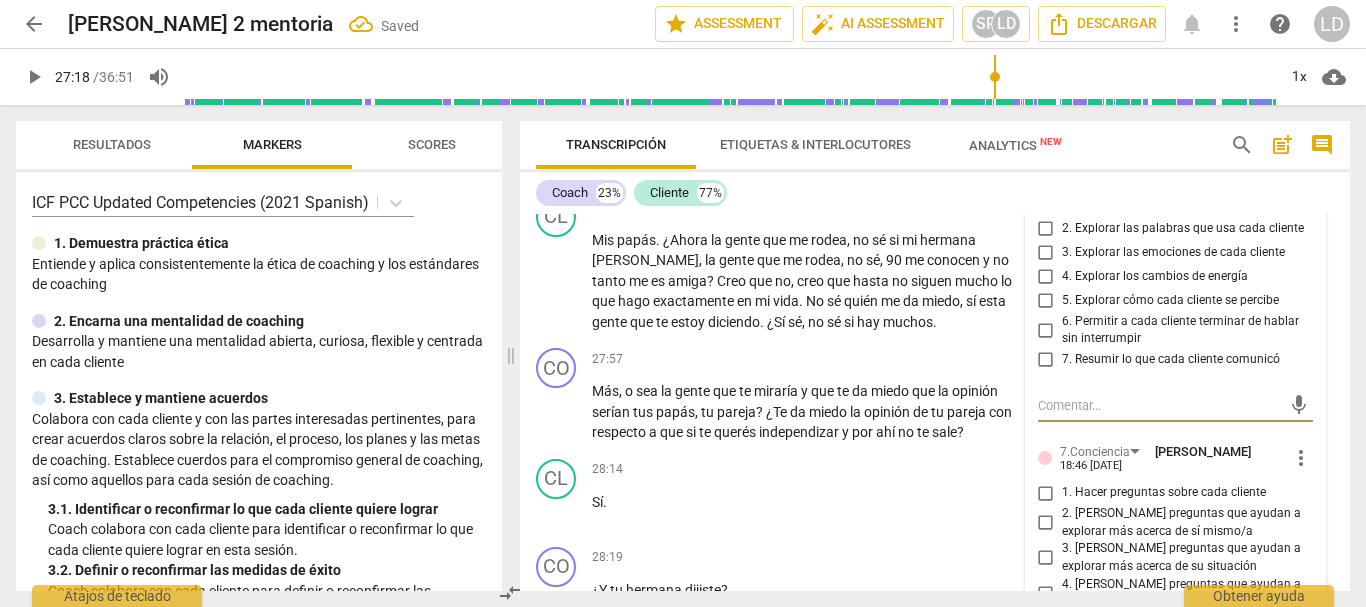 scroll, scrollTop: 8900, scrollLeft: 0, axis: vertical 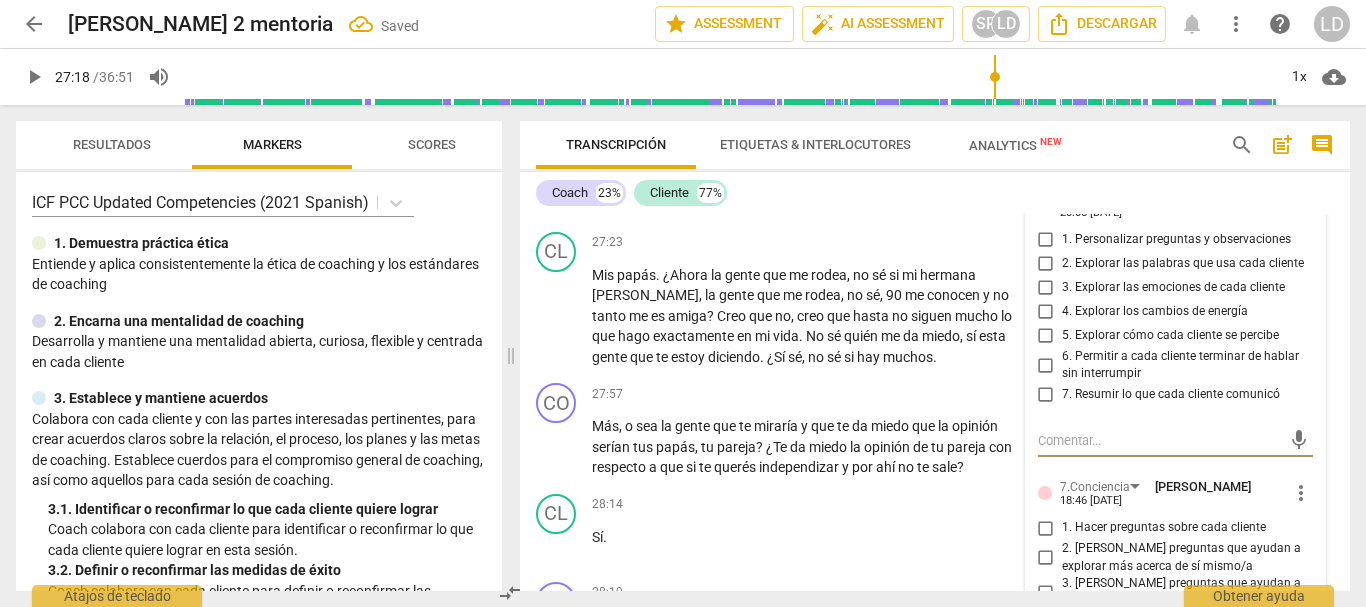 click on "1. Personalizar preguntas y observaciones" at bounding box center [1046, 240] 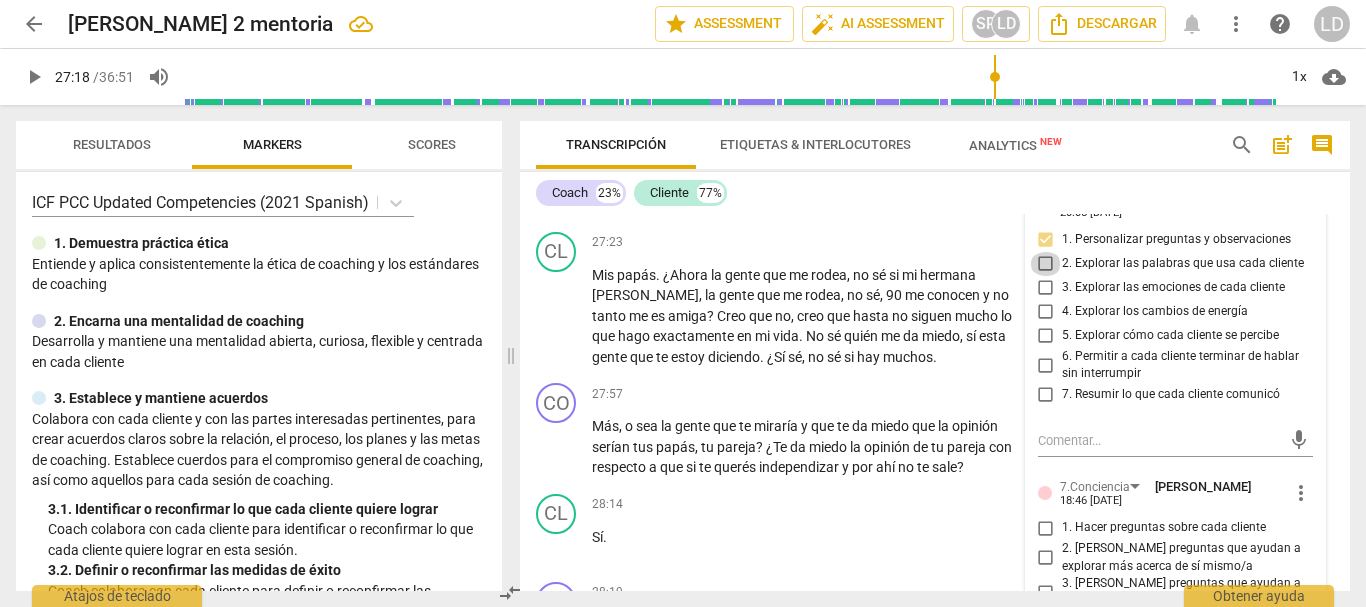 click on "2. Explorar las palabras que usa cada cliente" at bounding box center (1046, 264) 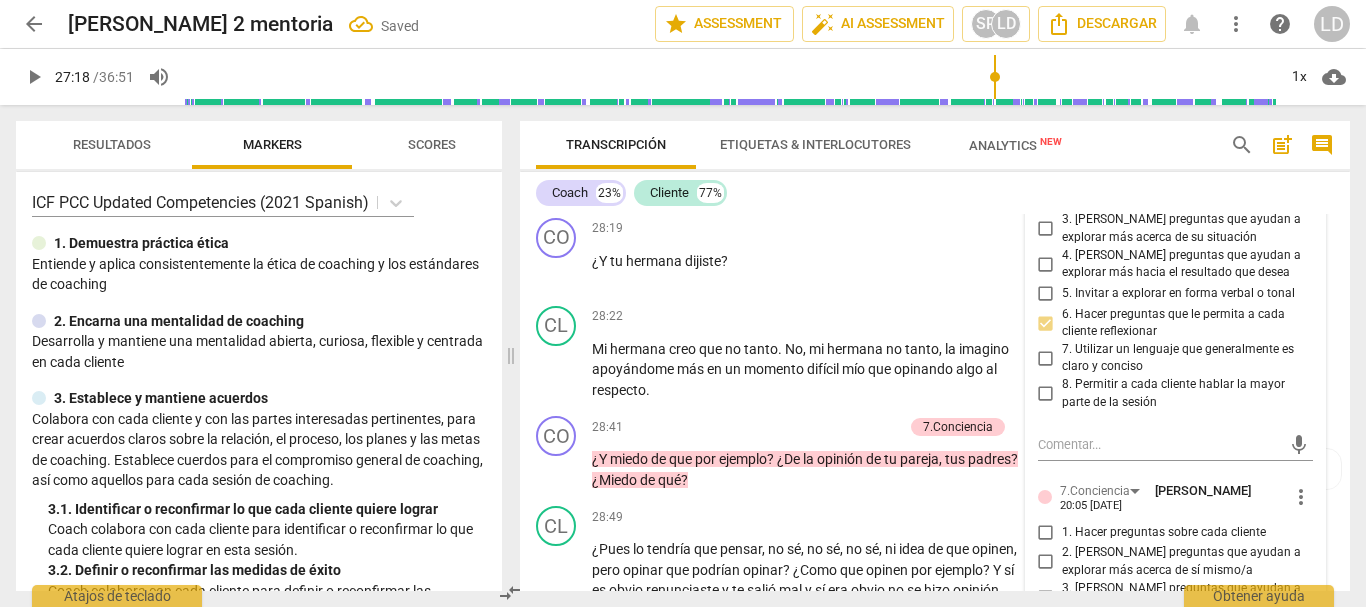 scroll, scrollTop: 9500, scrollLeft: 0, axis: vertical 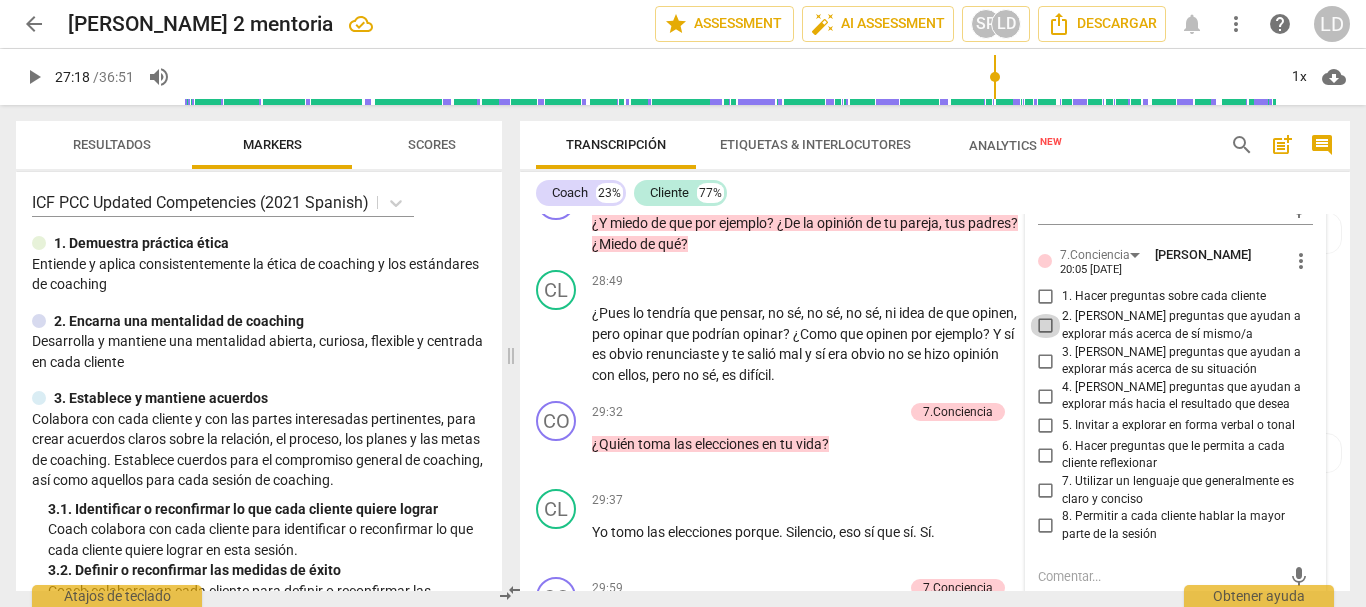 click on "2. [PERSON_NAME] preguntas que ayudan a explorar más acerca de sí mismo/a" at bounding box center [1046, 326] 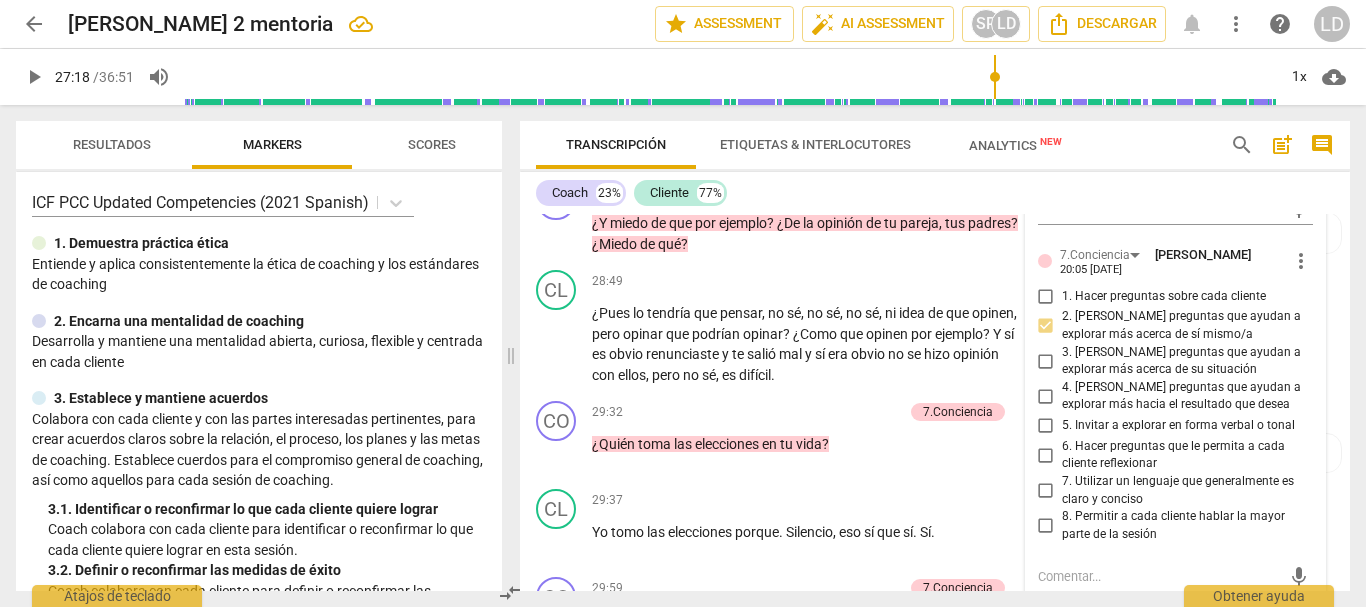 click on "3. [PERSON_NAME] preguntas que ayudan a explorar más acerca de su situación" at bounding box center (1046, 361) 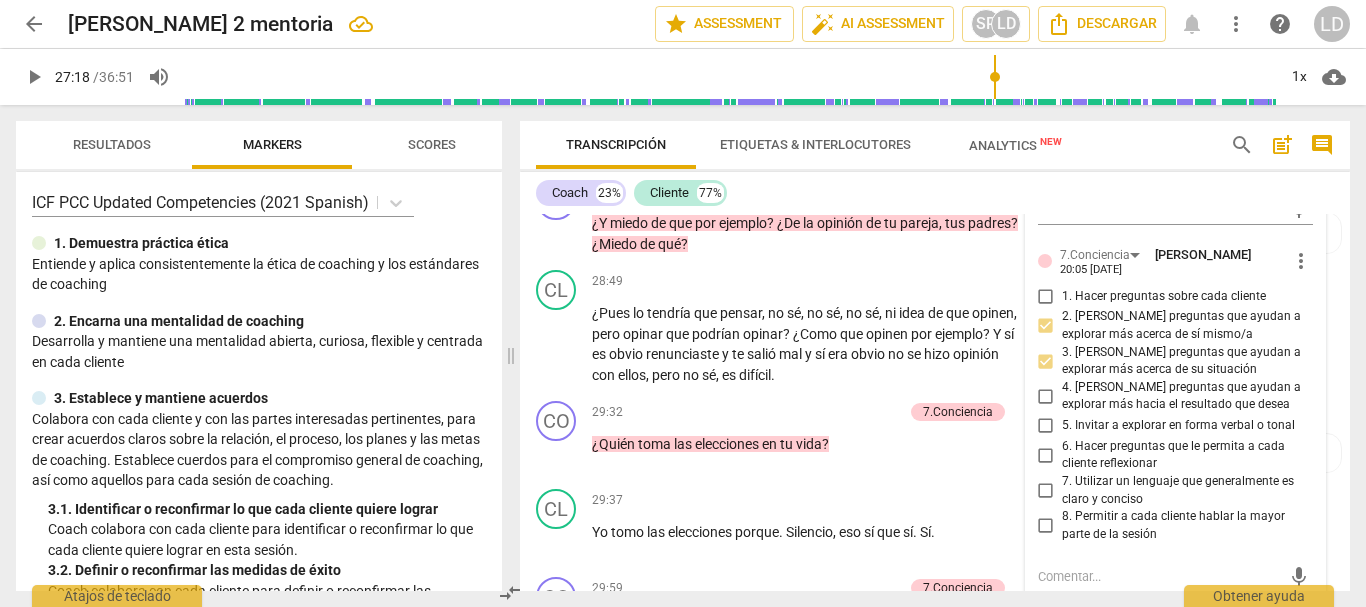 scroll, scrollTop: 9600, scrollLeft: 0, axis: vertical 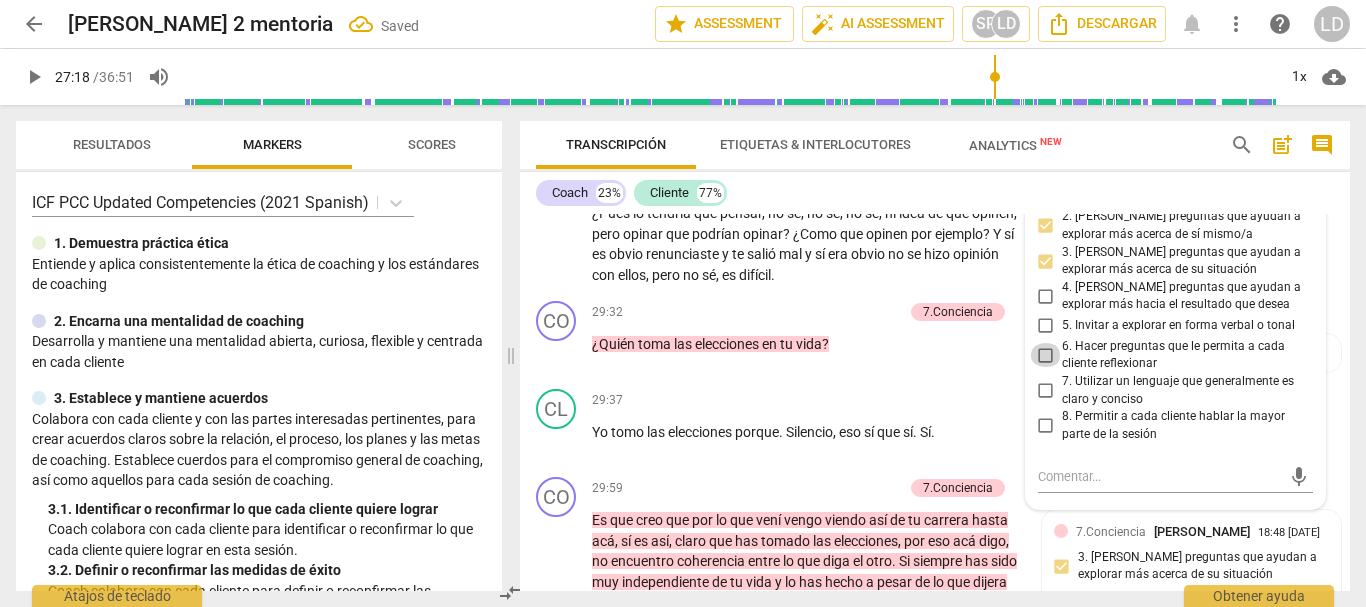 click on "6. Hacer preguntas que le permita a cada cliente reflexionar" at bounding box center (1046, 355) 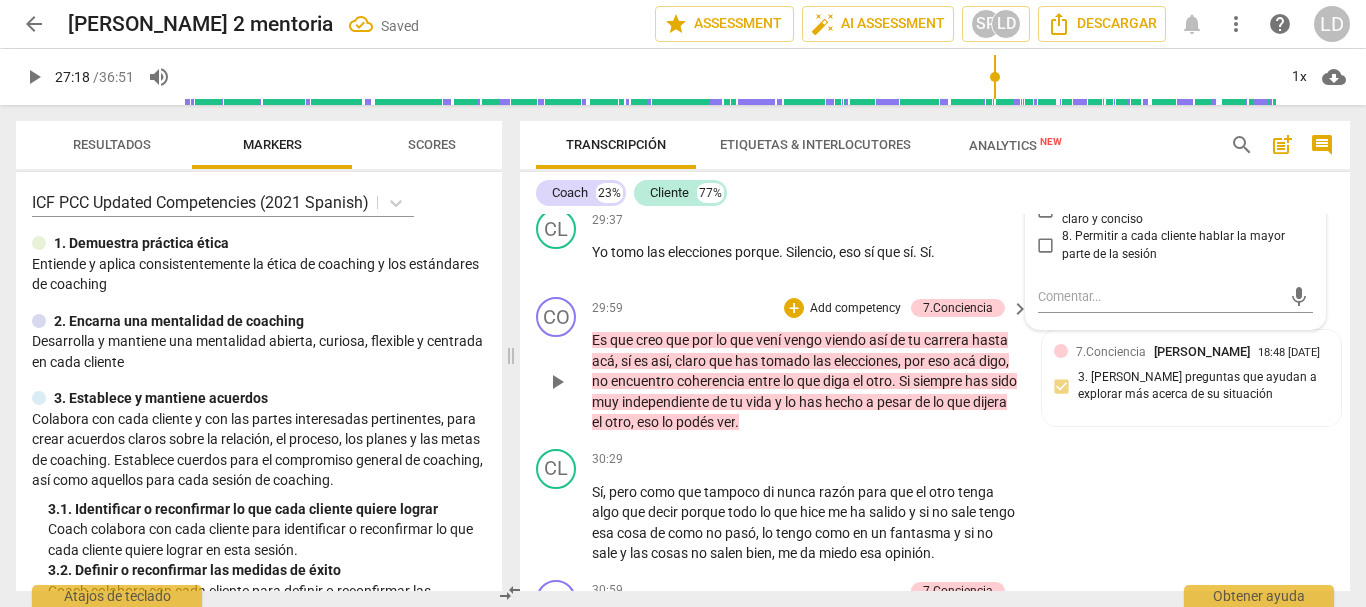 scroll, scrollTop: 9800, scrollLeft: 0, axis: vertical 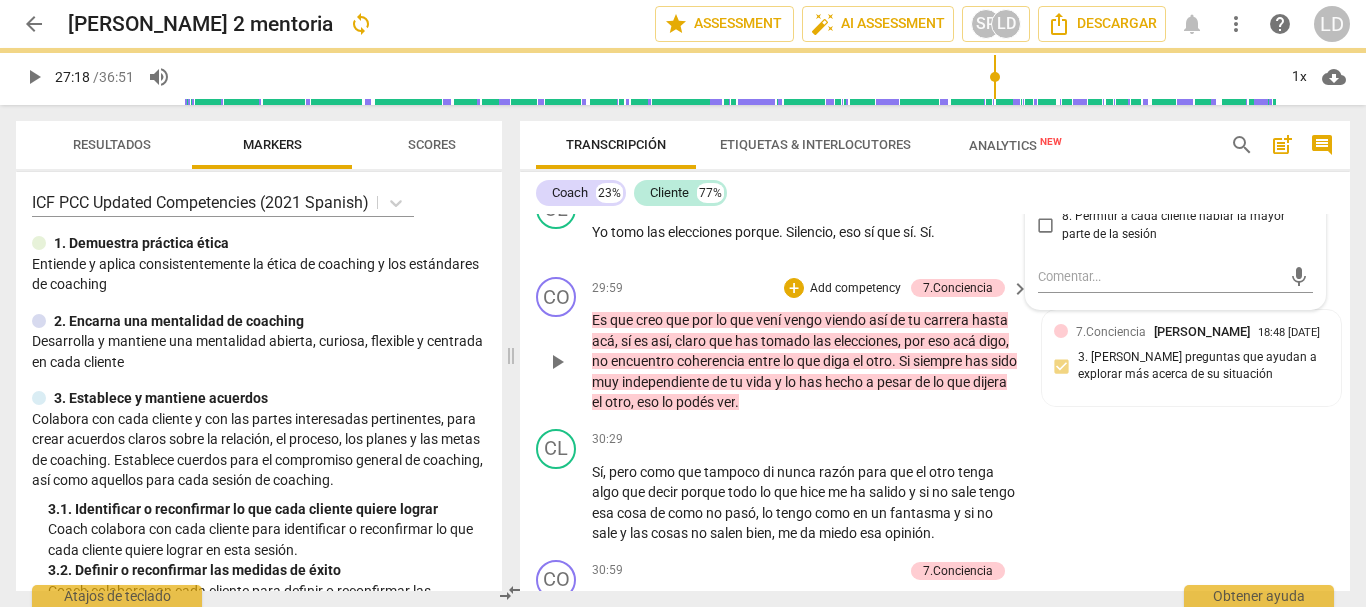 click on "CO play_arrow pause 29:59 + Add competency 7.Conciencia keyboard_arrow_right Es   que   creo   que   por   lo   que   vení   vengo   viendo   así   de   tu   carrera   hasta   acá ,   sí   es   así ,   claro   que   has   tomado   las   elecciones ,   por   eso   acá   digo ,   no   encuentro   coherencia   entre   lo   que   diga   el   otro .   Si   siempre   has   sido   muy   independiente   de   tu   vida   y   lo   has   hecho   a   pesar   de   lo   que   dijera   el   otro ,   eso   lo   podés   ver . 7.Conciencia [PERSON_NAME] 18:48 [DATE] 3. [PERSON_NAME] preguntas que ayudan a explorar más acerca de su situación" at bounding box center [935, 345] 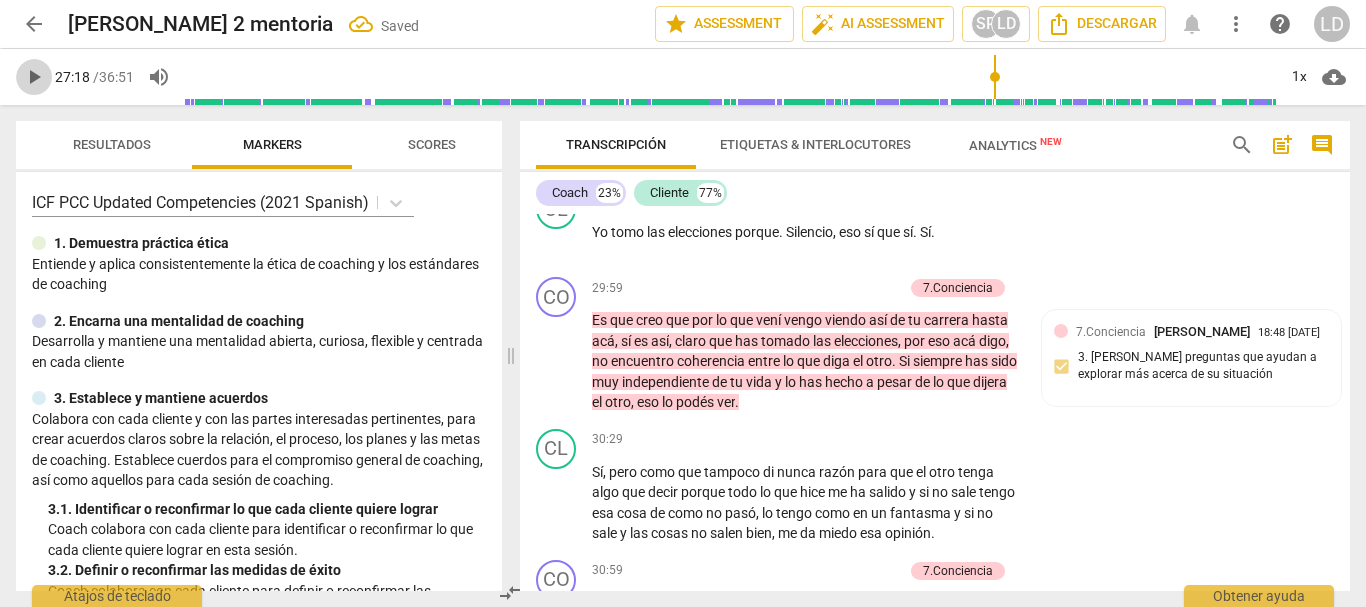 click on "play_arrow" at bounding box center (34, 77) 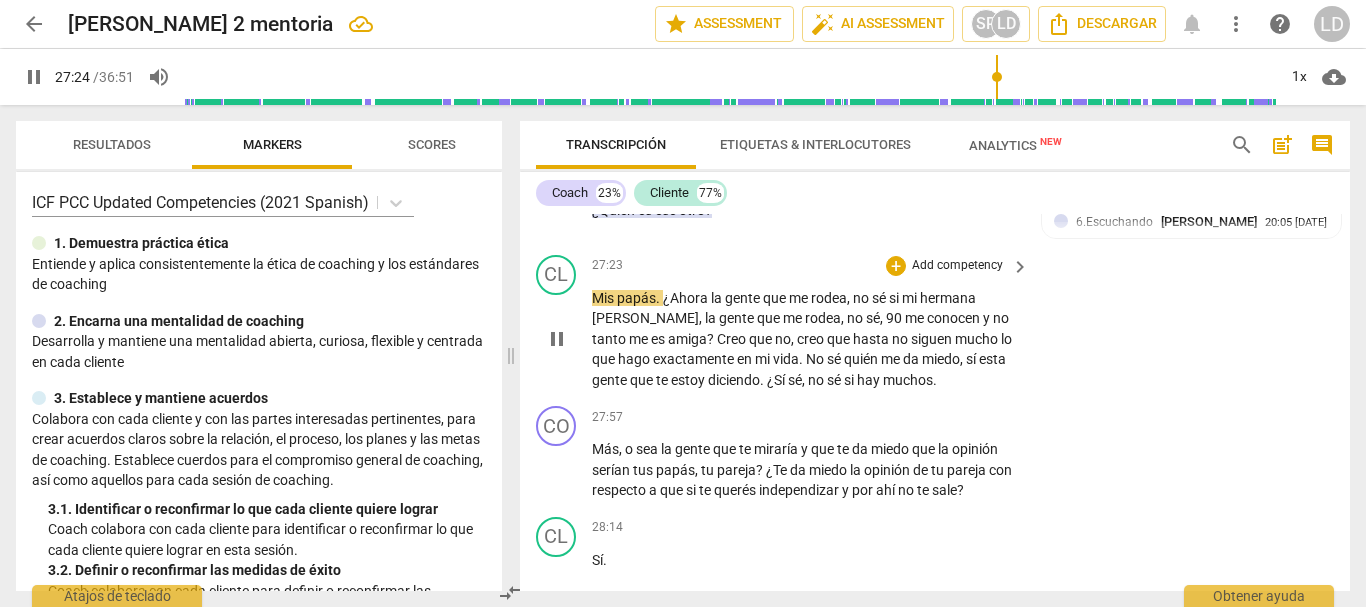scroll, scrollTop: 9000, scrollLeft: 0, axis: vertical 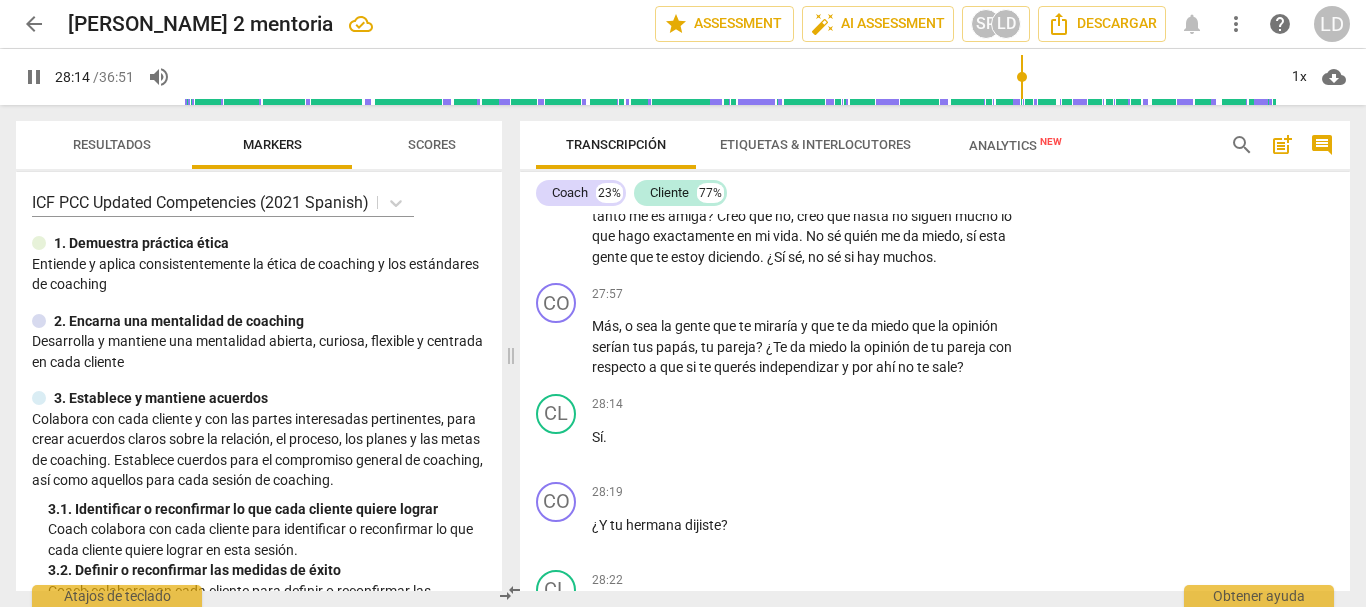 click on "pause" at bounding box center [34, 77] 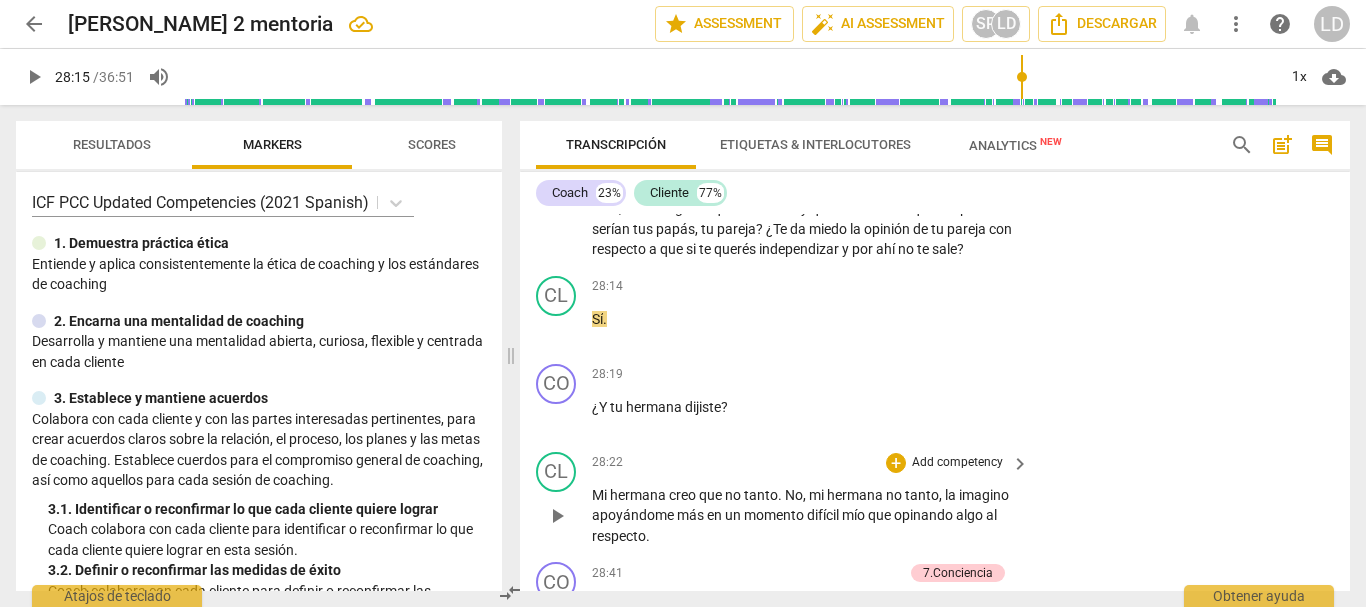 scroll, scrollTop: 9200, scrollLeft: 0, axis: vertical 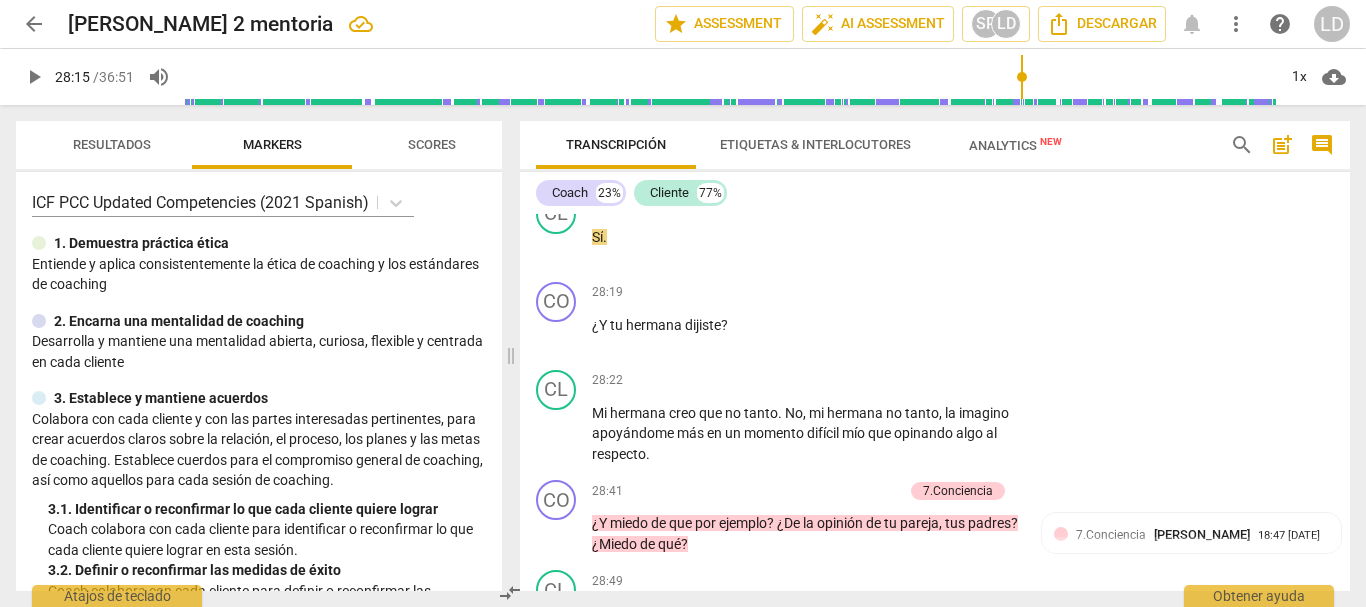 click on "play_arrow" at bounding box center [34, 77] 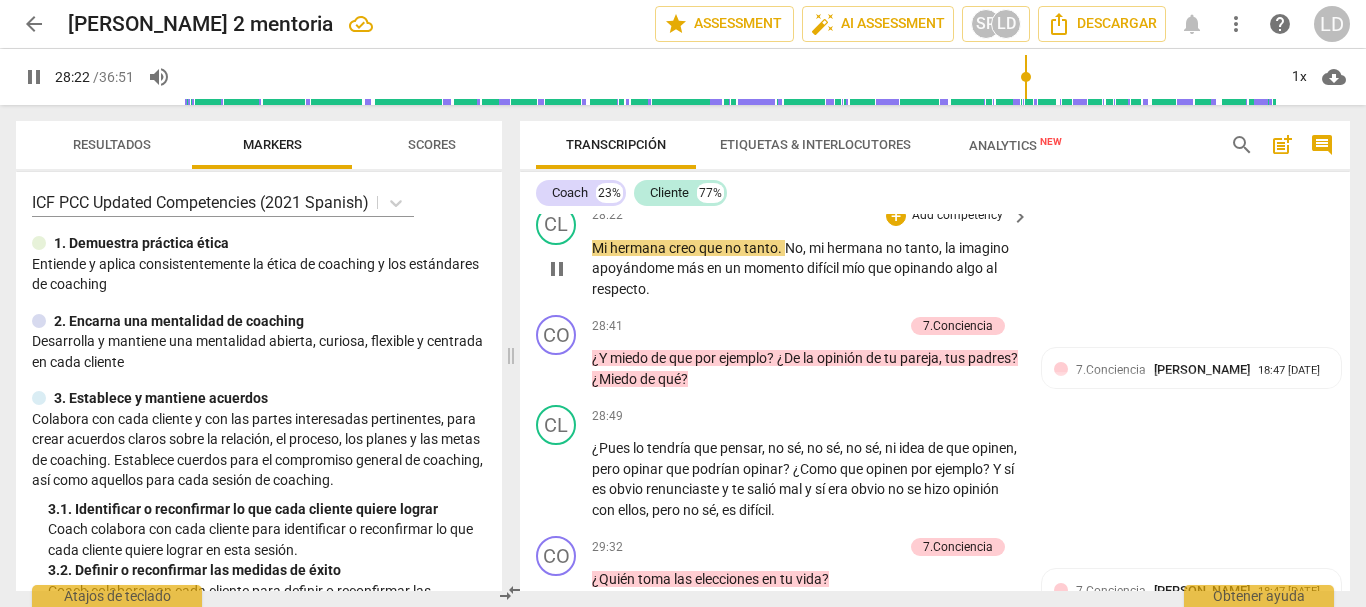 scroll, scrollTop: 9400, scrollLeft: 0, axis: vertical 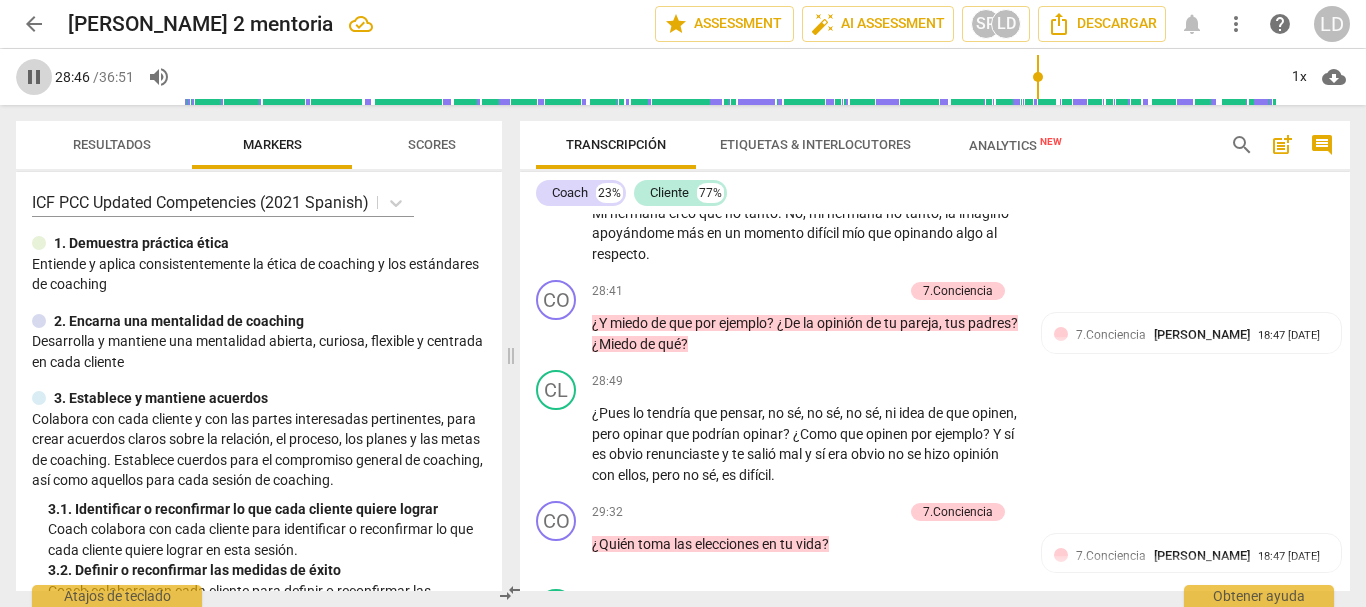 click on "pause" at bounding box center [34, 77] 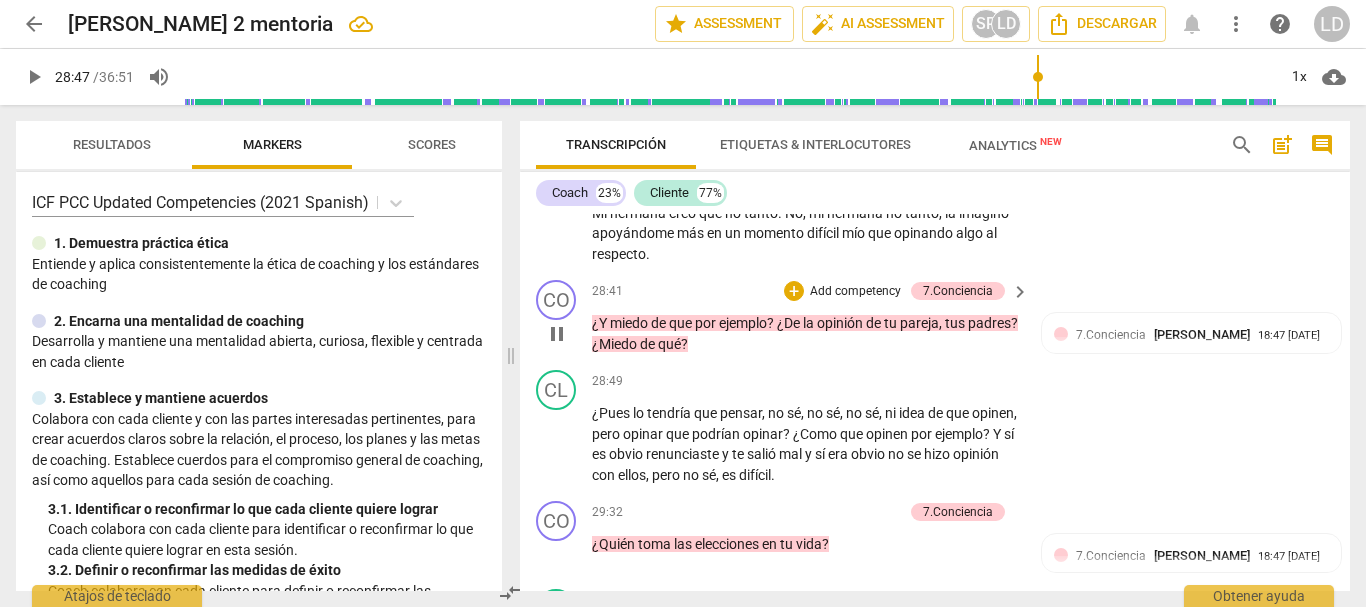 type on "1727" 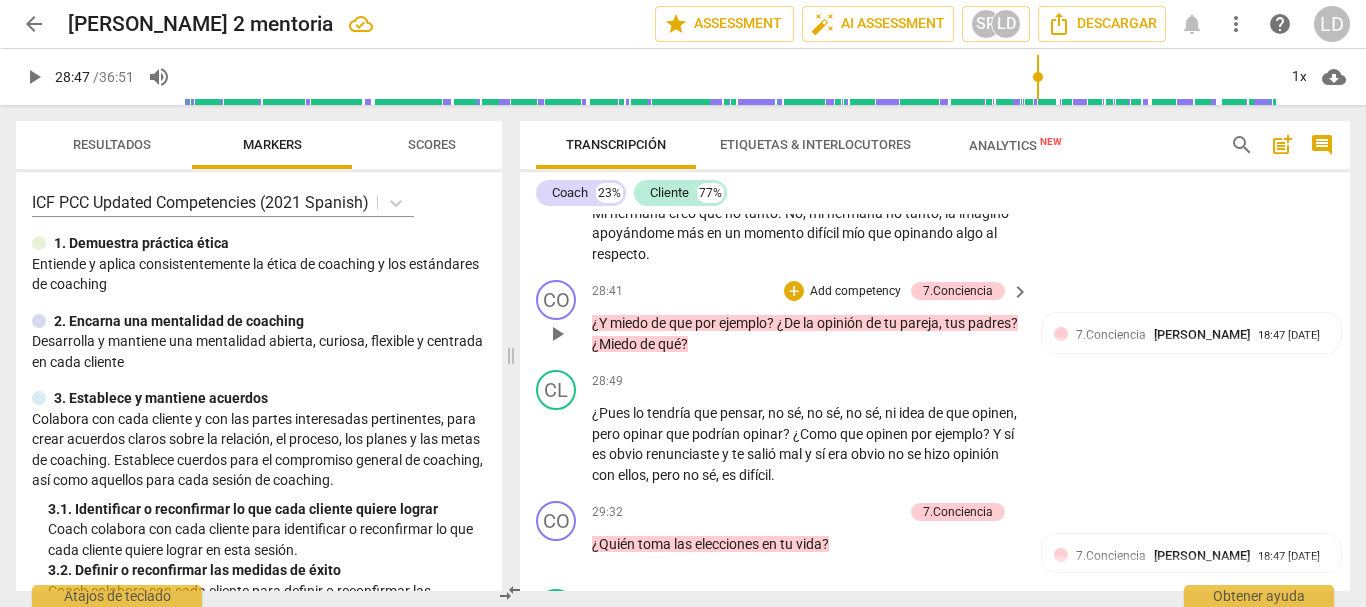click on "Add competency" at bounding box center (855, 292) 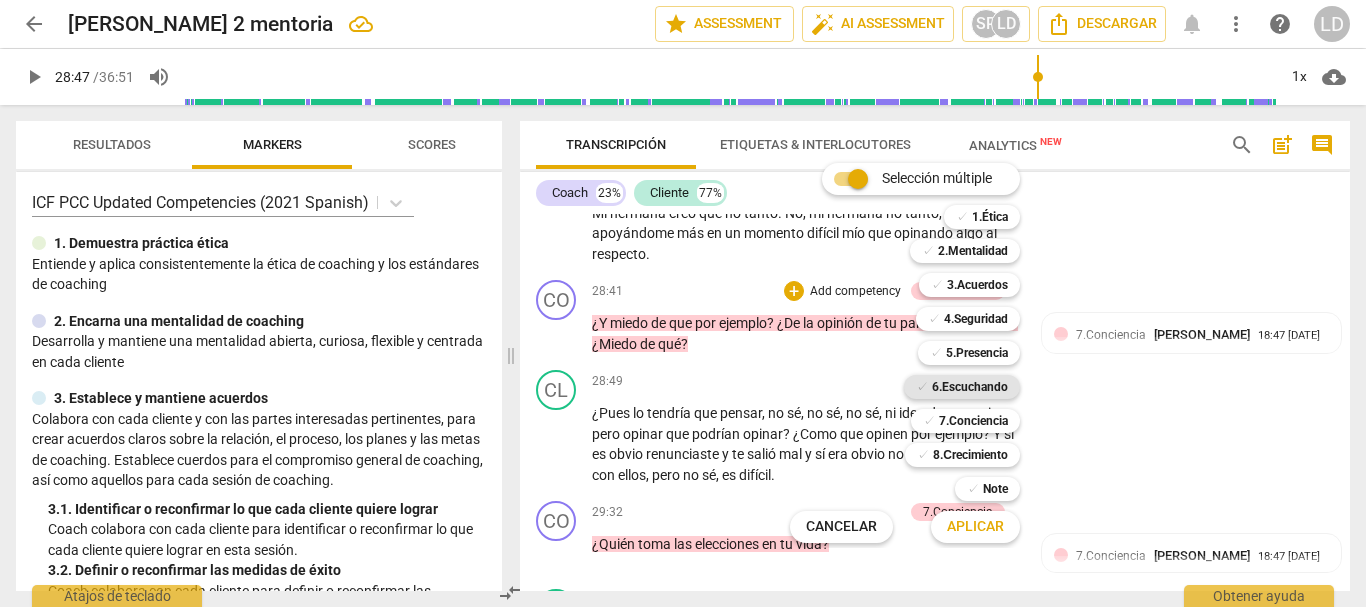click on "6.Escuchando" at bounding box center (970, 387) 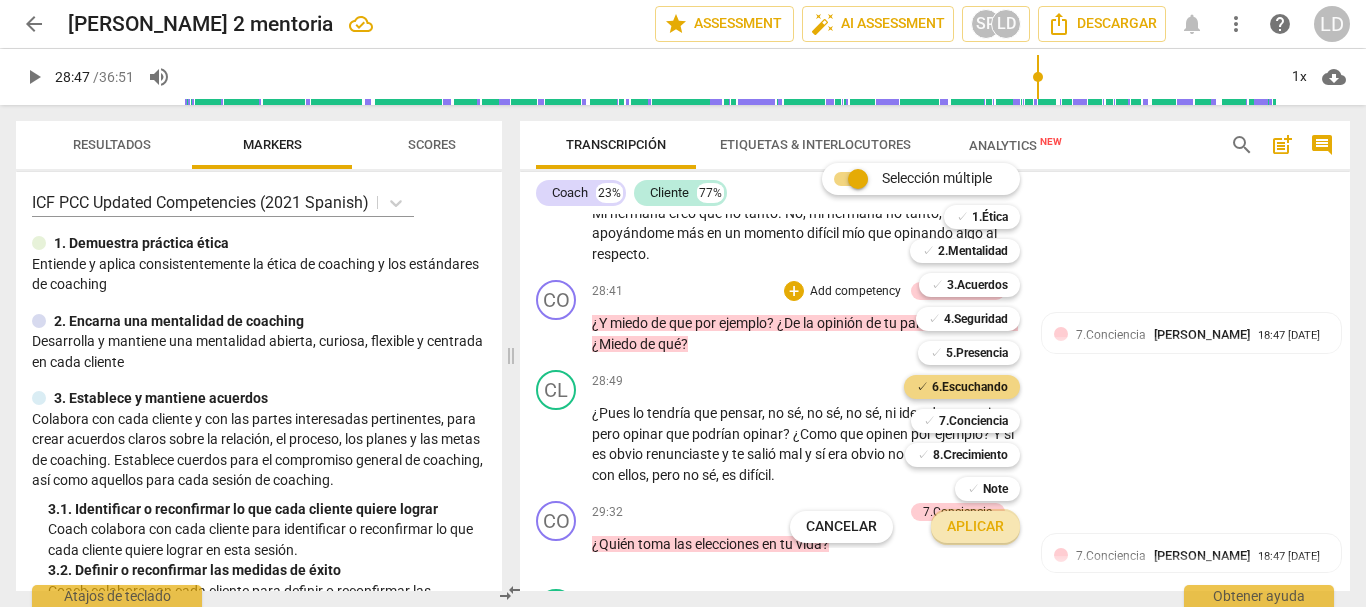 click on "Aplicar" at bounding box center [975, 527] 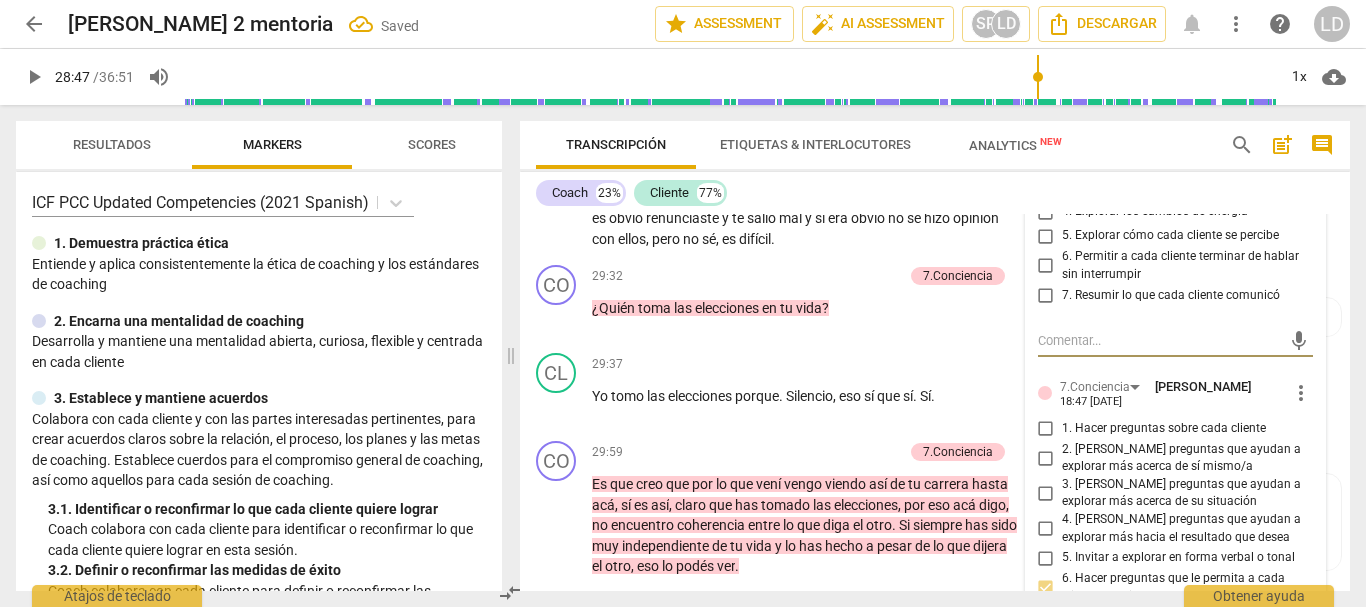 scroll, scrollTop: 9536, scrollLeft: 0, axis: vertical 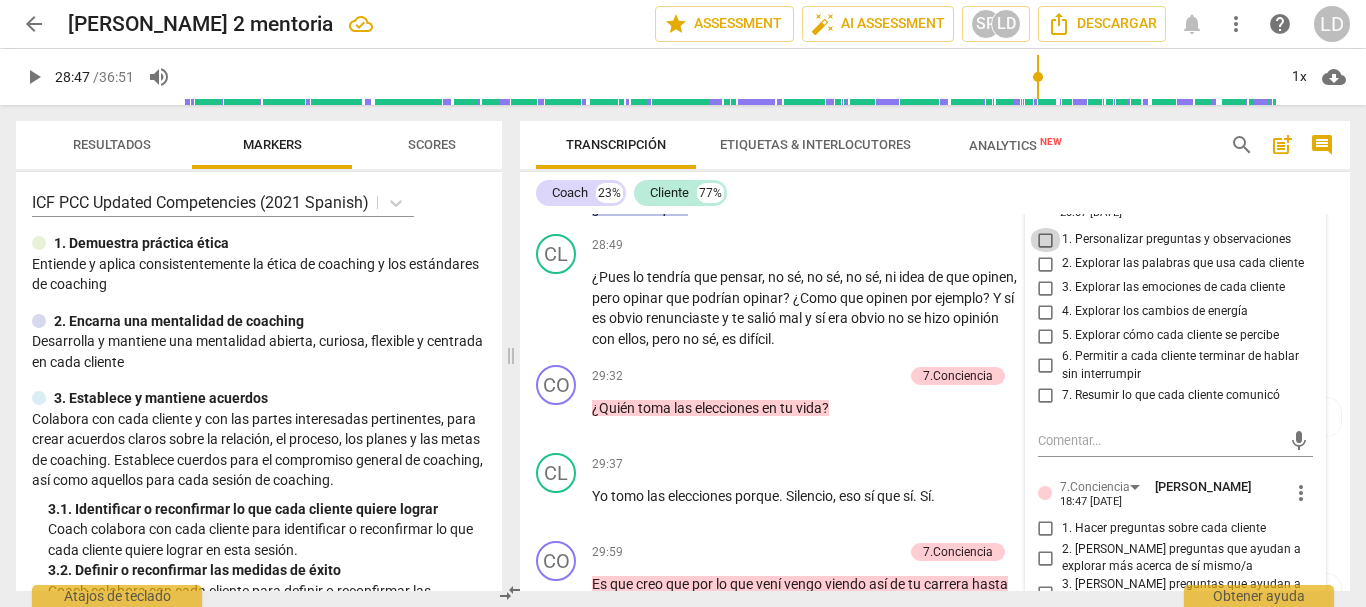 click on "1. Personalizar preguntas y observaciones" at bounding box center [1046, 240] 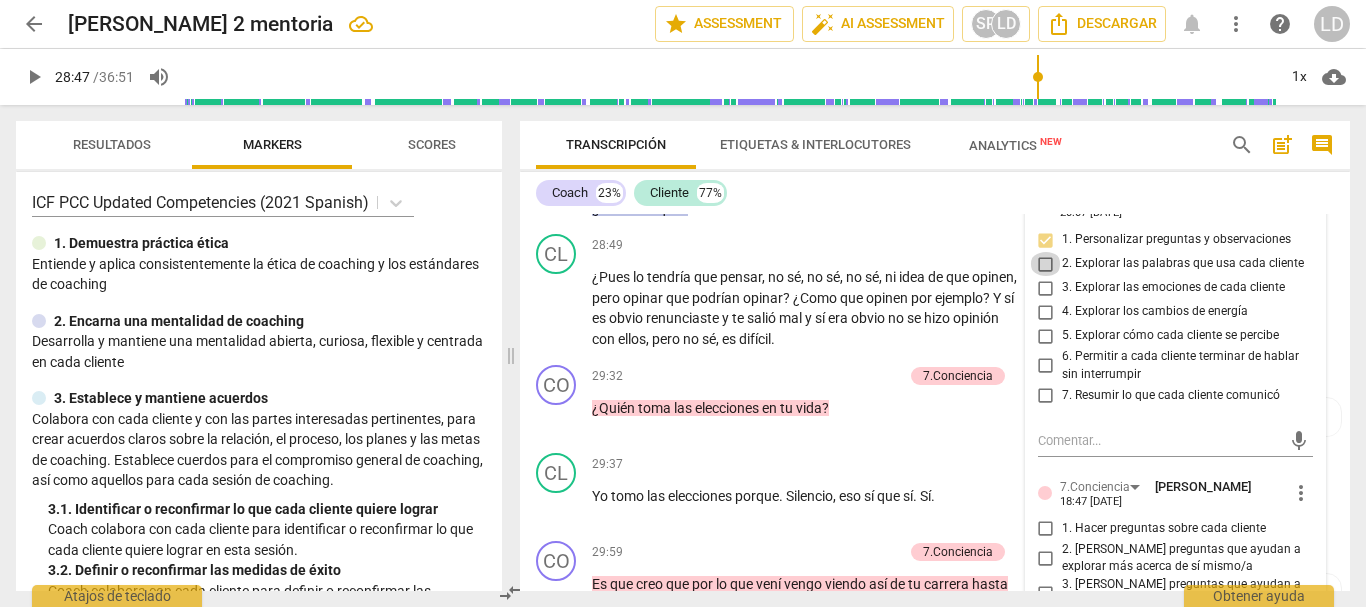 click on "2. Explorar las palabras que usa cada cliente" at bounding box center (1046, 264) 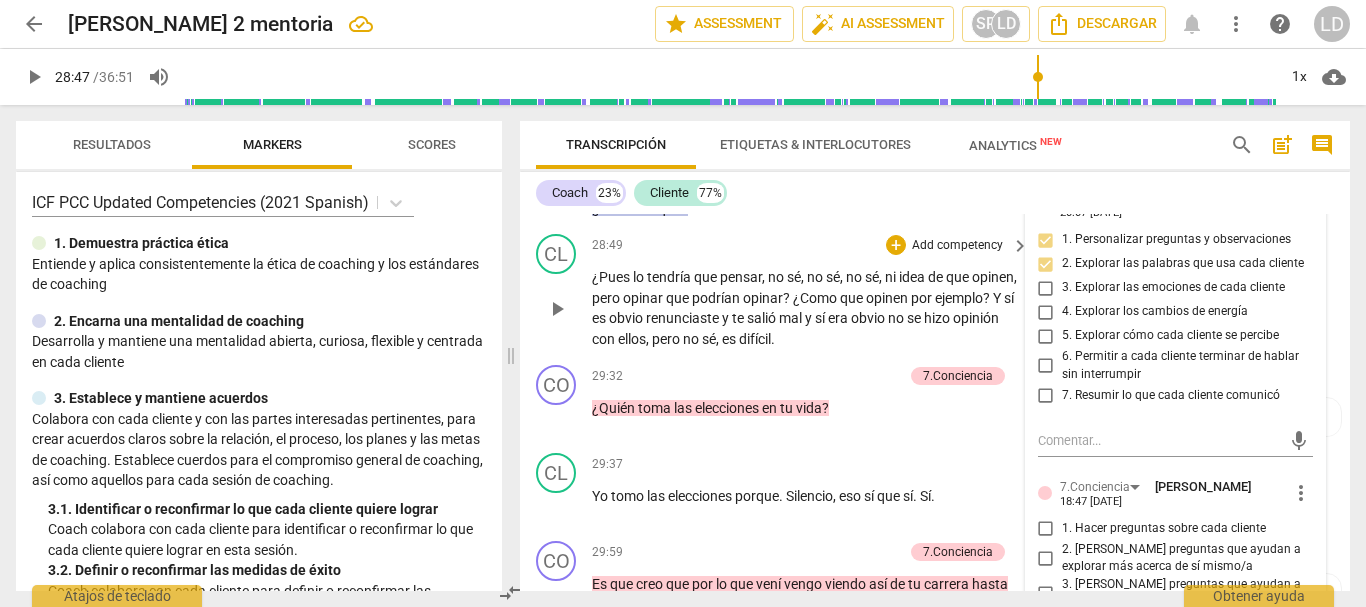 click on "CL play_arrow pause 28:49 + Add competency keyboard_arrow_right ¿Pues   lo   tendría   que   pensar ,   no   sé ,   no   sé ,   no   sé ,   ni   idea   de   que   opinen ,   pero   opinar   que   podrían   opinar ?   ¿Como   que   opinen   por   ejemplo ?   Y   sí   es   obvio   renunciaste   y   te   salió   mal   y   sí   era   obvio   no   se   hizo   opinión   con   ellos ,   pero   no   sé ,   es   difícil ." at bounding box center [935, 291] 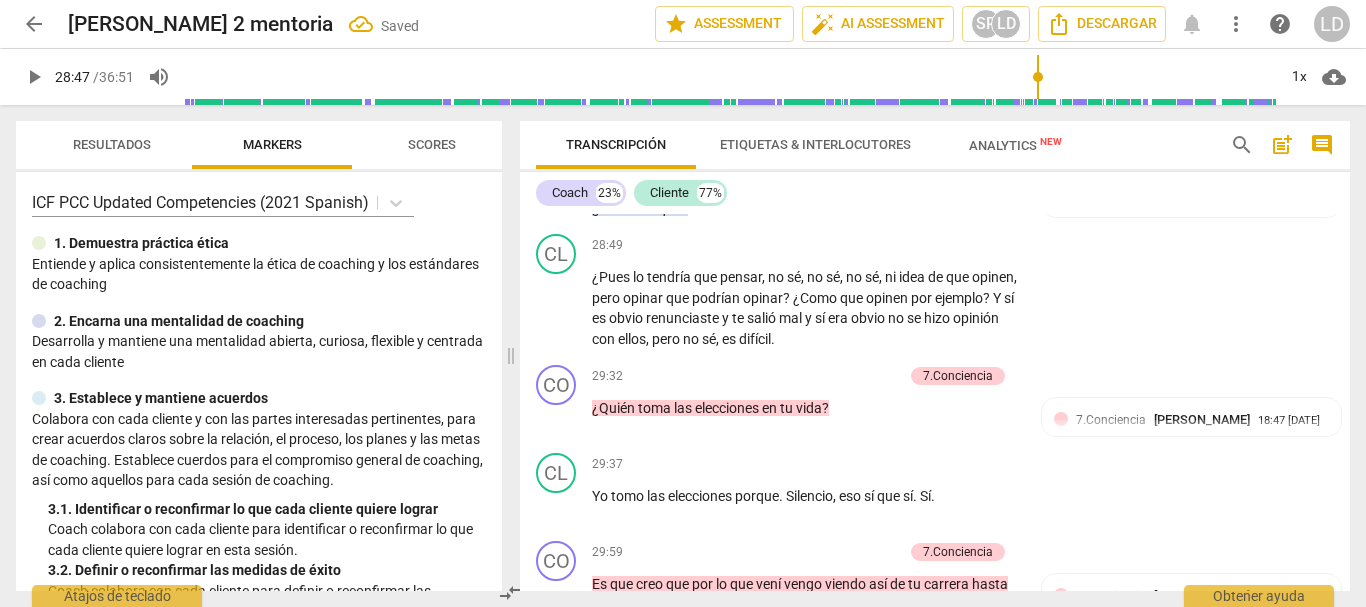click on "play_arrow" at bounding box center [34, 77] 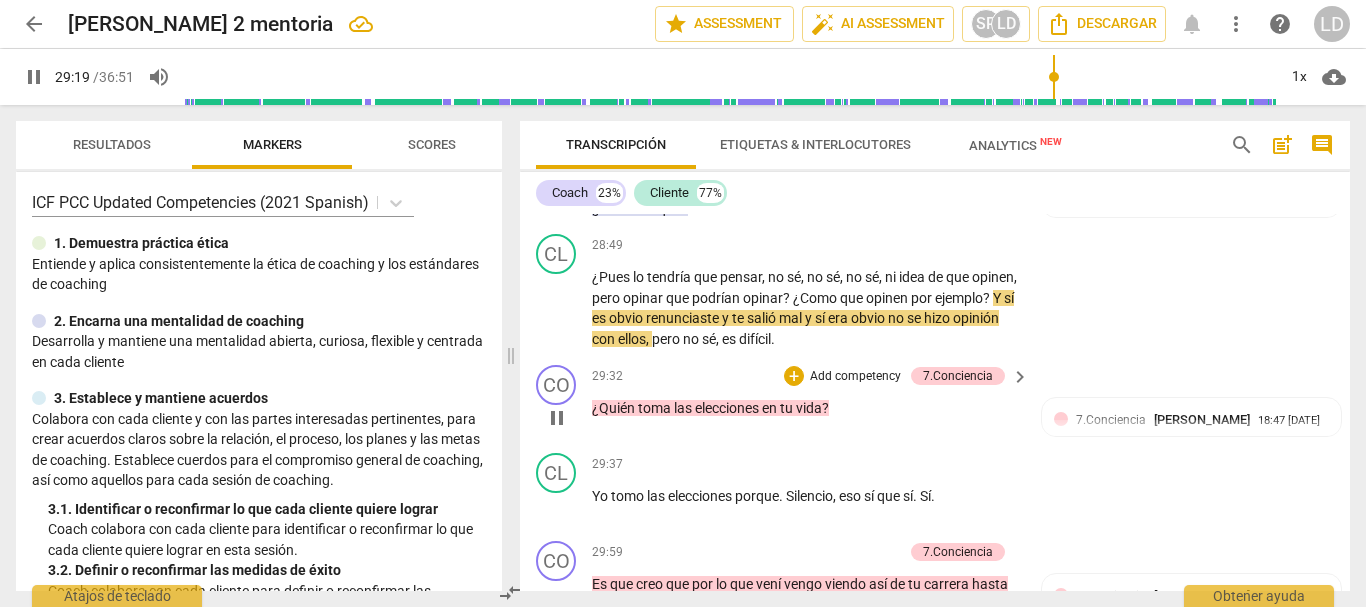 scroll, scrollTop: 9636, scrollLeft: 0, axis: vertical 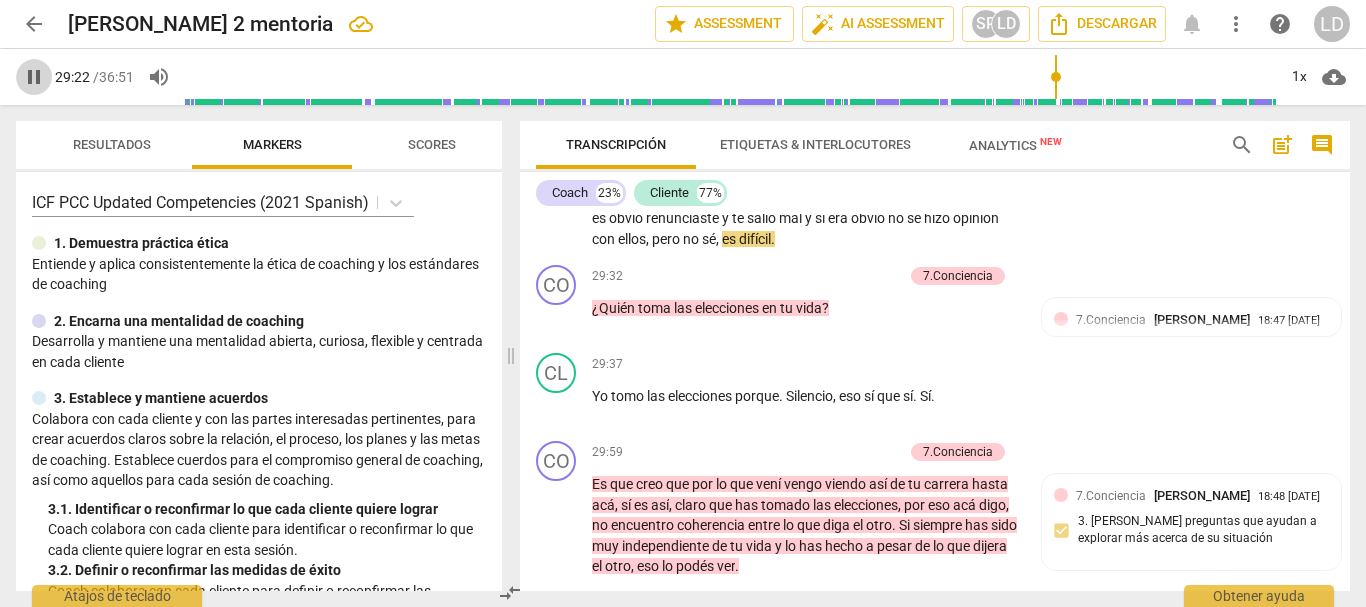 click on "pause" at bounding box center (34, 77) 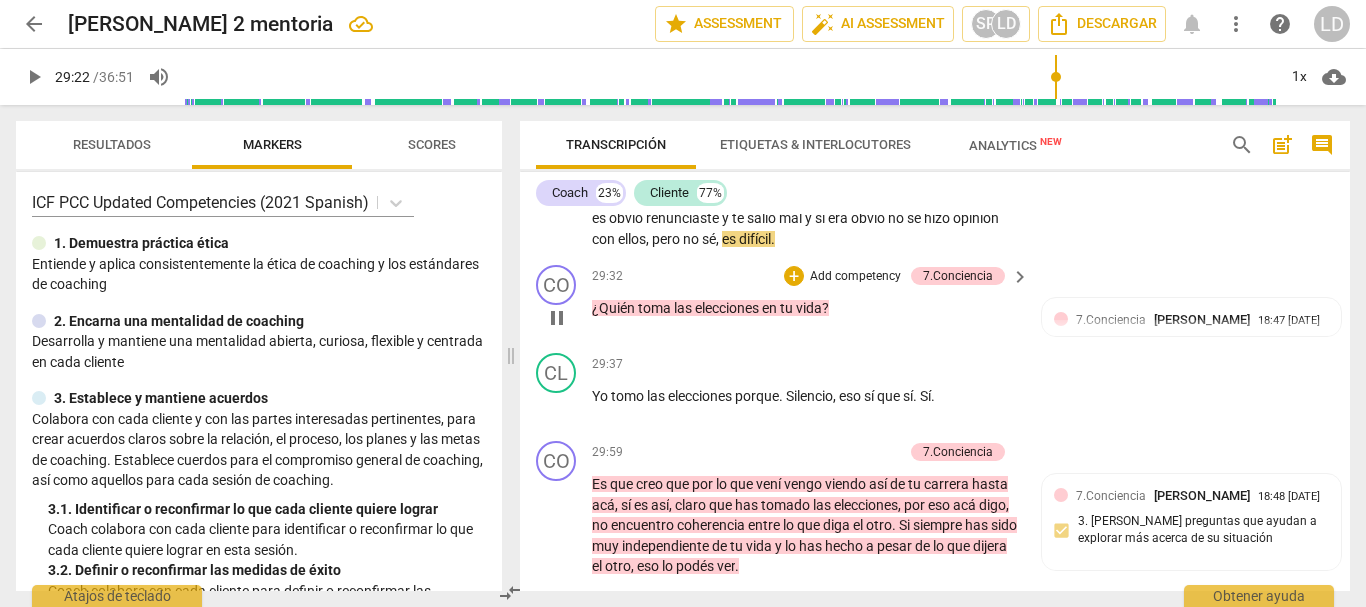 type on "1763" 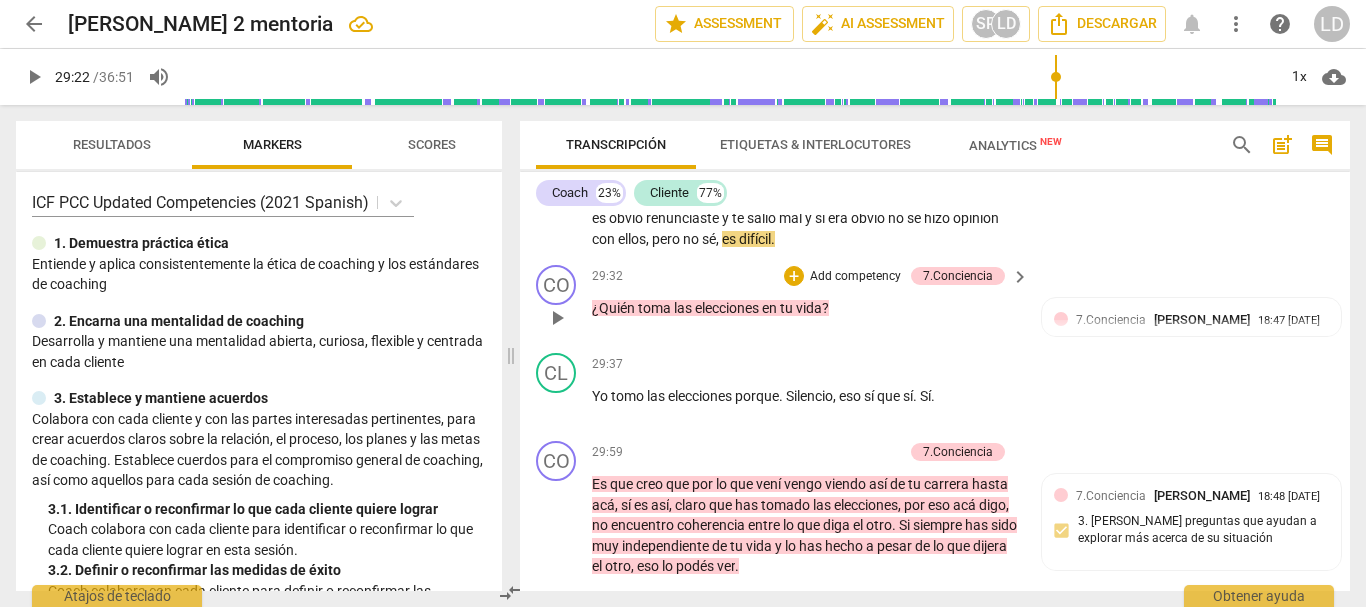 click on "Add competency" at bounding box center (855, 277) 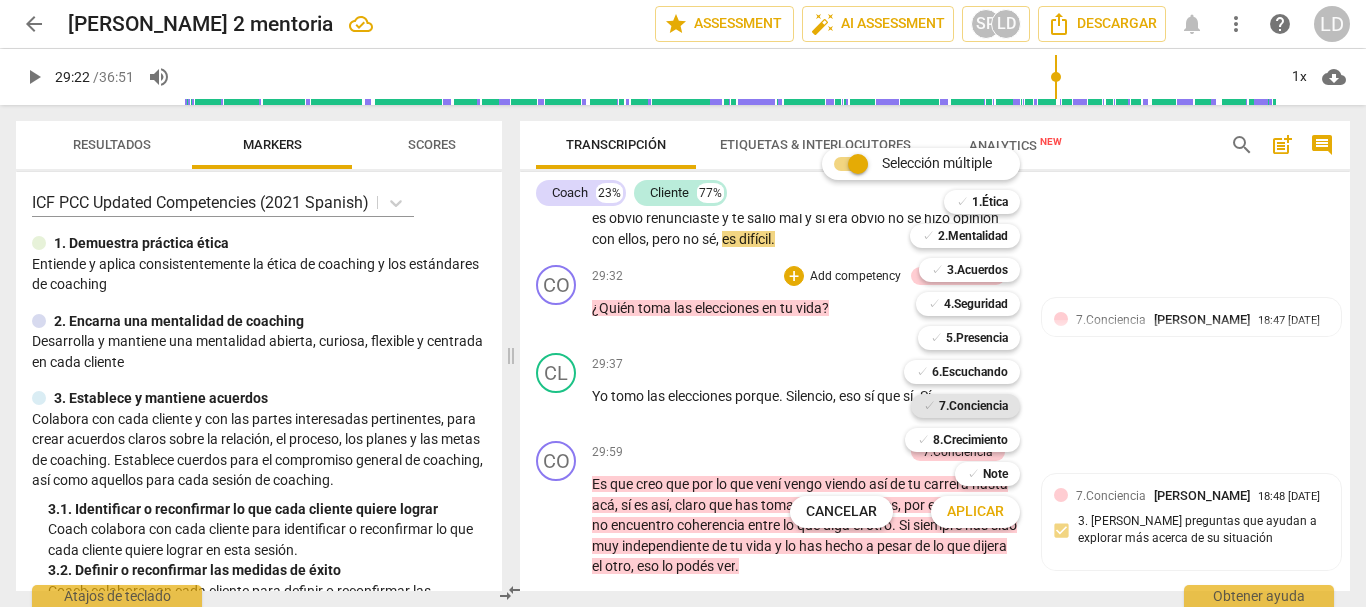 click on "7.Conciencia" at bounding box center [973, 406] 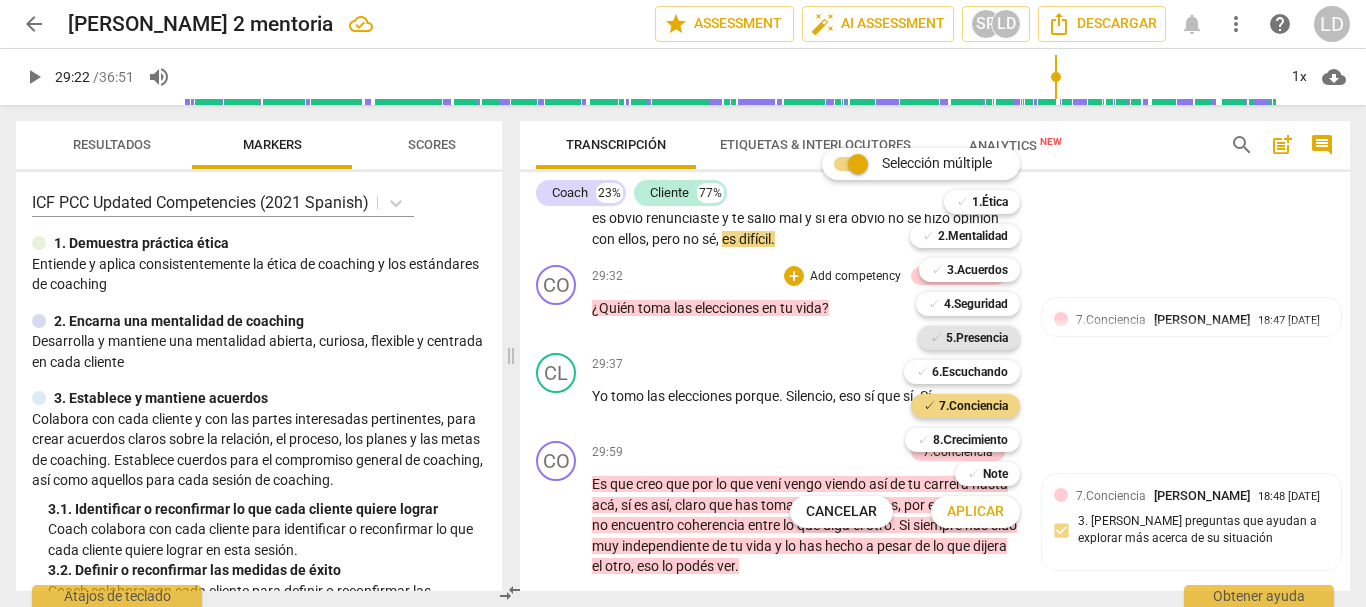 click on "5.Presencia" at bounding box center (977, 338) 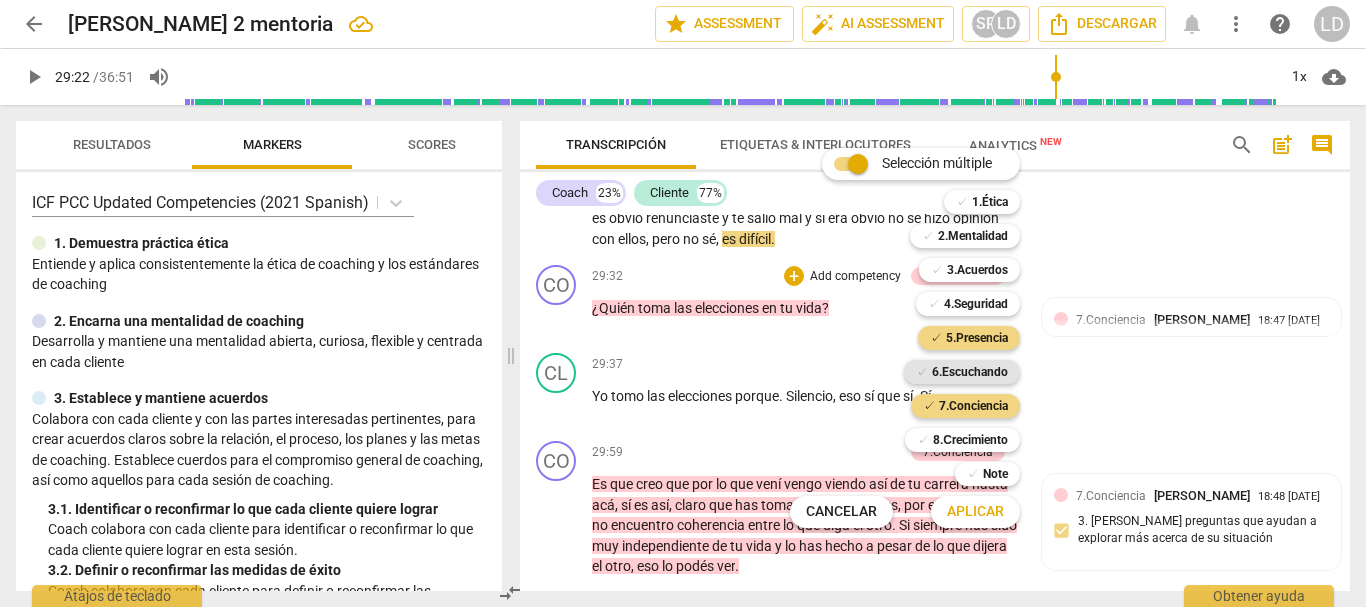 click on "6.Escuchando" at bounding box center [970, 372] 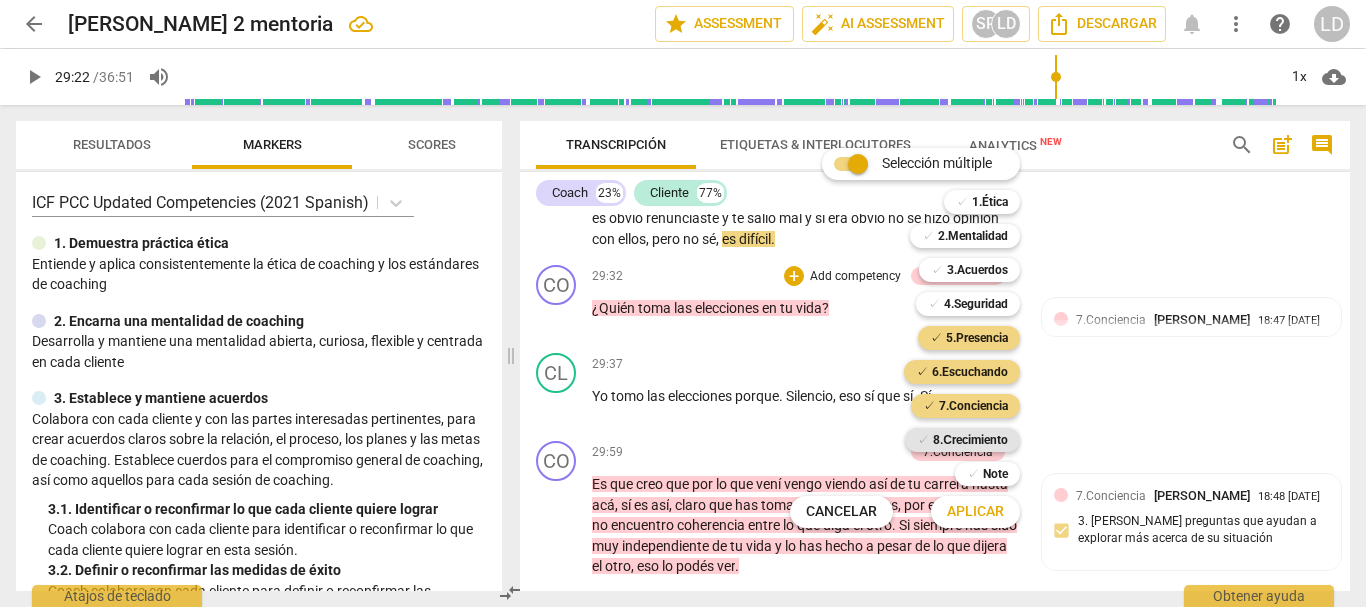 click on "8.Сrecimiento" at bounding box center (970, 440) 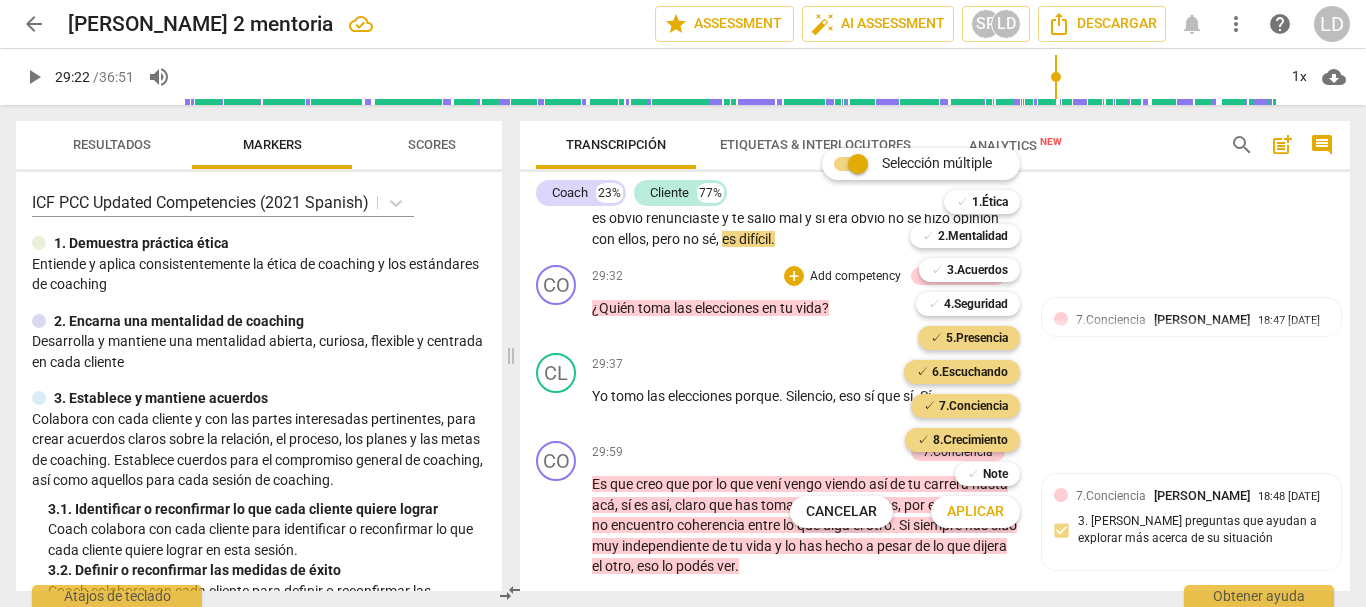drag, startPoint x: 995, startPoint y: 521, endPoint x: 984, endPoint y: 513, distance: 13.601471 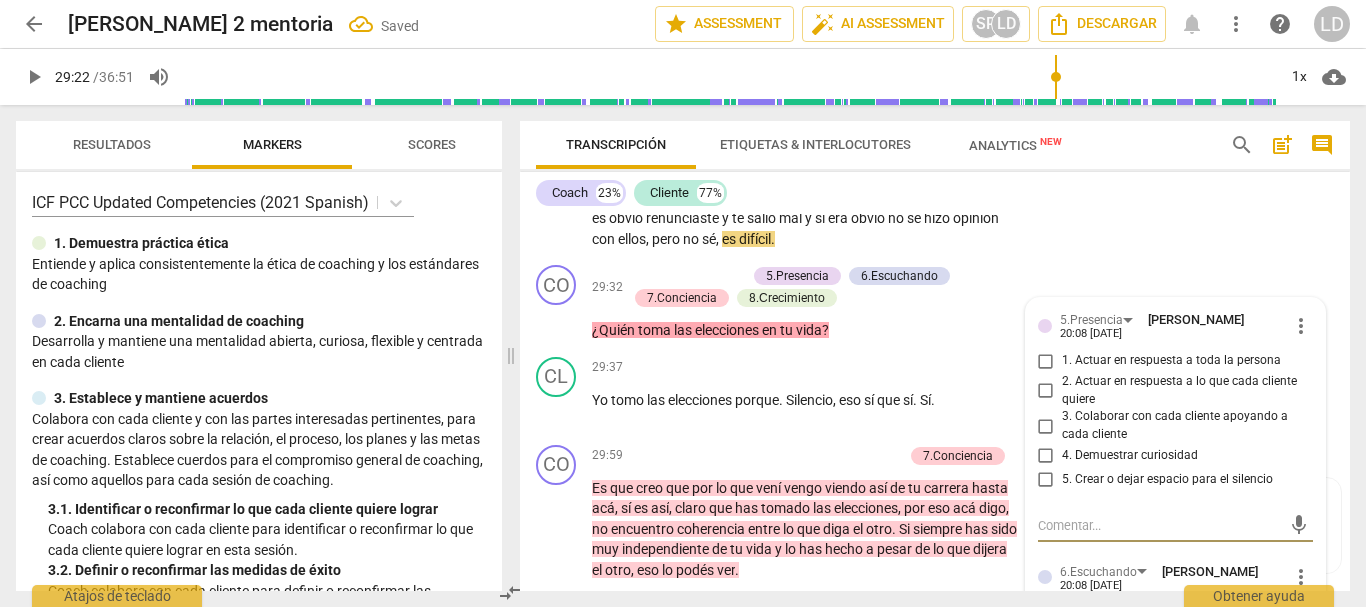 scroll, scrollTop: 9640, scrollLeft: 0, axis: vertical 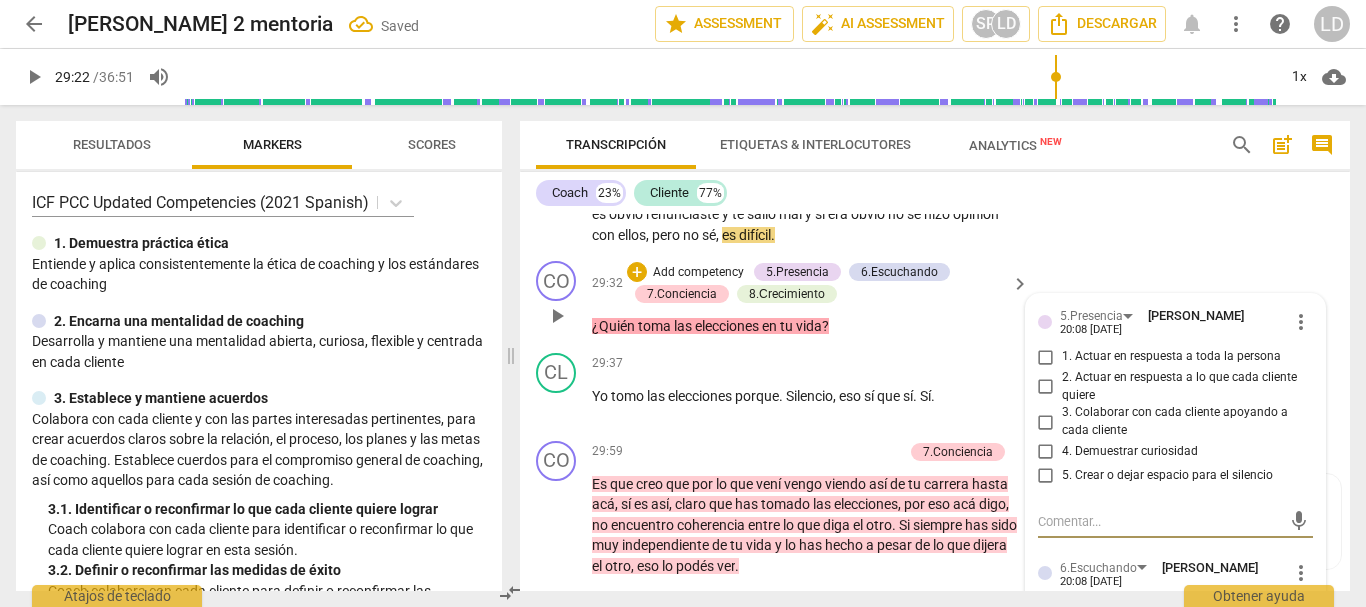 click on "1. Actuar en respuesta a toda la persona" at bounding box center (1046, 357) 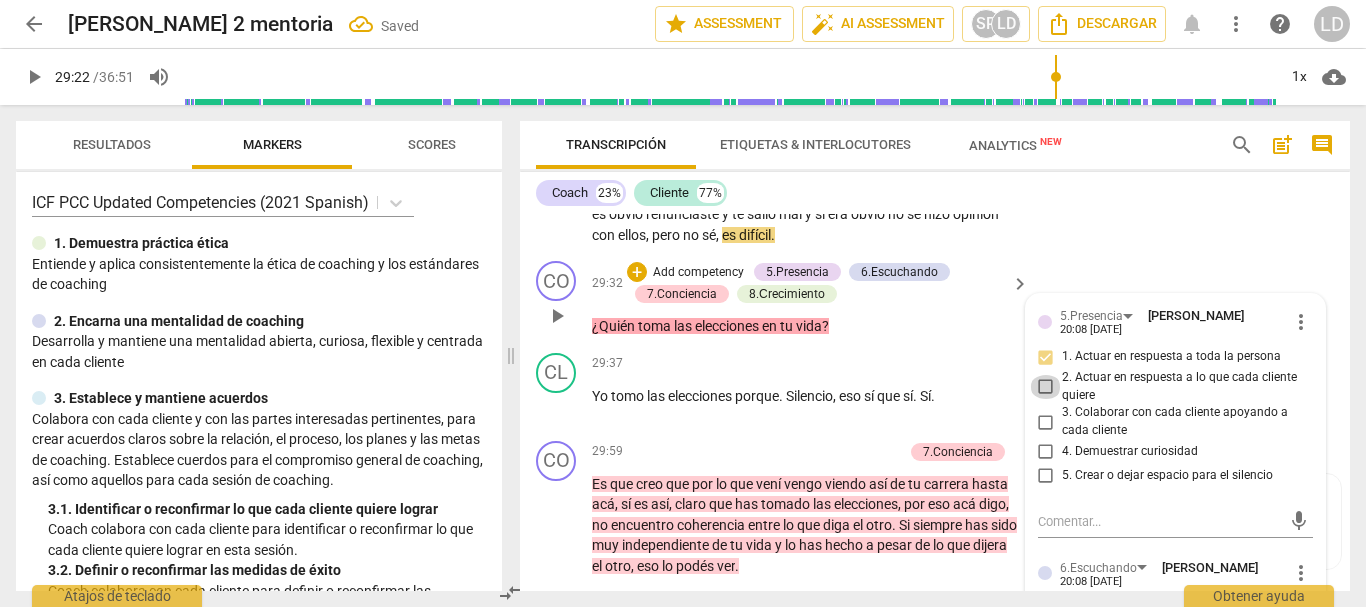click on "2. Actuar en respuesta a lo que cada cliente quiere" at bounding box center (1046, 387) 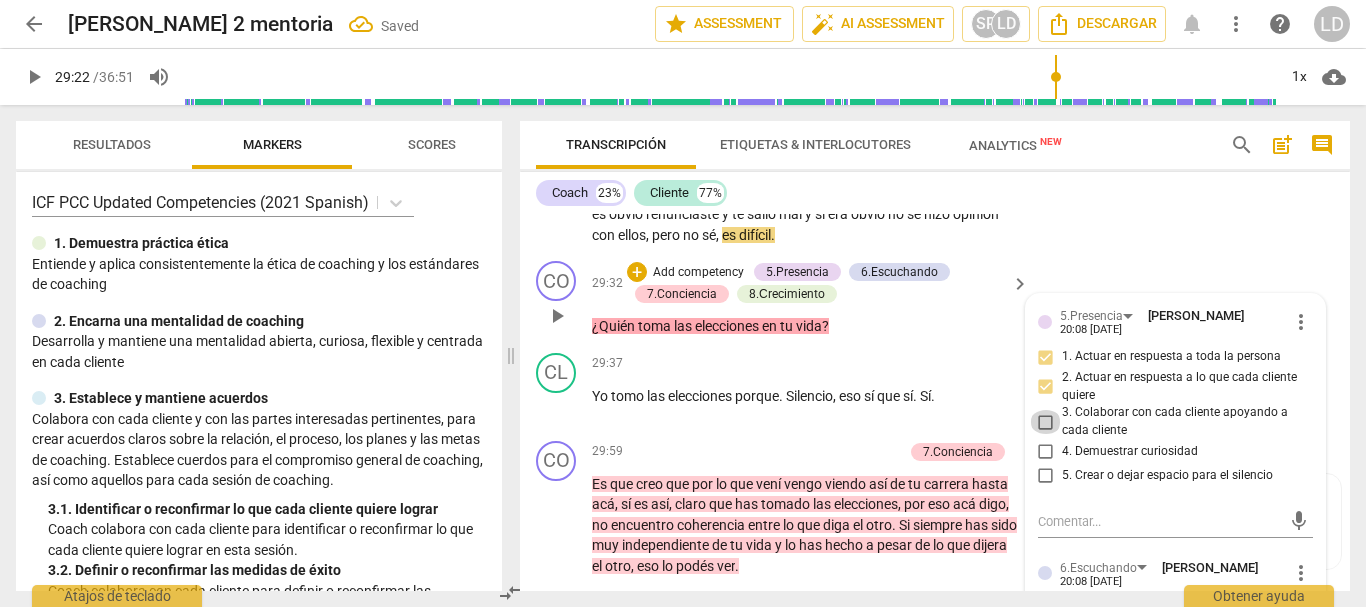 click on "3. Colaborar con cada cliente apoyando a cada cliente" at bounding box center (1046, 422) 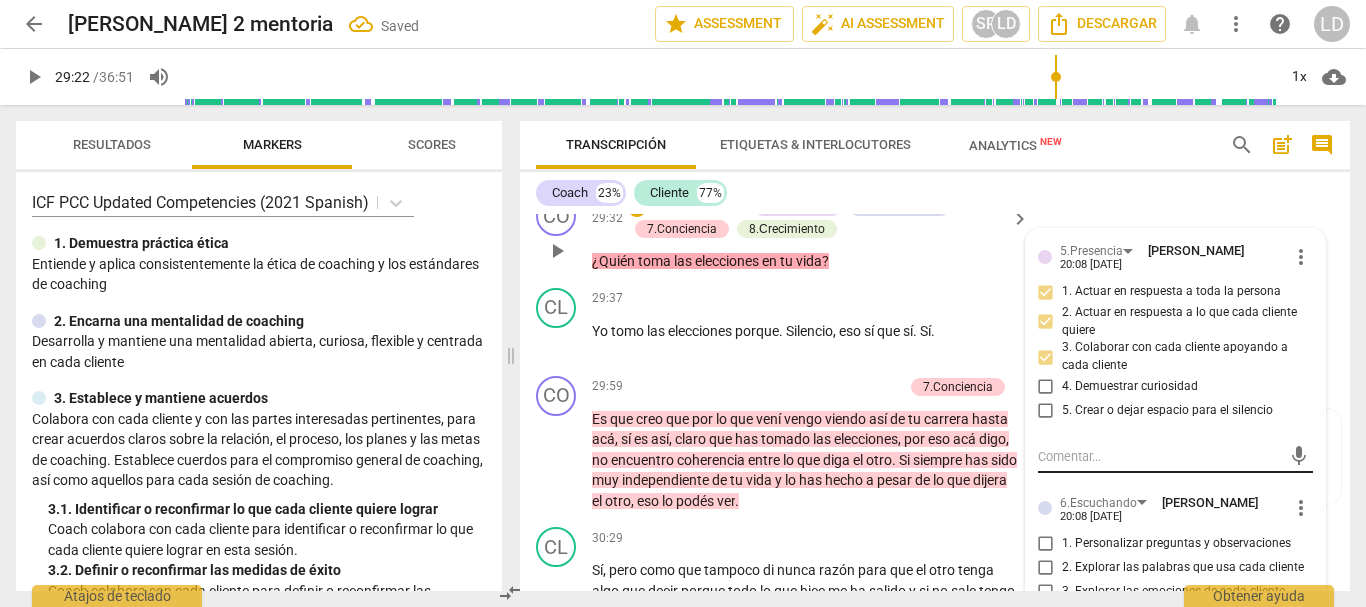 scroll, scrollTop: 9740, scrollLeft: 0, axis: vertical 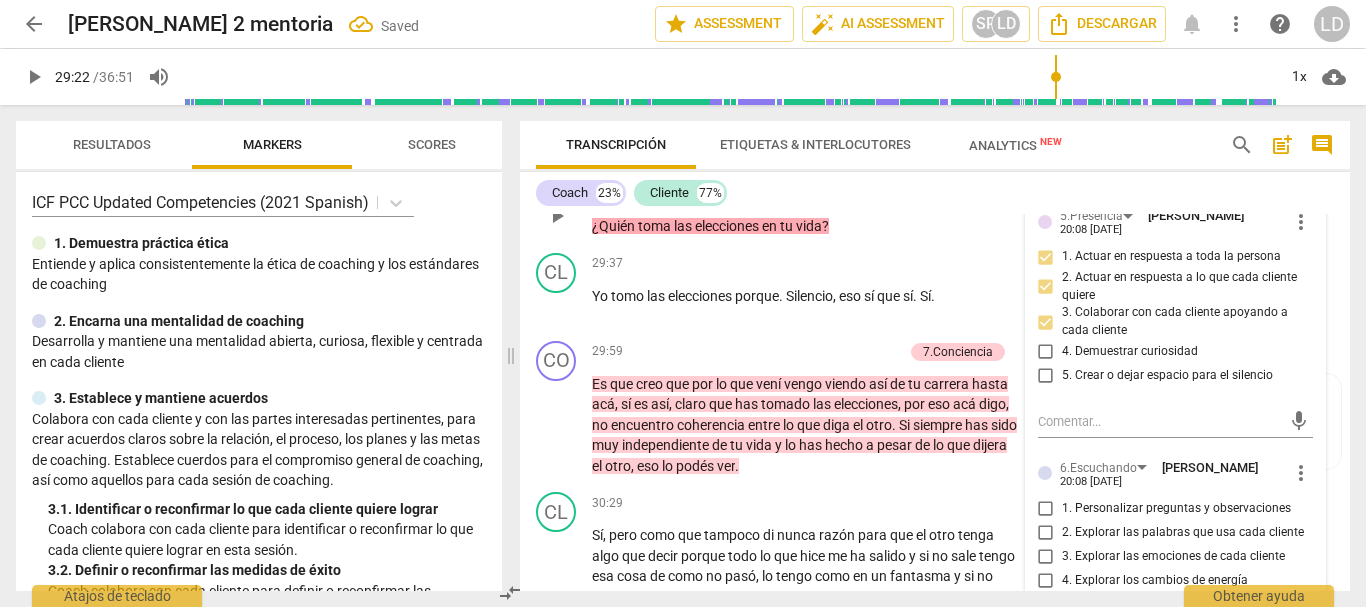 click on "4. Demuestrar curiosidad" at bounding box center (1046, 352) 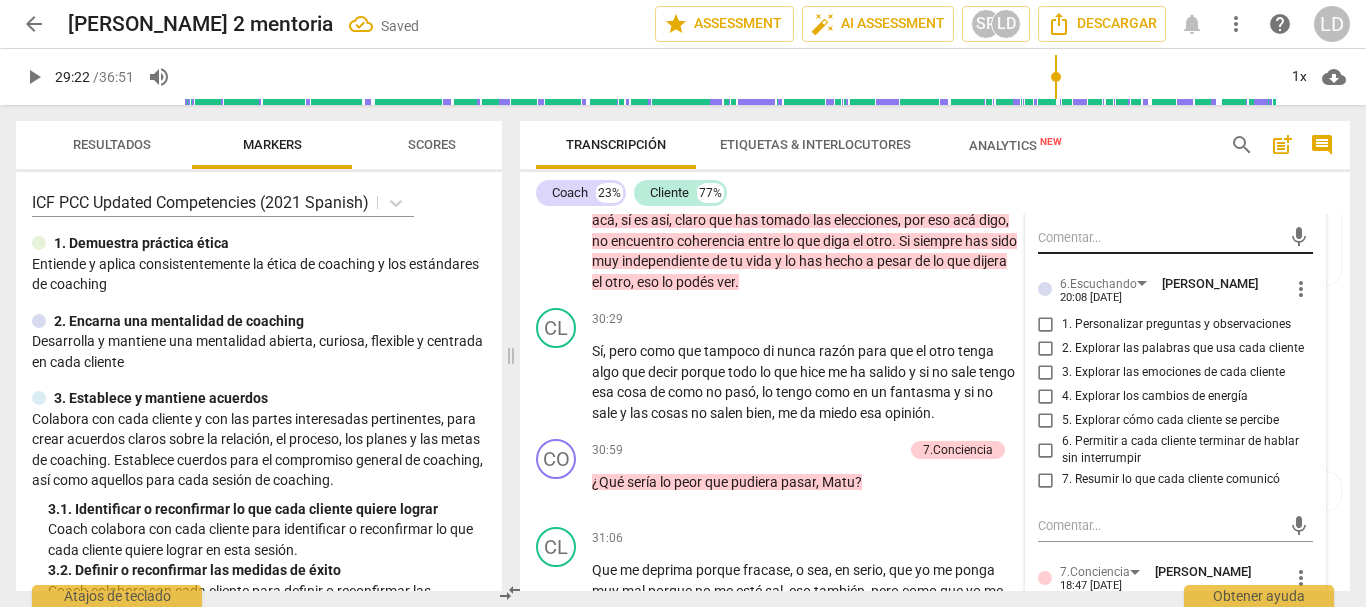 scroll, scrollTop: 9940, scrollLeft: 0, axis: vertical 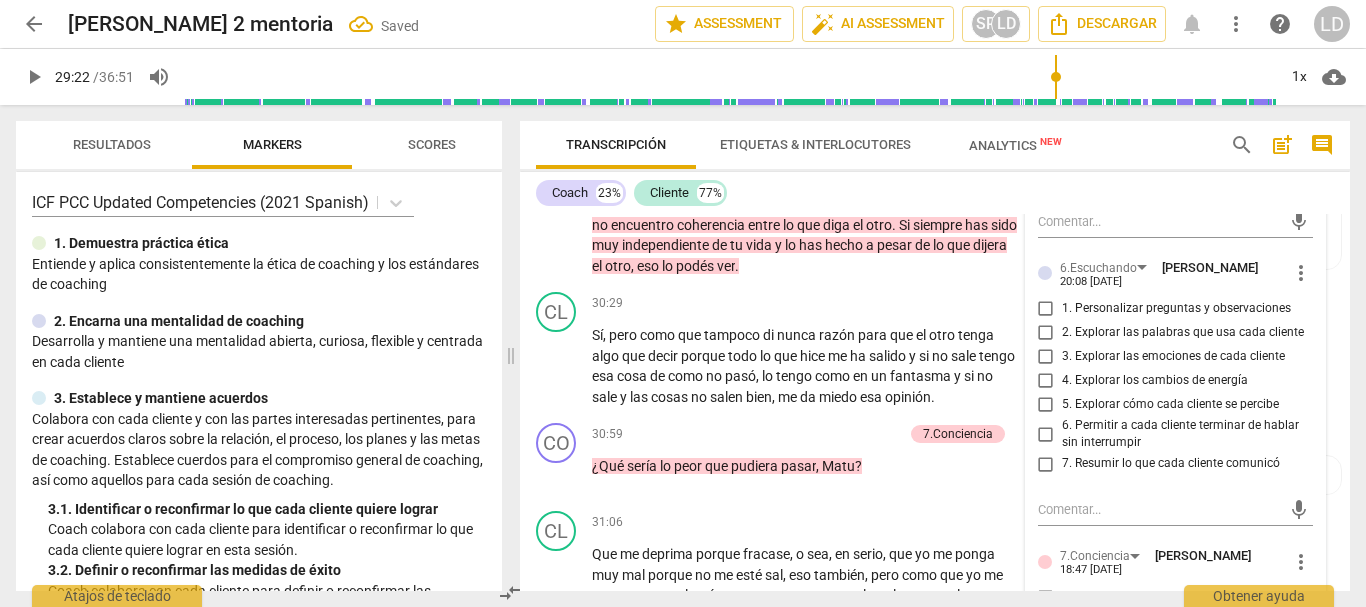 click on "1. Personalizar preguntas y observaciones" at bounding box center (1046, 309) 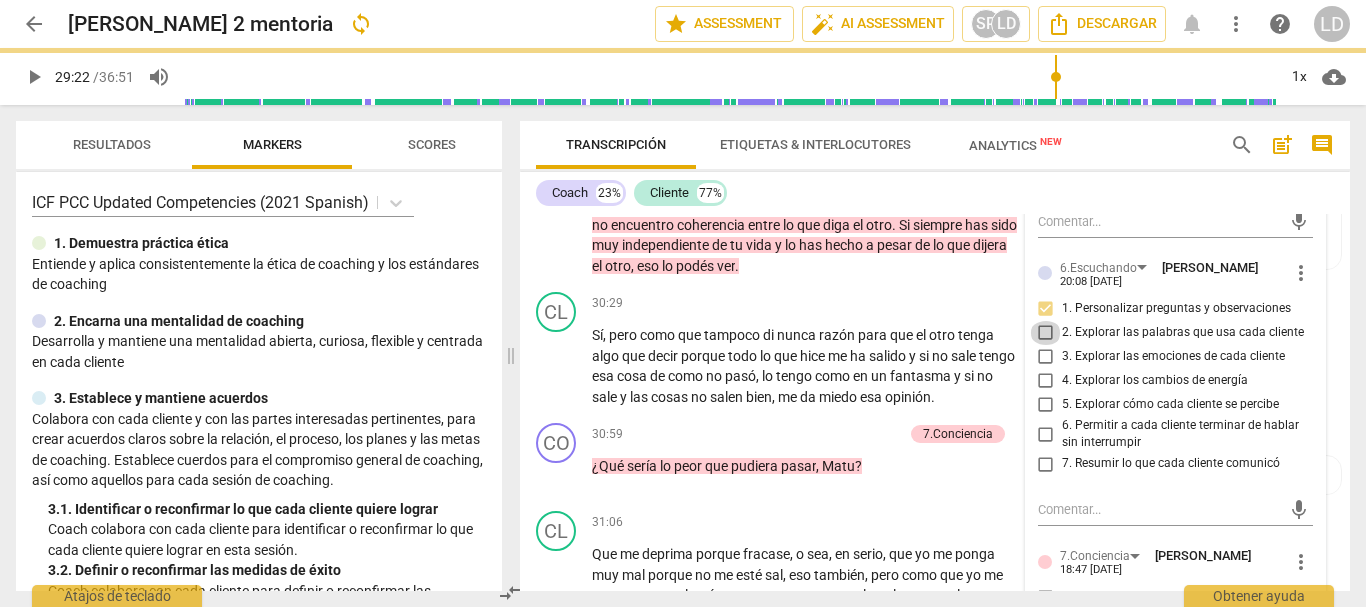 click on "2. Explorar las palabras que usa cada cliente" at bounding box center (1046, 333) 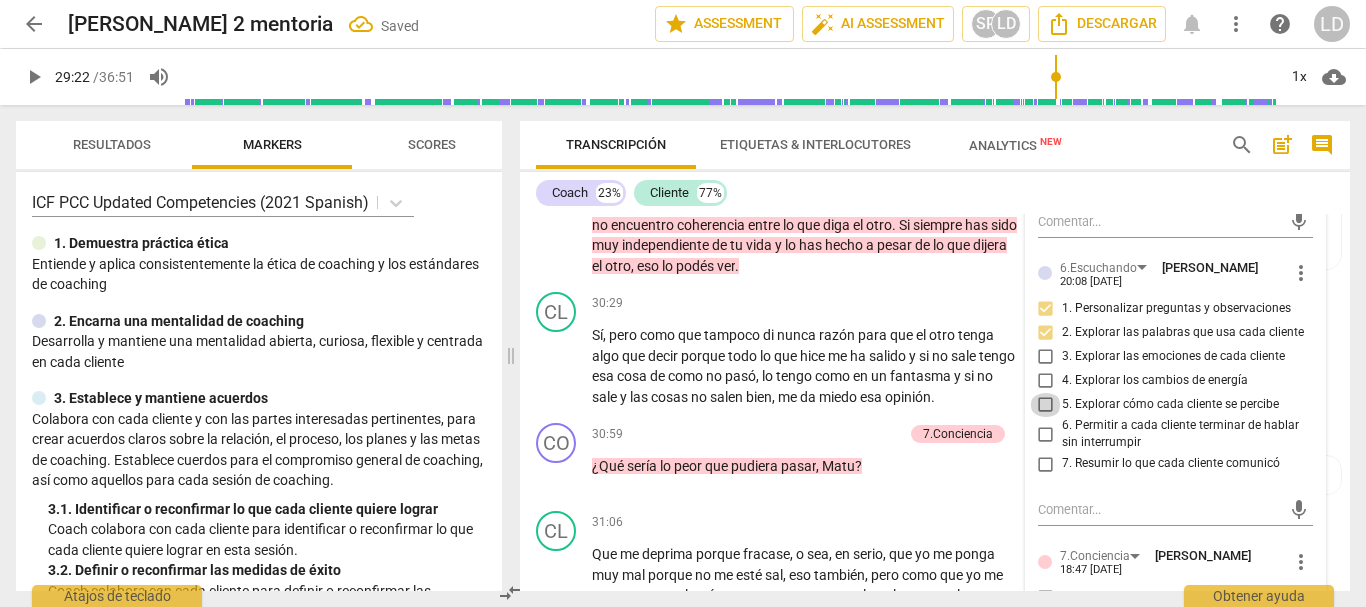 click on "5. Explorar cómo cada cliente se percibe" at bounding box center [1046, 405] 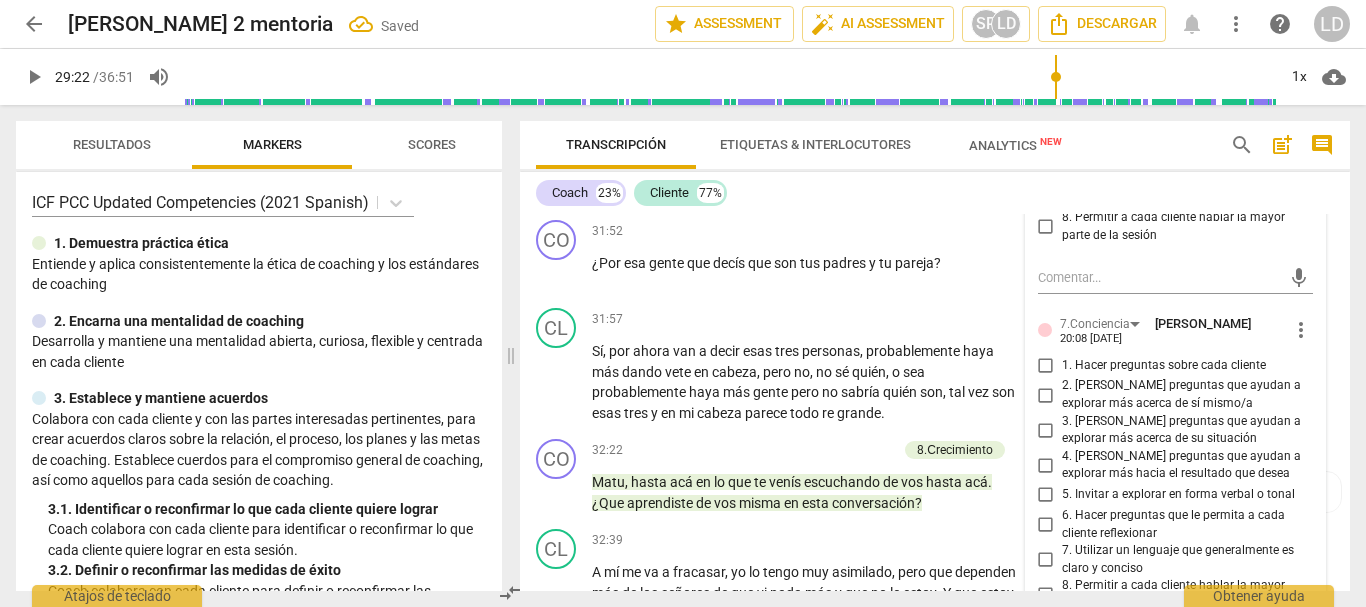 scroll, scrollTop: 10640, scrollLeft: 0, axis: vertical 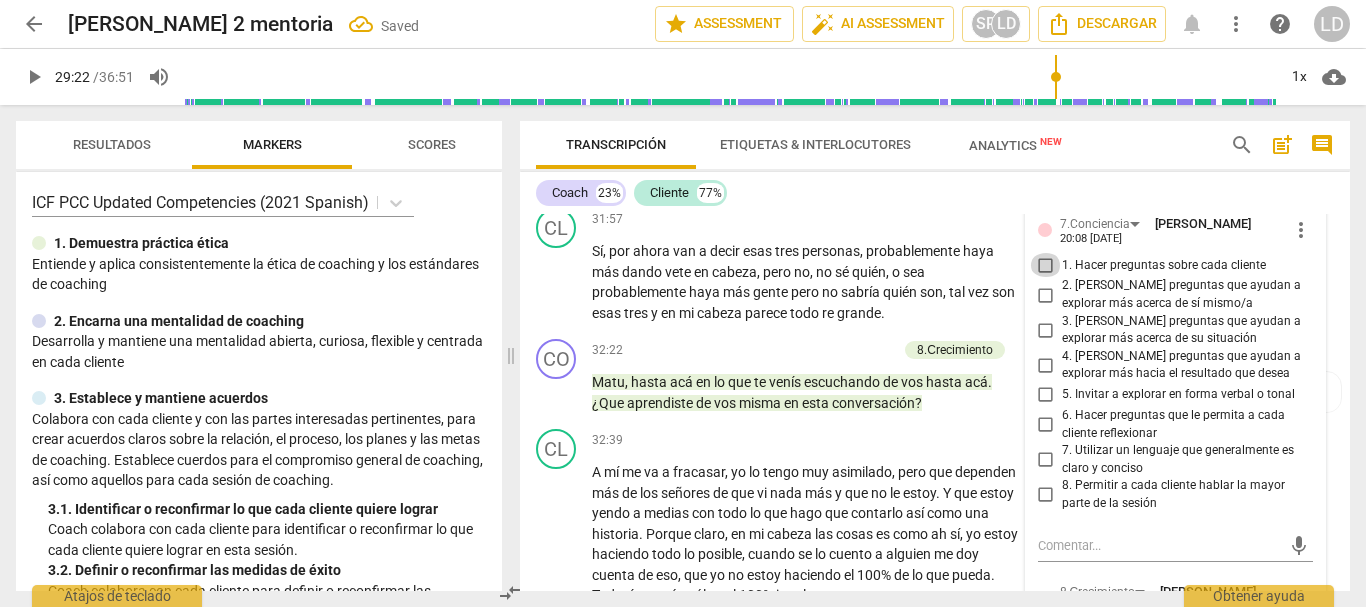 click on "1. Hacer preguntas sobre cada cliente" at bounding box center [1046, 265] 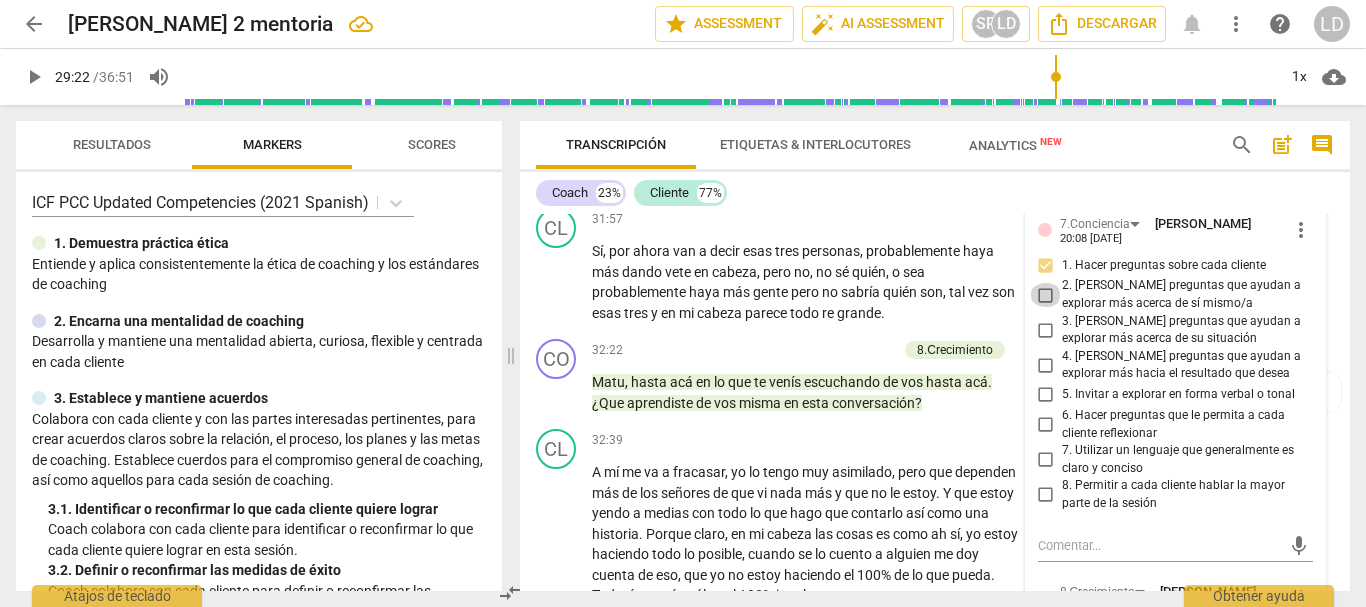 click on "2. [PERSON_NAME] preguntas que ayudan a explorar más acerca de sí mismo/a" at bounding box center (1046, 295) 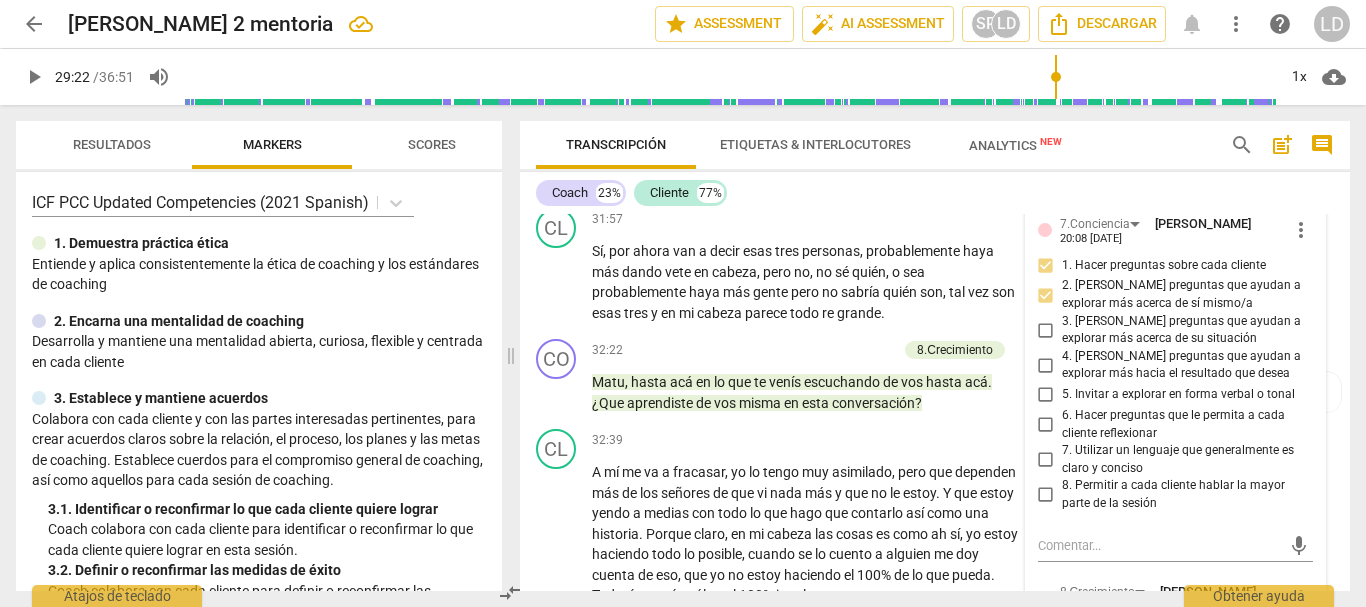 click on "3. [PERSON_NAME] preguntas que ayudan a explorar más acerca de su situación" at bounding box center [1046, 330] 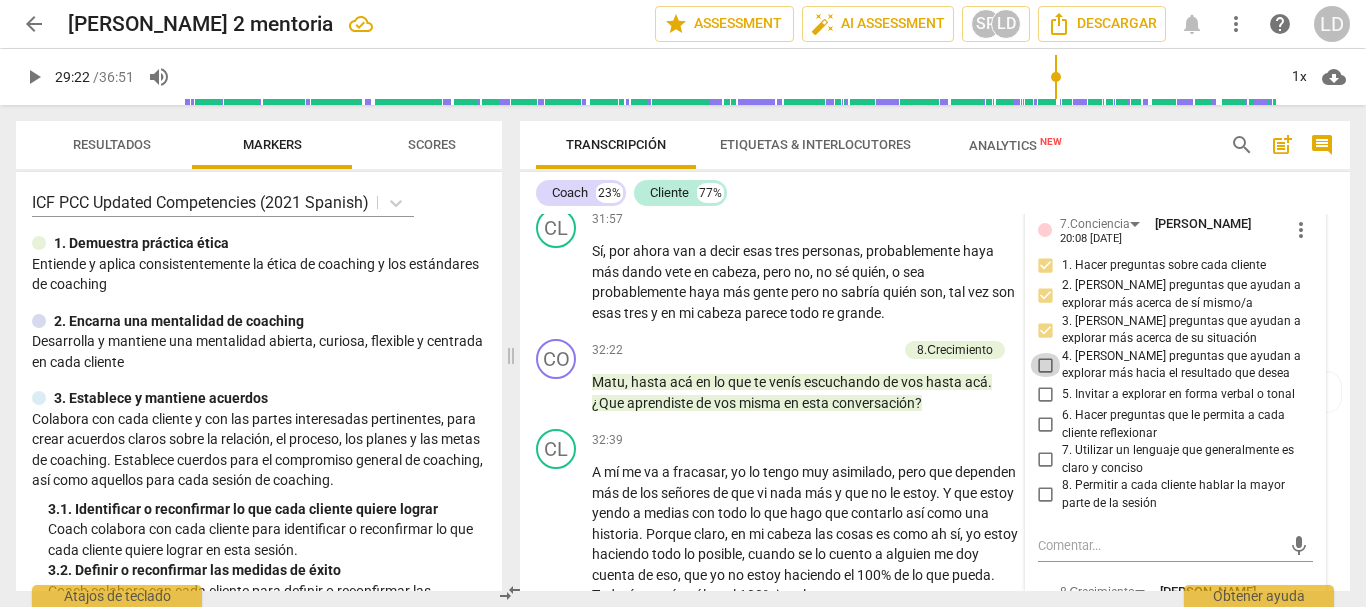 click on "4. [PERSON_NAME] preguntas que ayudan a explorar más hacia el resultado que desea" at bounding box center (1046, 365) 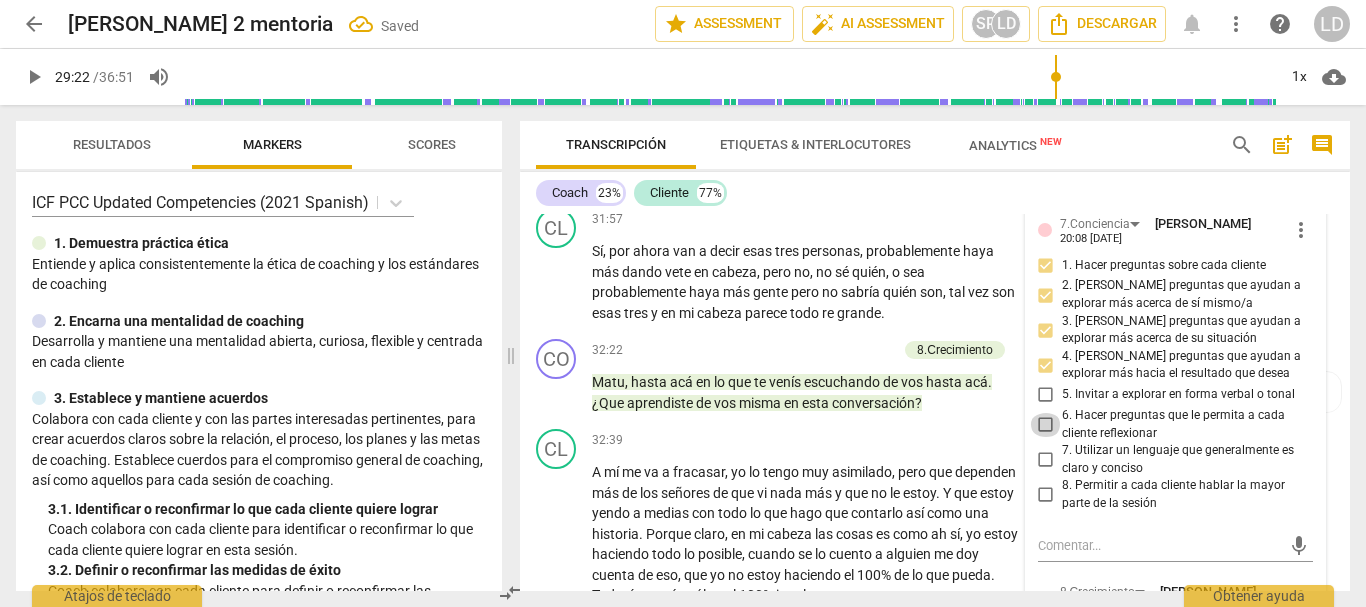 click on "6. Hacer preguntas que le permita a cada cliente reflexionar" at bounding box center (1046, 425) 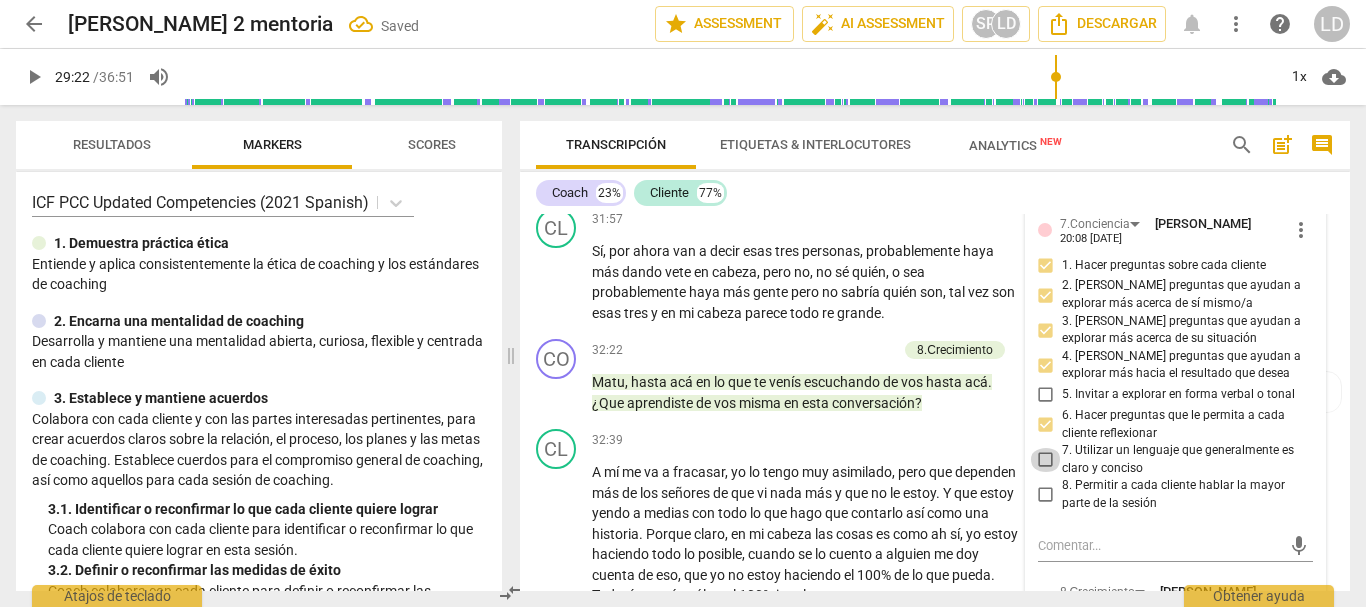 click on "7. Utilizar un lenguaje que generalmente es claro y conciso" at bounding box center [1046, 460] 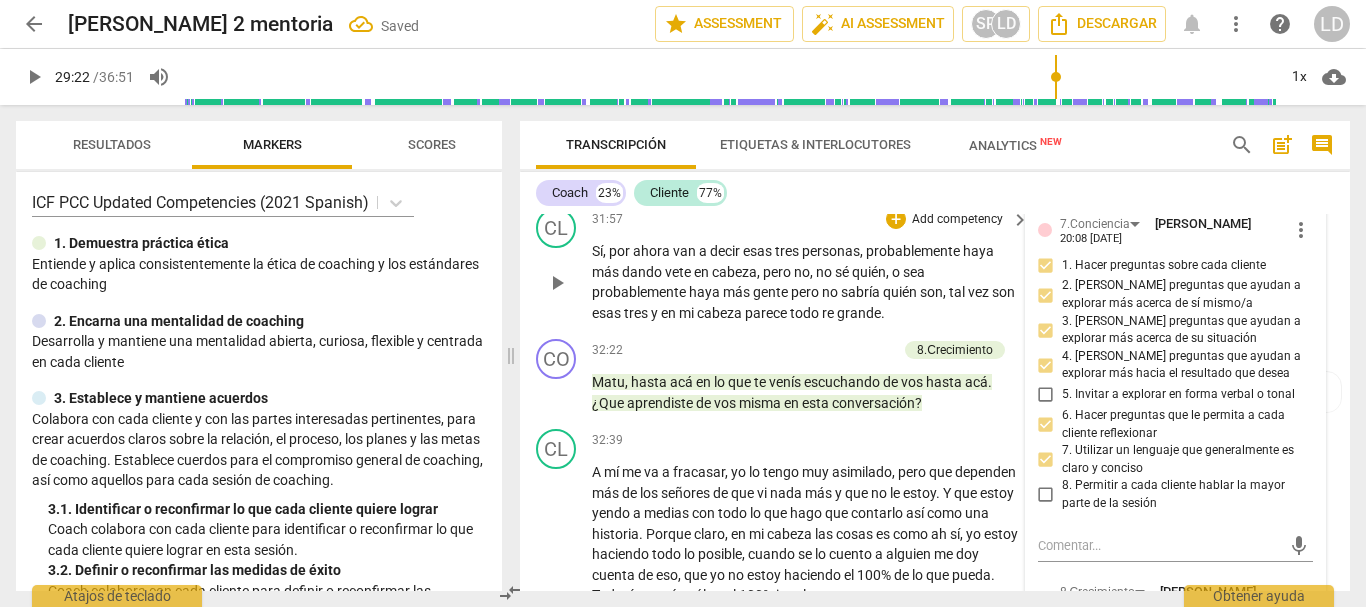 click on "CL play_arrow pause 31:57 + Add competency keyboard_arrow_right Sí ,   por   ahora   van   a   decir   esas   tres   personas ,   probablemente   haya   más   dando   vete   en   cabeza ,   pero   no ,   no   sé   quién ,   o   sea   probablemente   haya   más   gente   pero   no   sabría   quién   son ,   tal   vez   son   esas   tres   y   en   mi   cabeza   parece   todo   re   grande ." at bounding box center [935, 265] 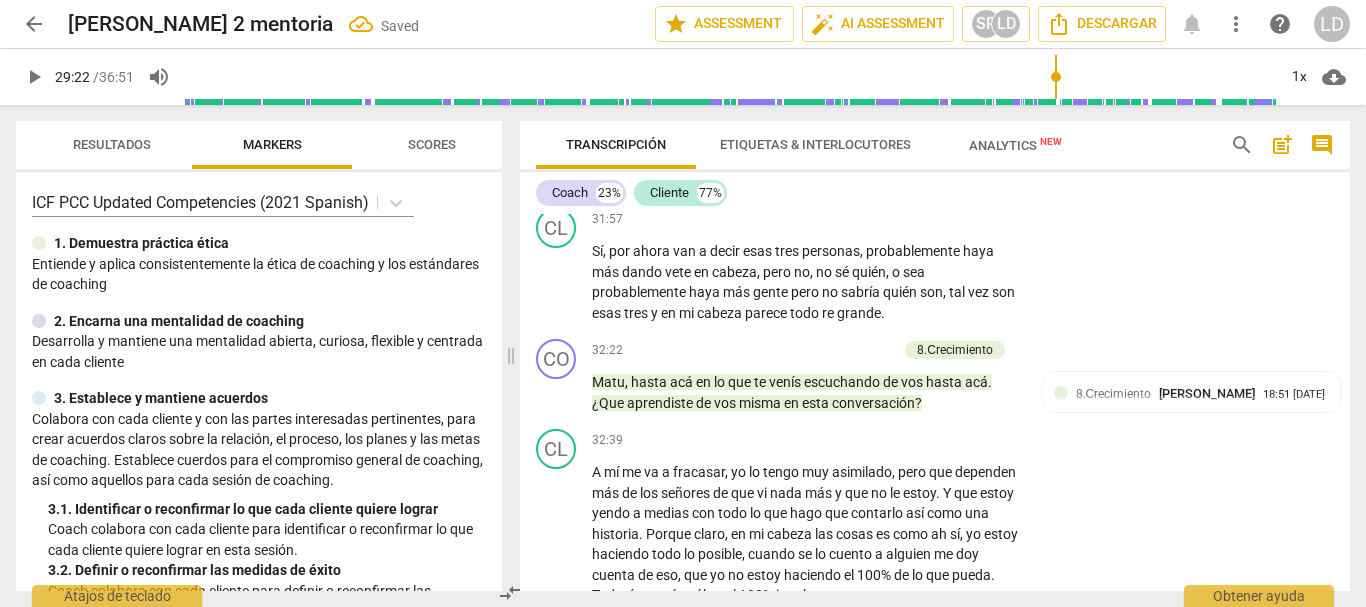 click on "play_arrow" at bounding box center [34, 77] 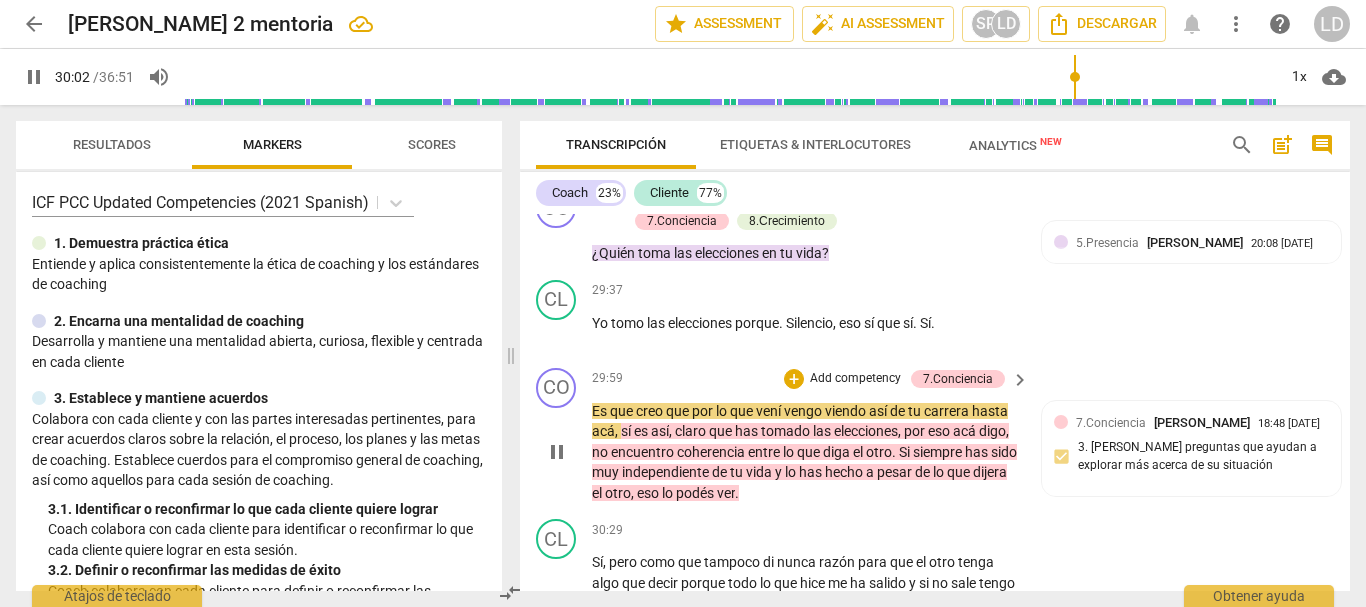 scroll, scrollTop: 9813, scrollLeft: 0, axis: vertical 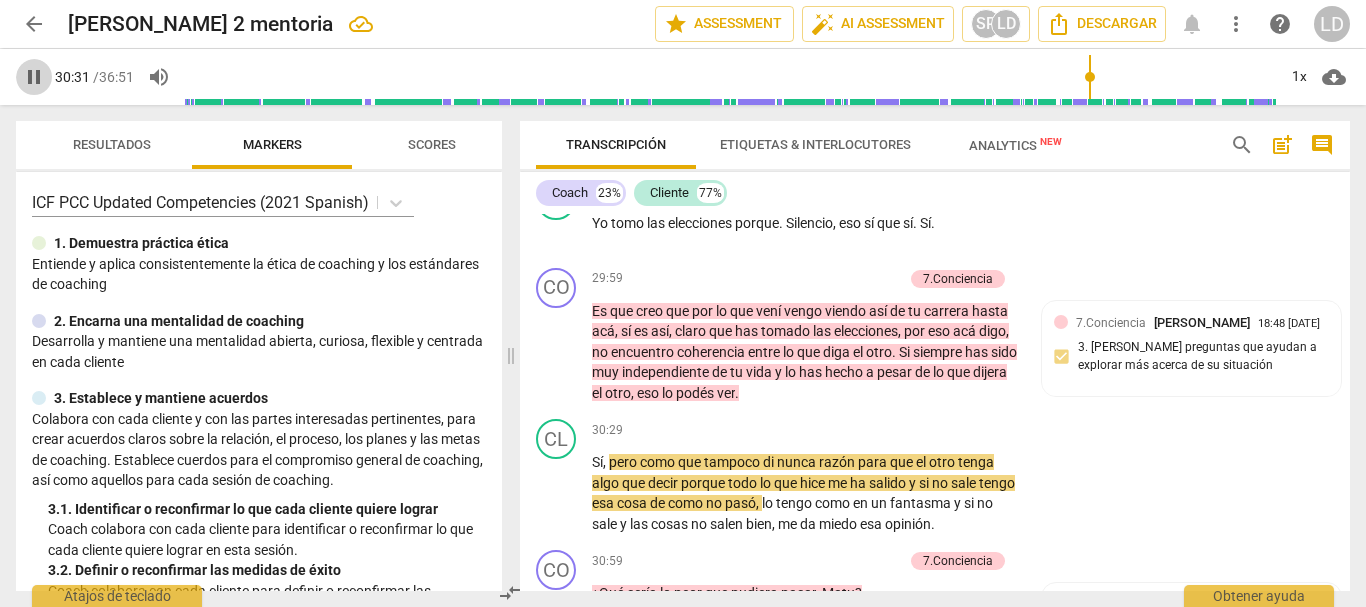 click on "pause" at bounding box center (34, 77) 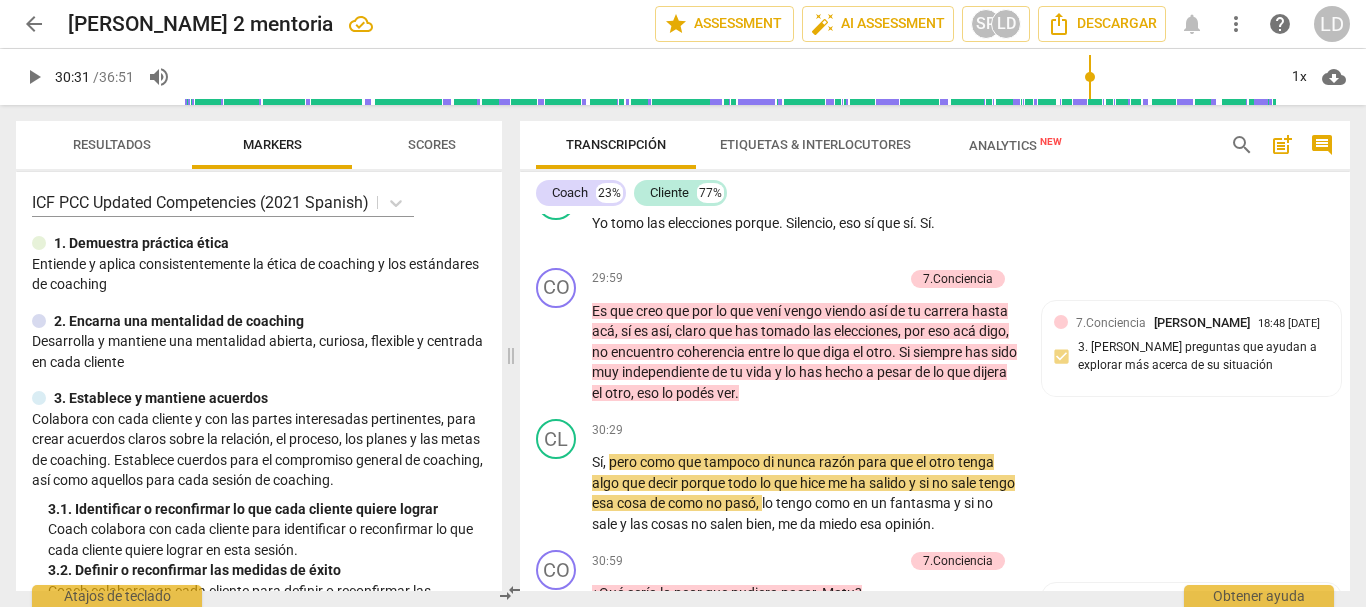 type on "1832" 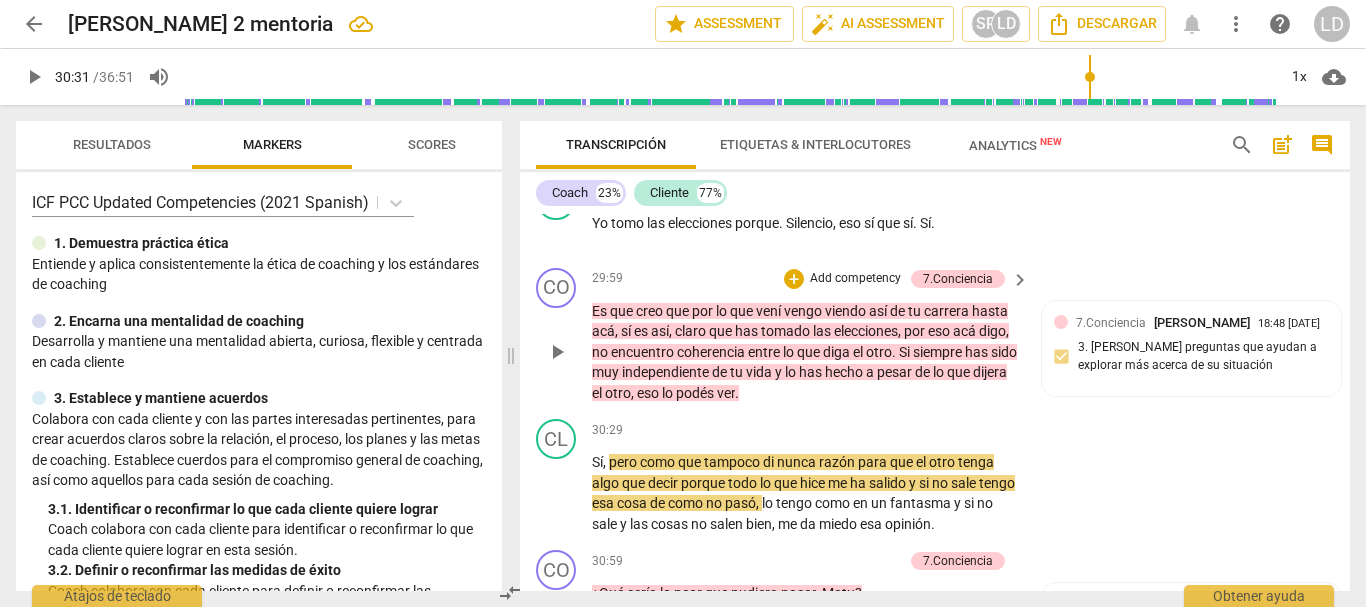 click on "Add competency" at bounding box center [855, 279] 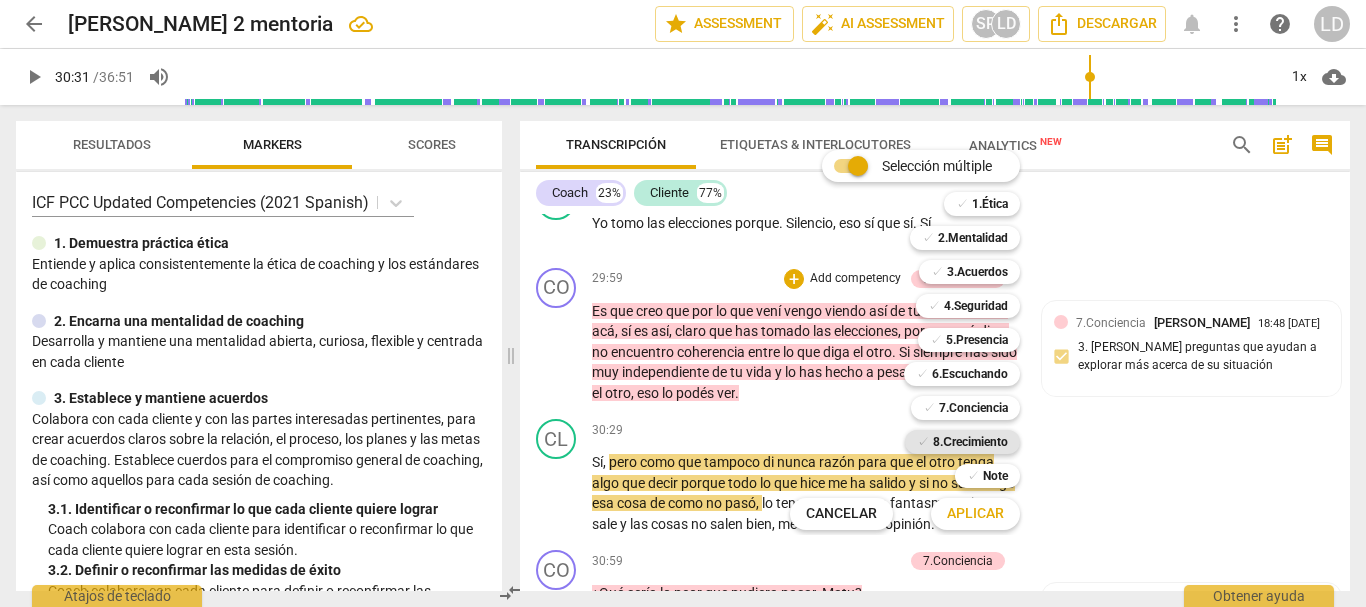 click on "8.Сrecimiento" at bounding box center [970, 442] 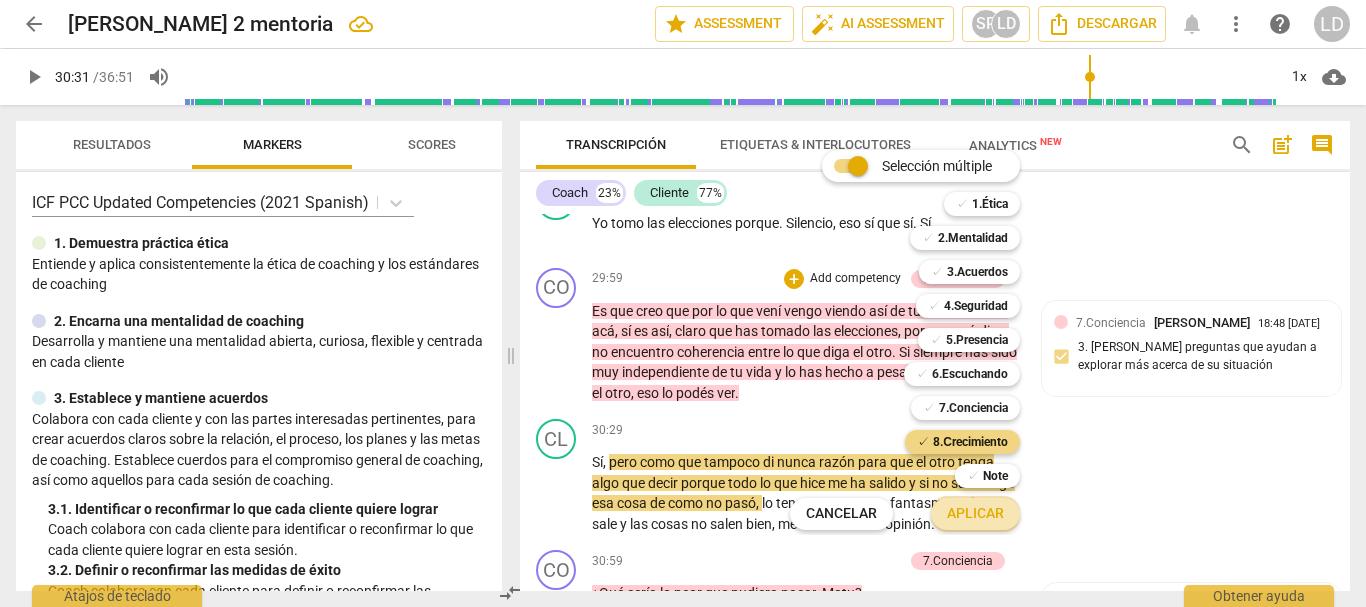 click on "Aplicar" at bounding box center [975, 514] 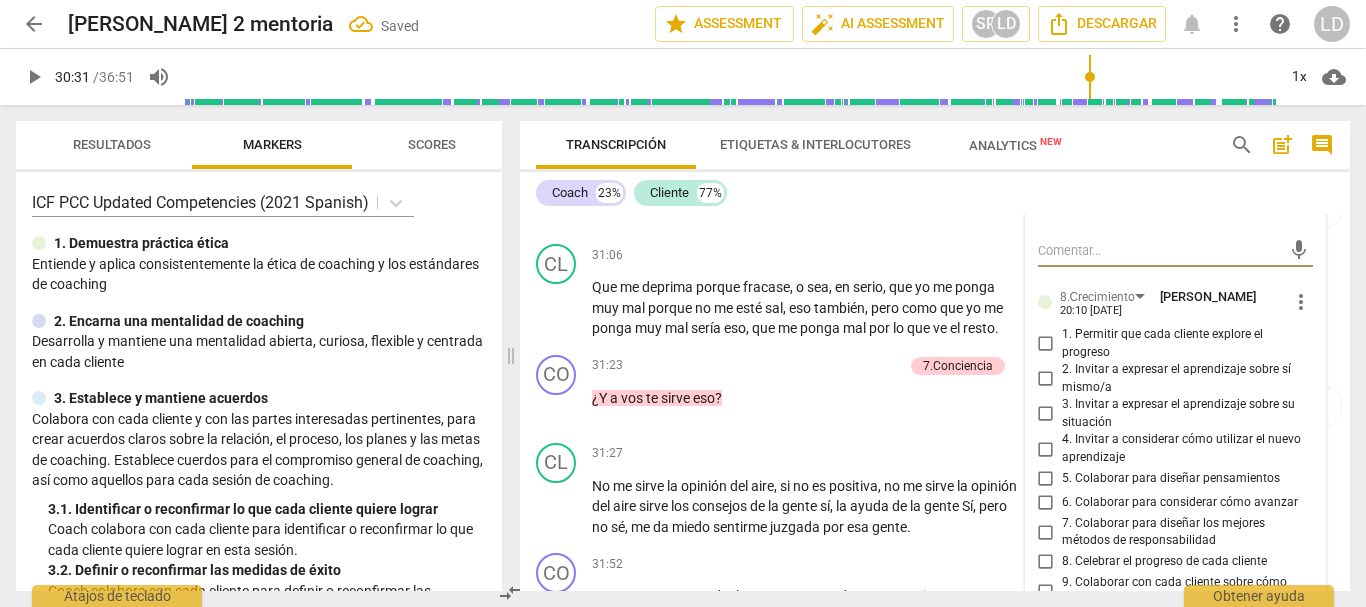 scroll, scrollTop: 10217, scrollLeft: 0, axis: vertical 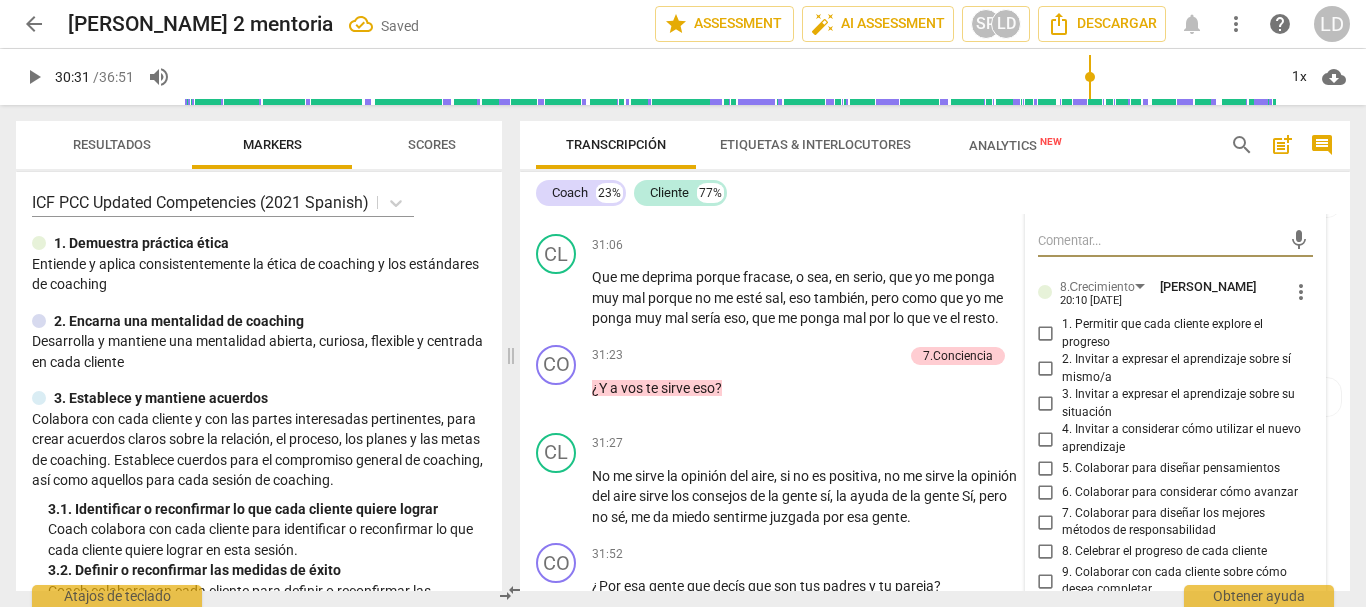 click on "1. Permitir que cada cliente explore el progreso" at bounding box center [1046, 334] 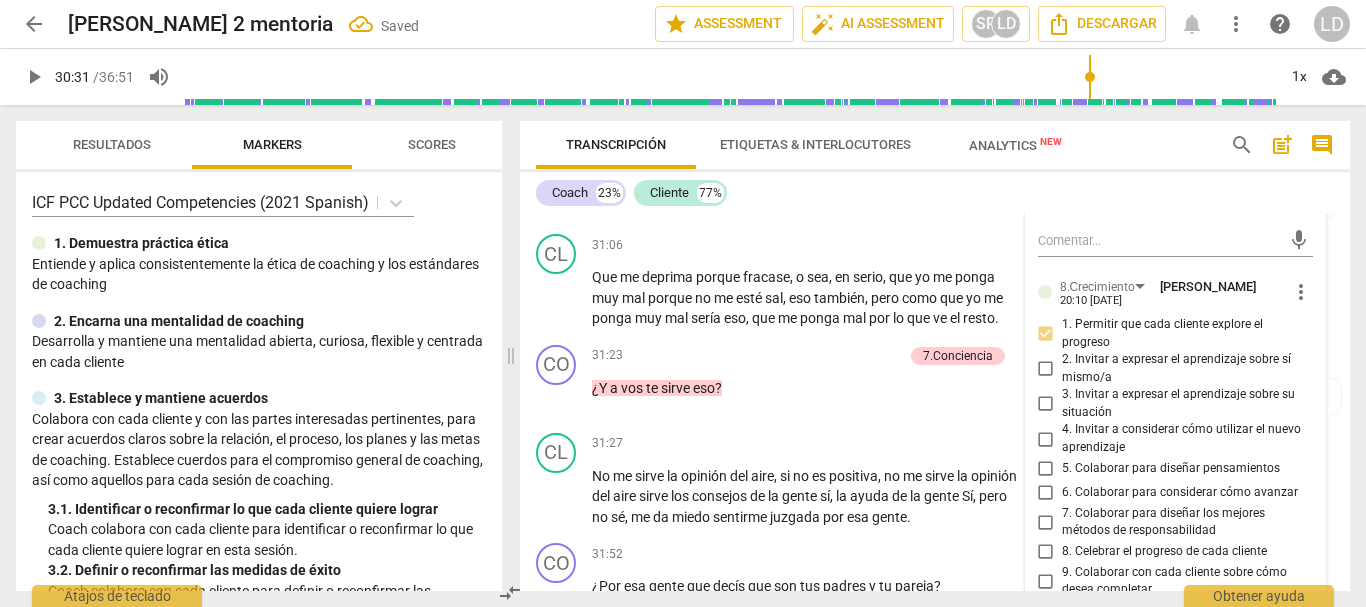 scroll, scrollTop: 10317, scrollLeft: 0, axis: vertical 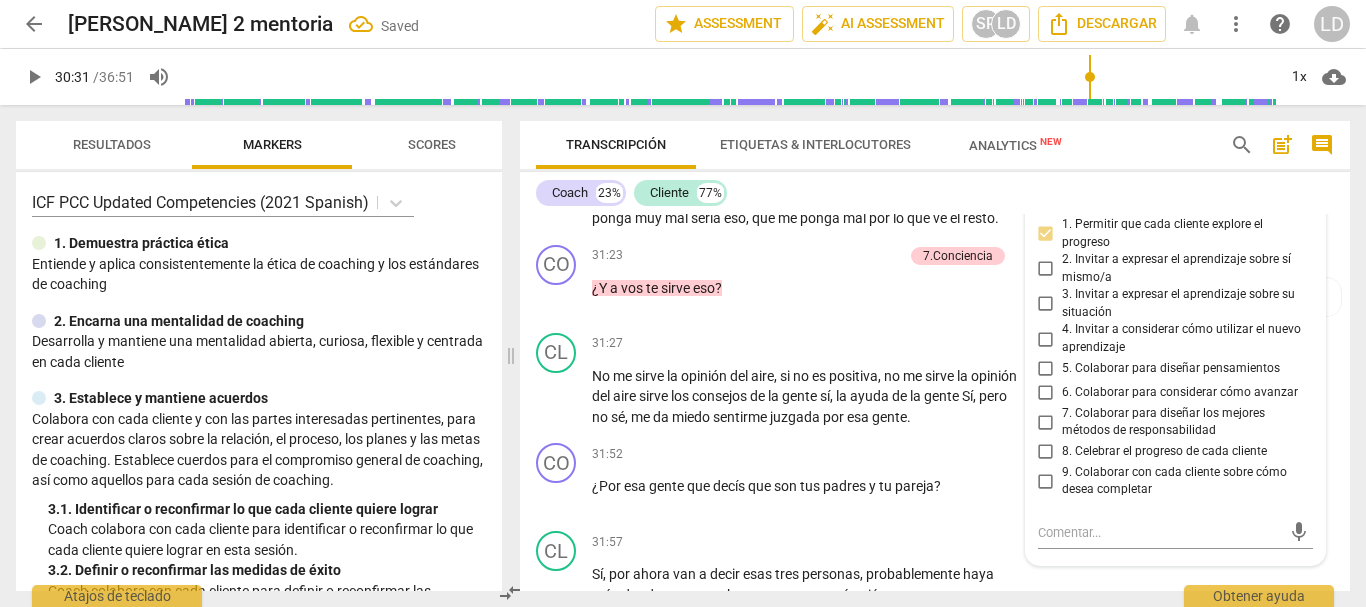 click on "5. Colaborar para diseñar pensamientos" at bounding box center [1046, 369] 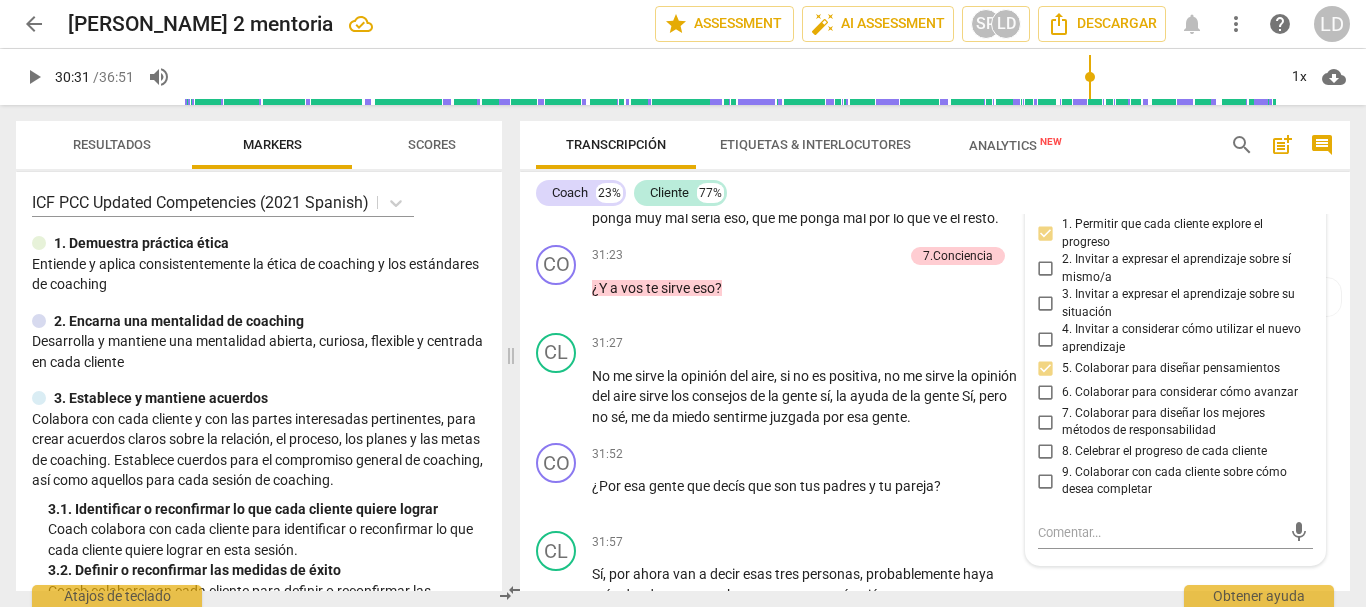 click on "CL play_arrow pause 31:06 + Add competency keyboard_arrow_right Que   me   deprima   porque   fracase ,   o   sea ,   en   serio ,   que   yo   me   ponga   muy   mal   porque   no   me   esté   sal ,   eso   también ,   pero   como   que   yo   me   ponga   muy   mal   sería   eso ,   que   me   ponga   mal   por   lo   que   ve   el   resto ." at bounding box center [935, 181] 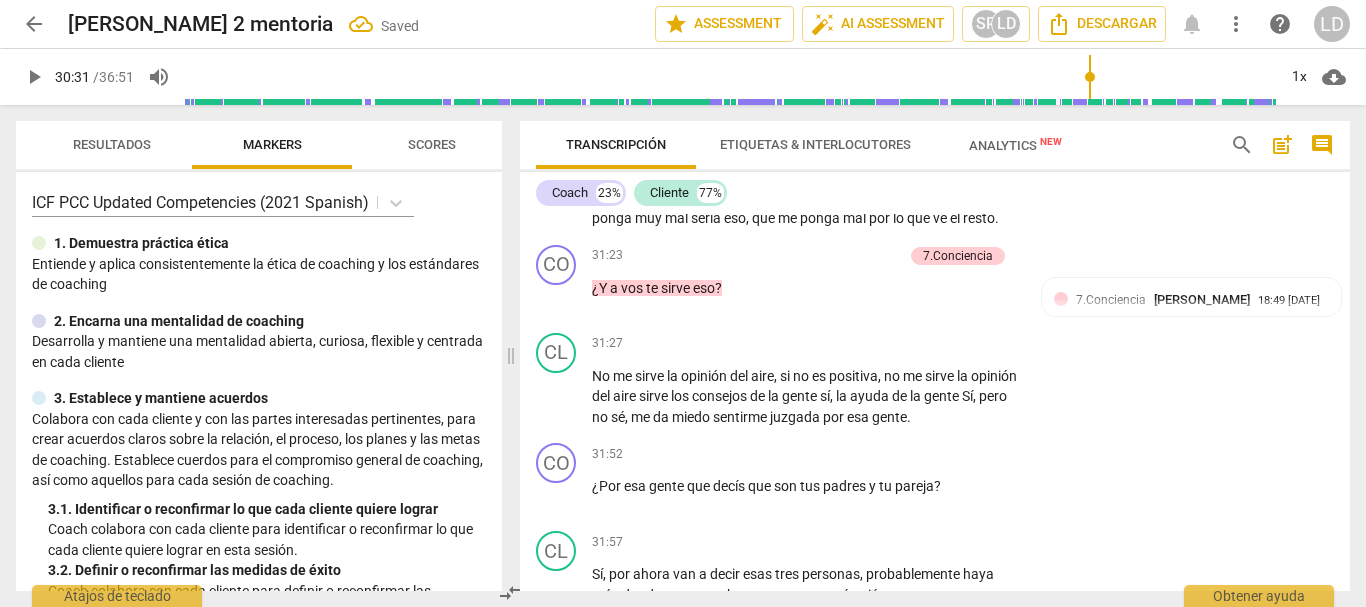 click on "play_arrow" at bounding box center [34, 77] 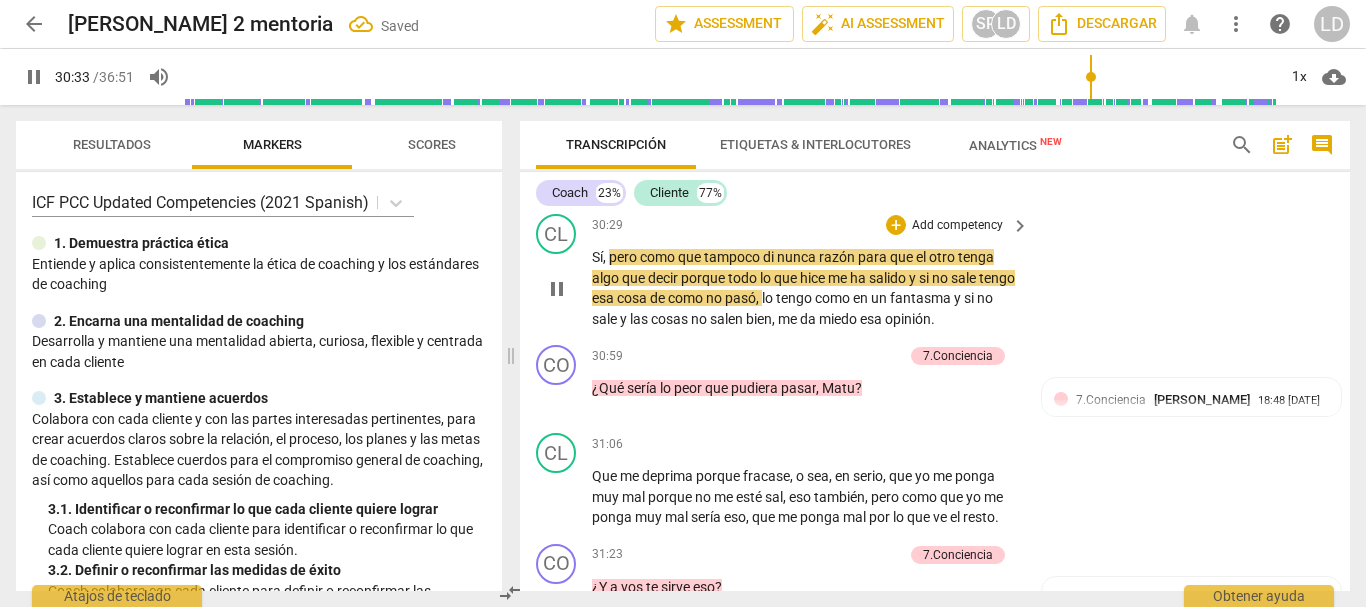 scroll, scrollTop: 10017, scrollLeft: 0, axis: vertical 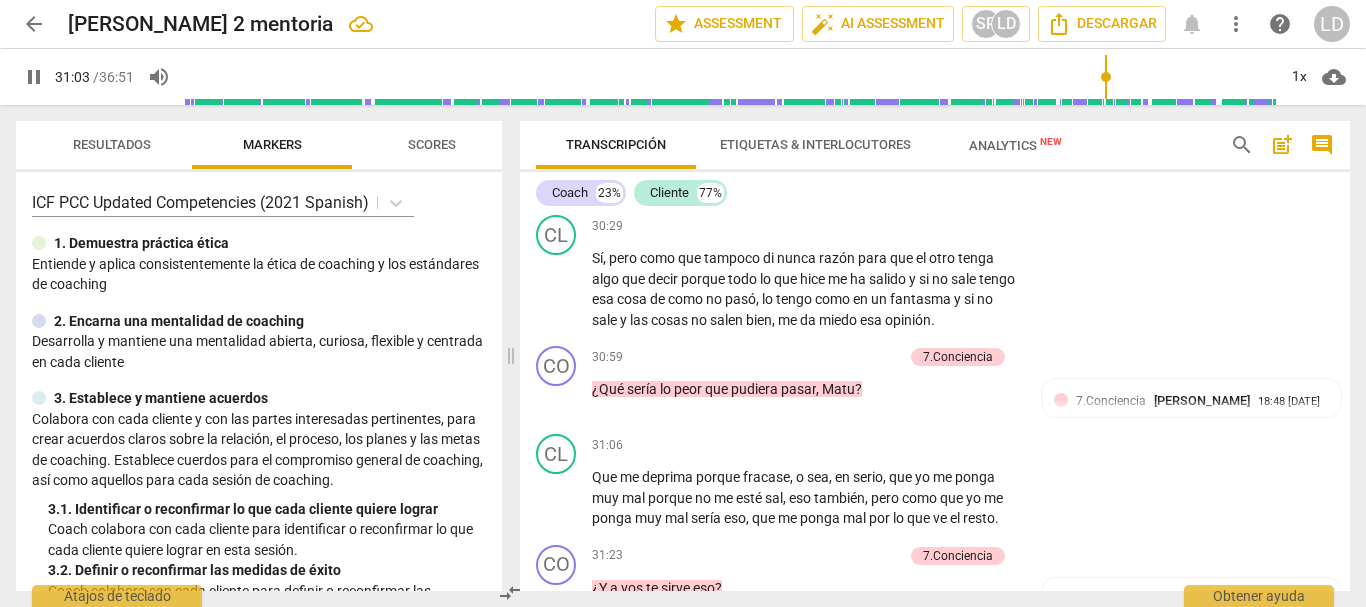 click on "pause" at bounding box center [34, 77] 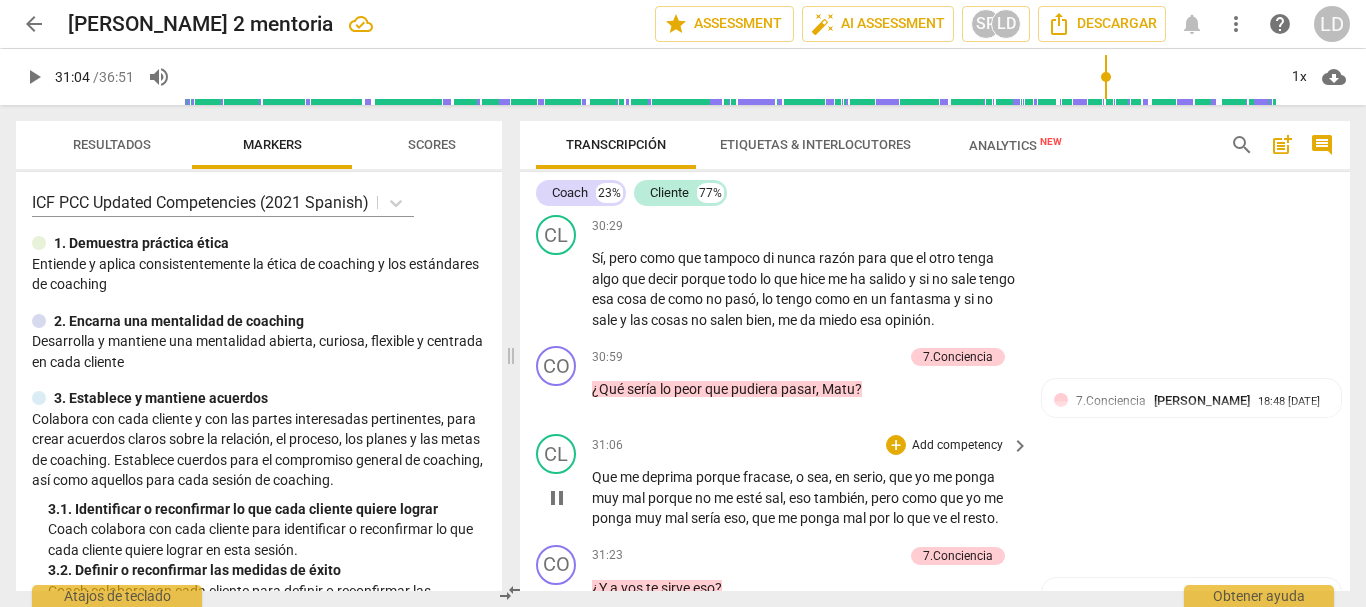 type on "1864" 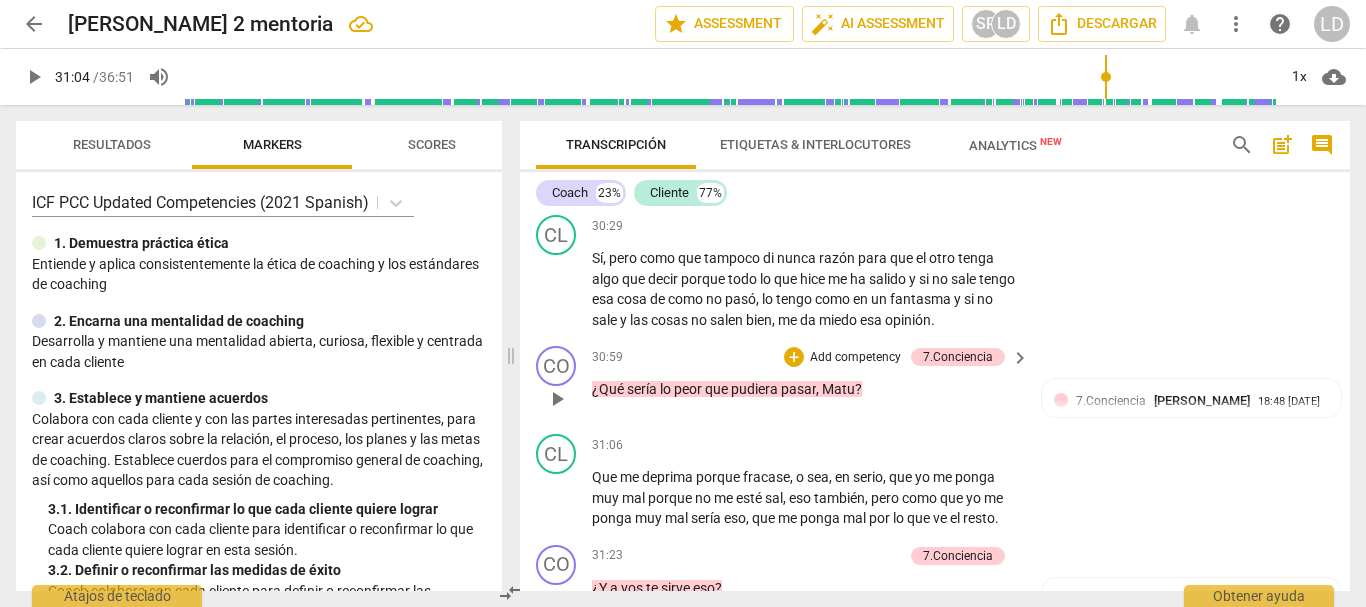 click on "Add competency" at bounding box center [855, 358] 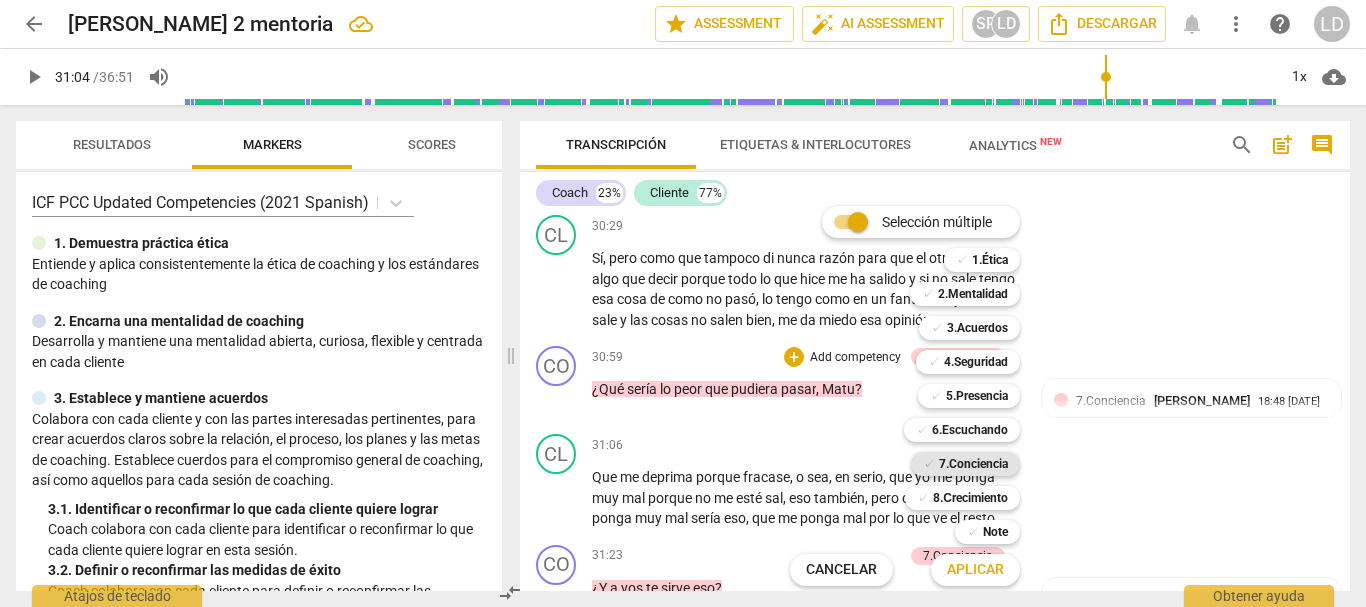 click on "7.Conciencia" at bounding box center [973, 464] 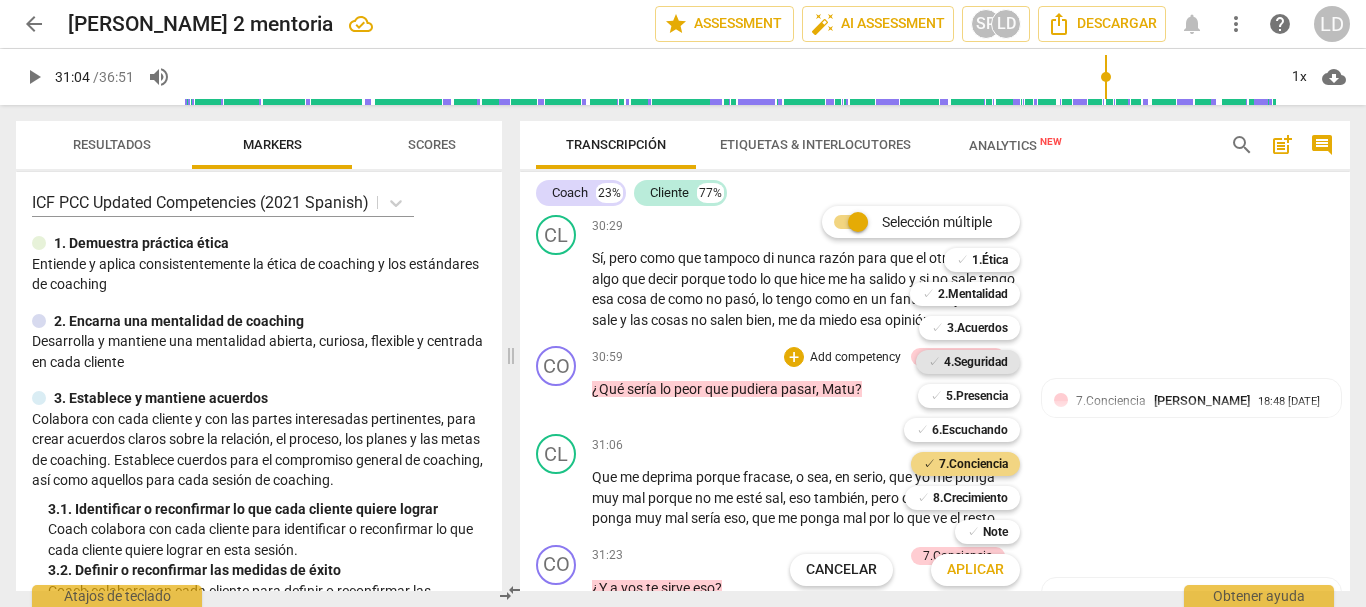click on "4.Seguridad" at bounding box center [976, 362] 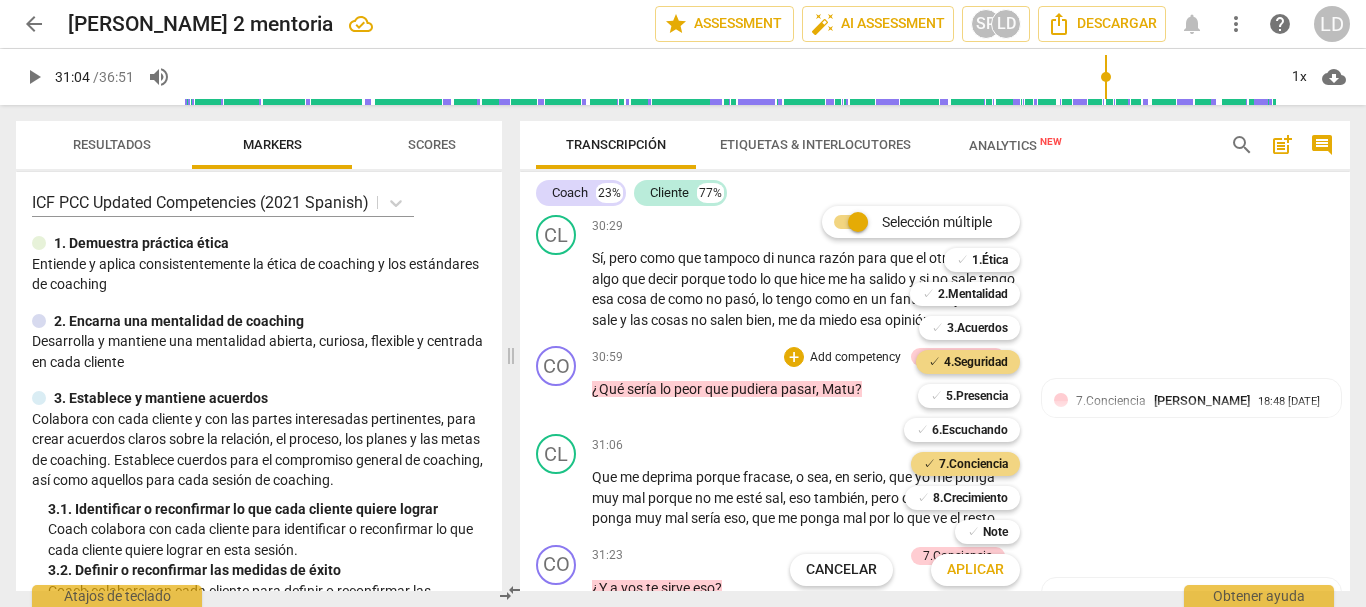 click on "Aplicar" at bounding box center (975, 570) 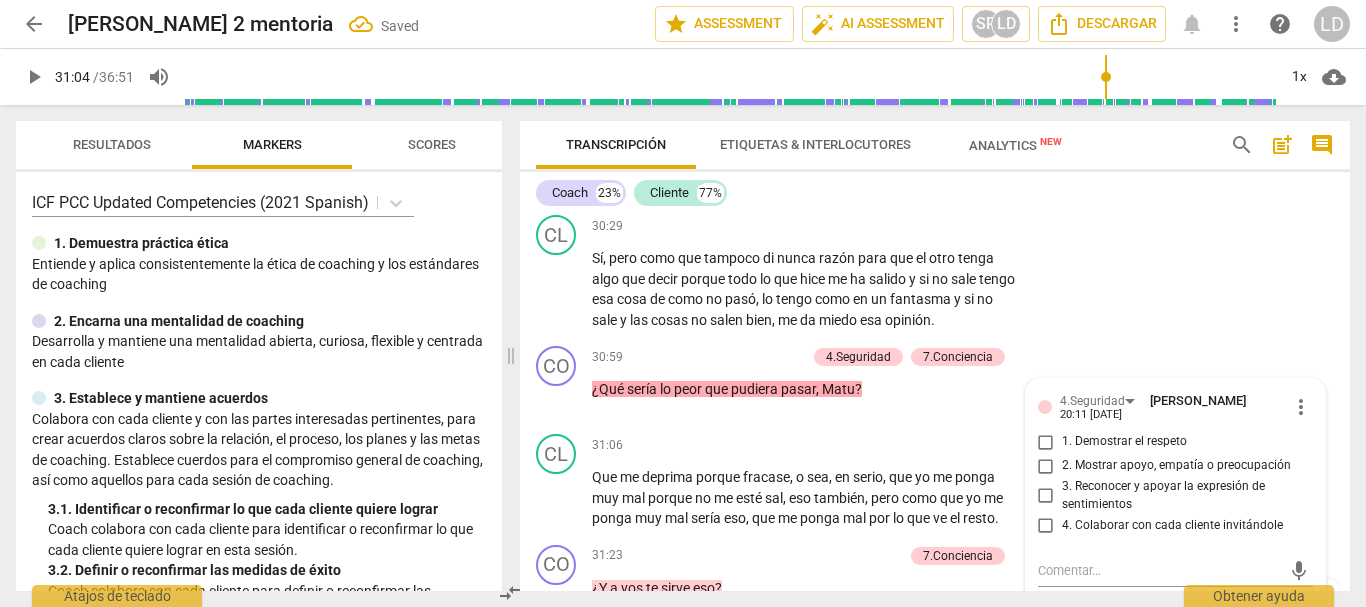 scroll, scrollTop: 10247, scrollLeft: 0, axis: vertical 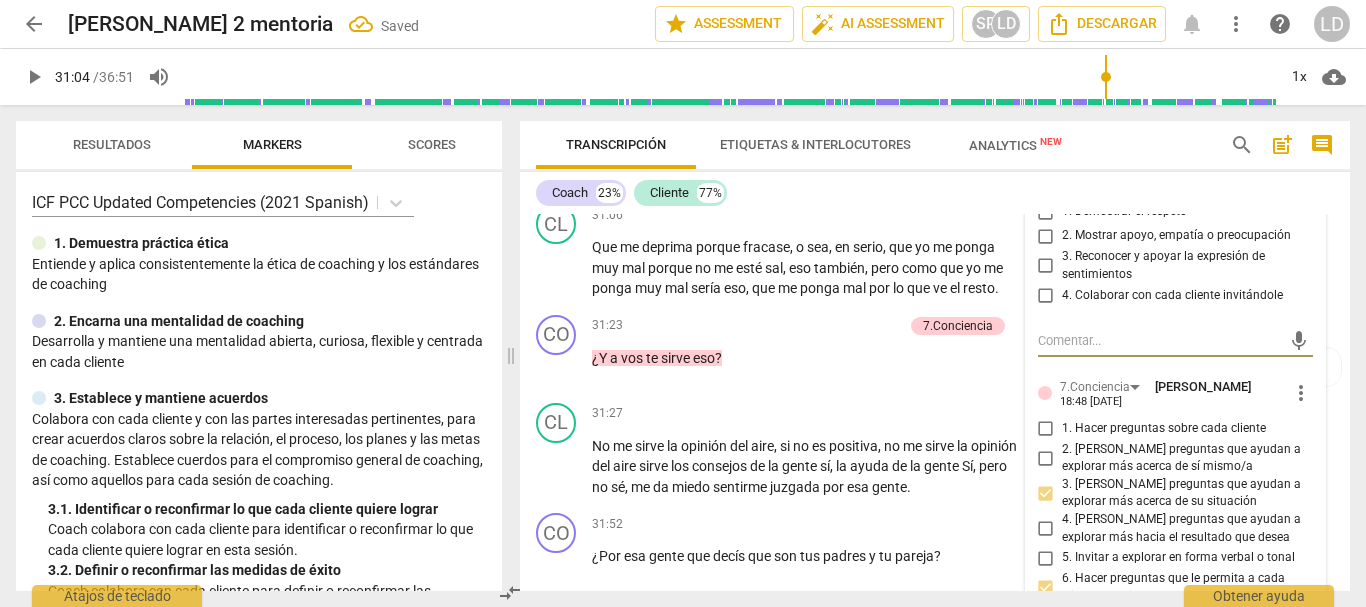 click on "1. Demostrar el respeto" at bounding box center (1046, 212) 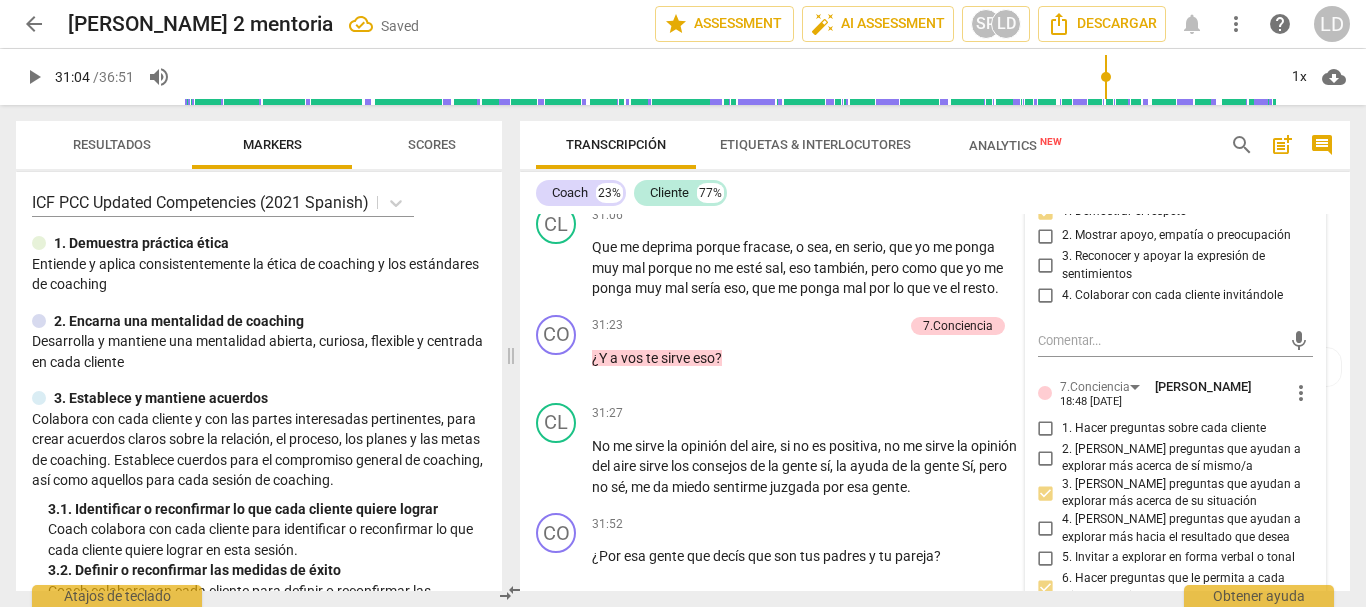 click on "3. Reconocer y apoyar la expresión de sentimientos" at bounding box center (1046, 266) 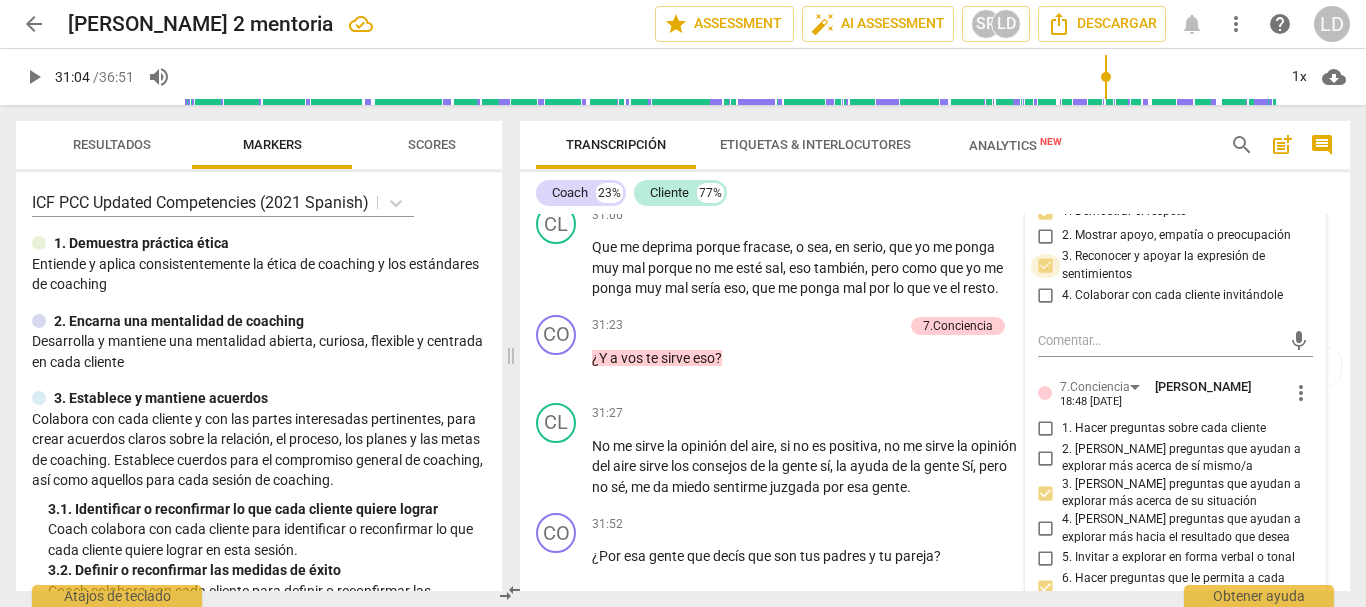 click on "3. Reconocer y apoyar la expresión de sentimientos" at bounding box center (1046, 266) 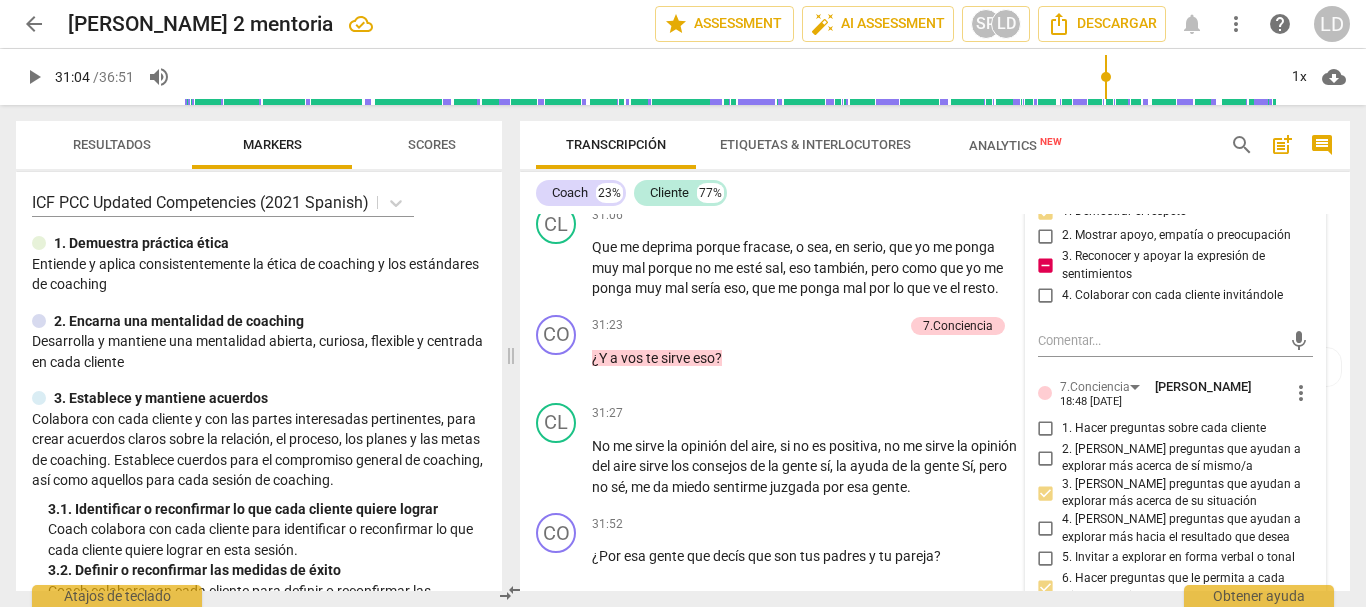 click on "3. Reconocer y apoyar la expresión de sentimientos" at bounding box center (1046, 266) 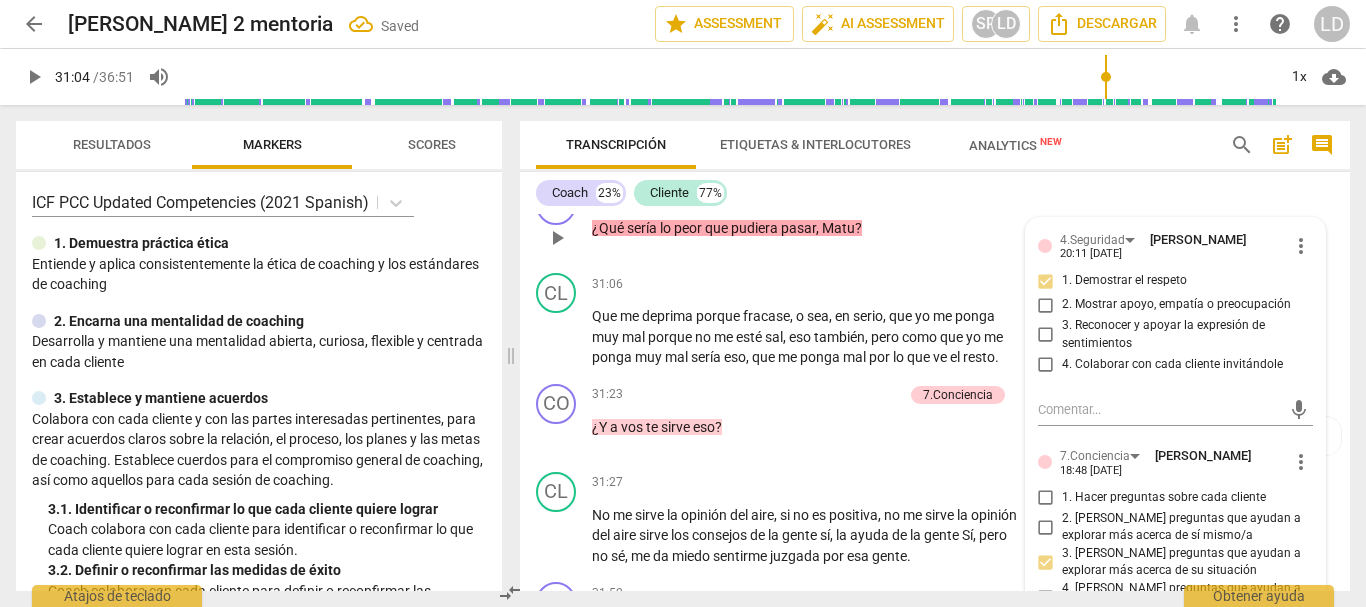 scroll, scrollTop: 10147, scrollLeft: 0, axis: vertical 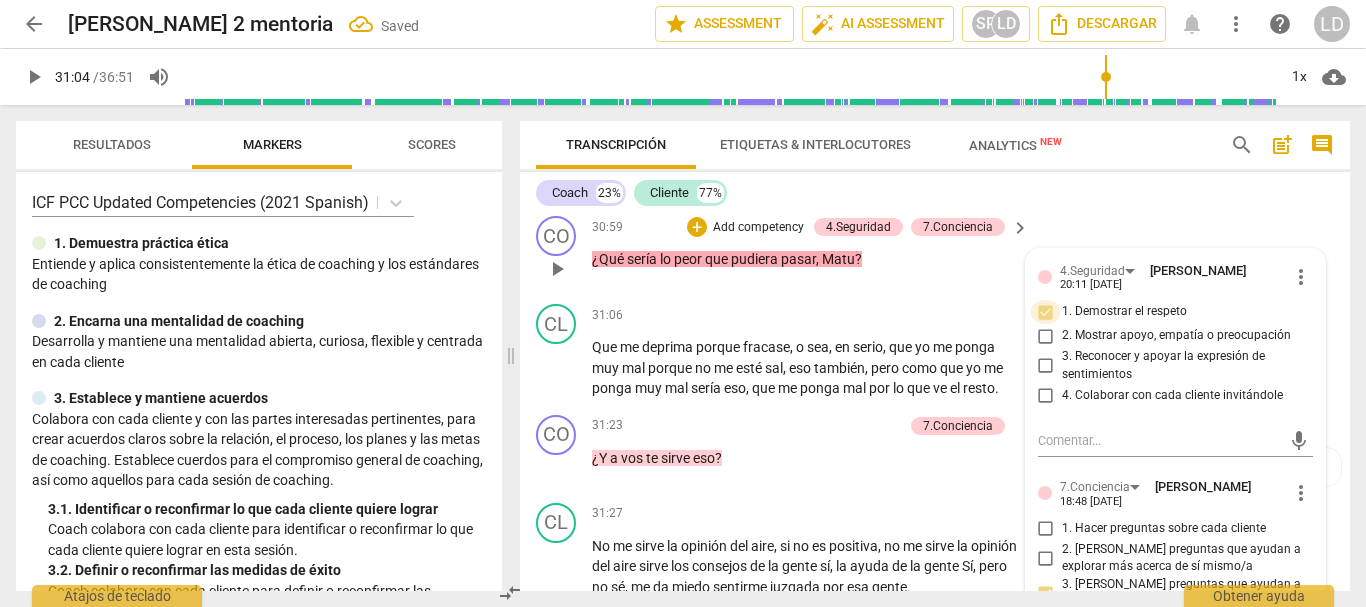 click on "1. Demostrar el respeto" at bounding box center [1046, 312] 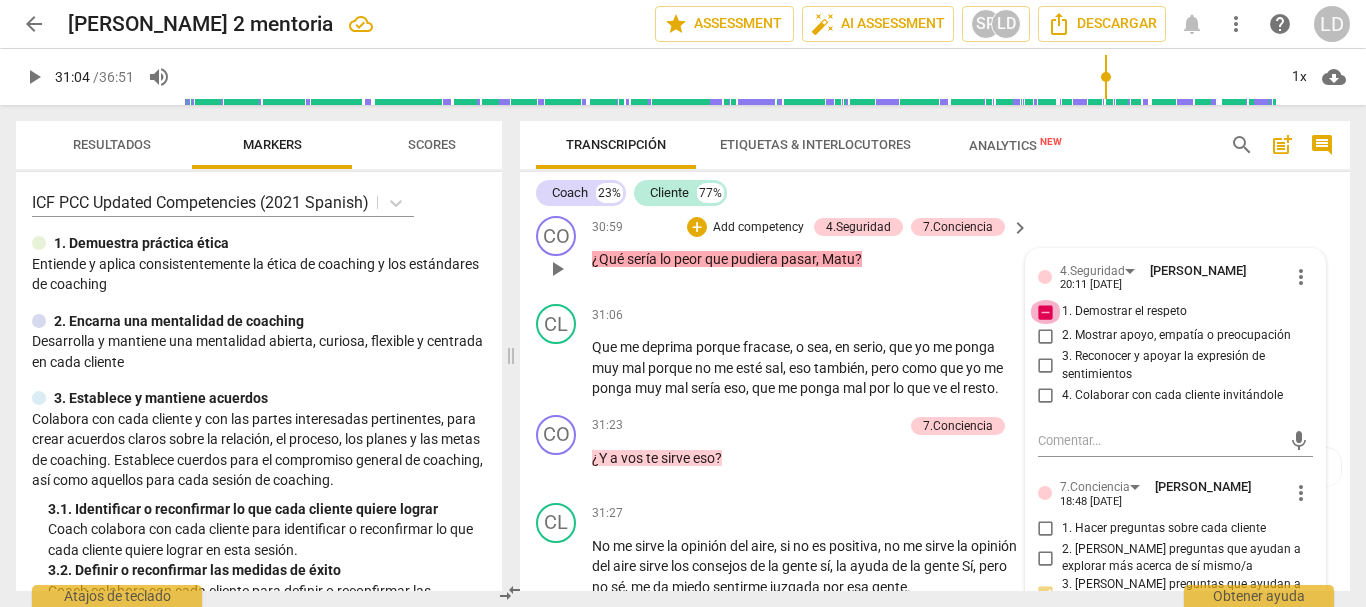 click on "1. Demostrar el respeto" at bounding box center [1046, 312] 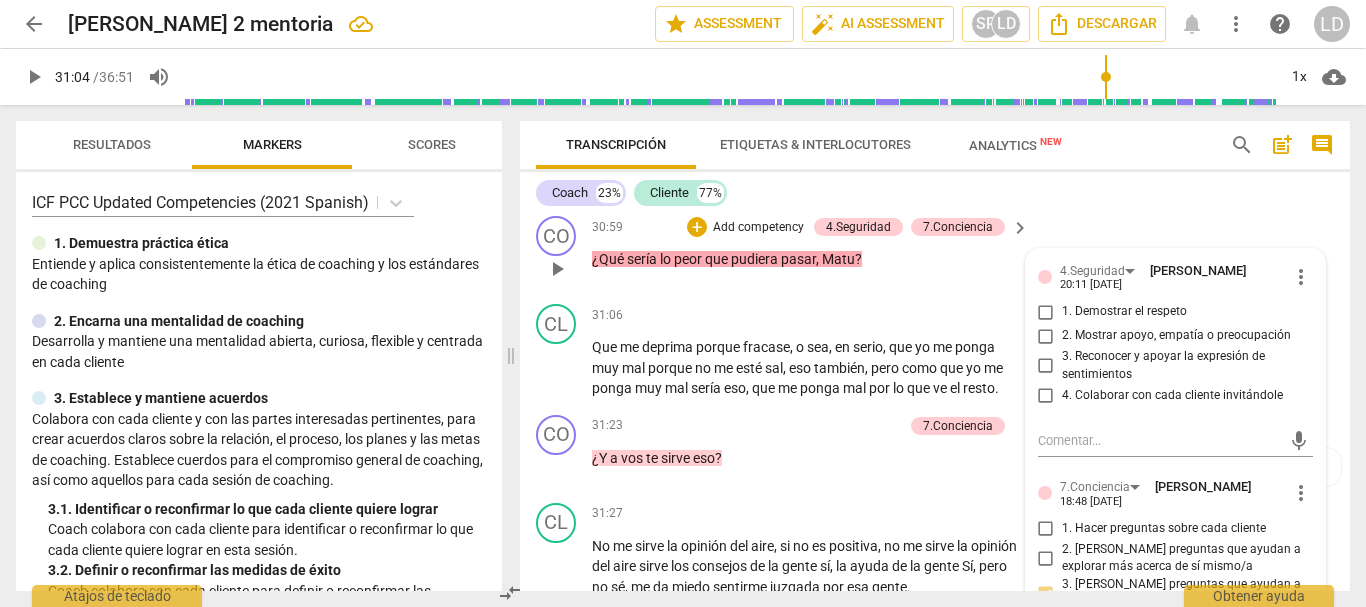 click on "more_vert" at bounding box center [1301, 277] 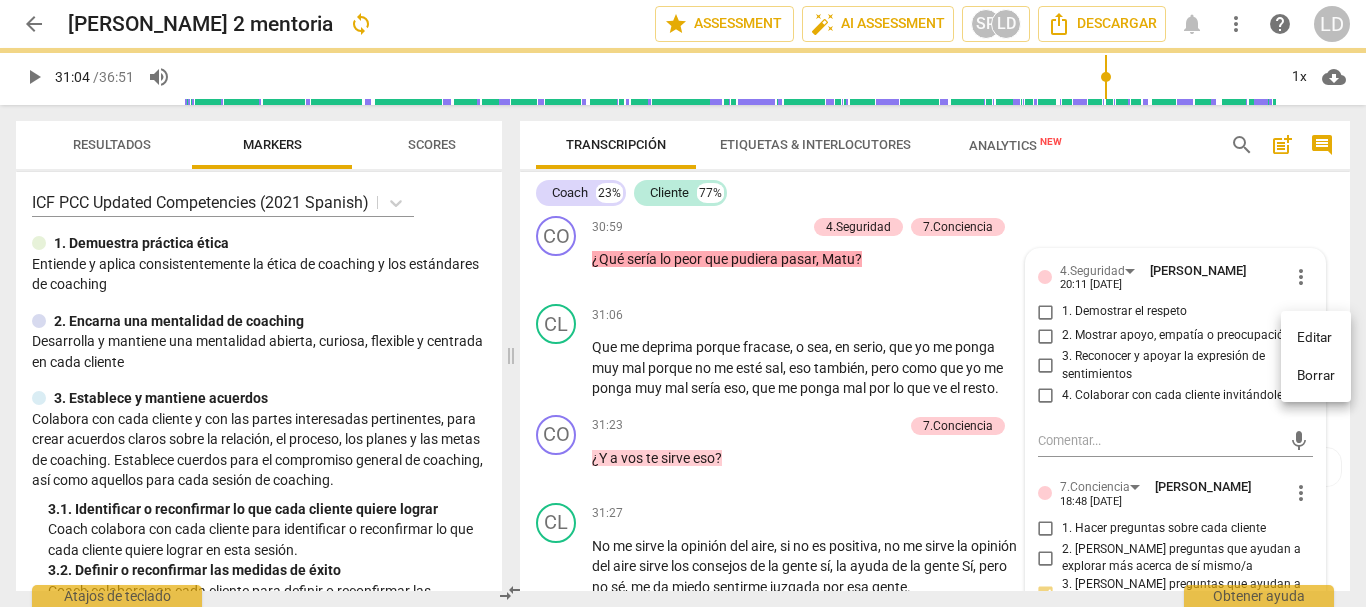 click on "Borrar" at bounding box center (1316, 376) 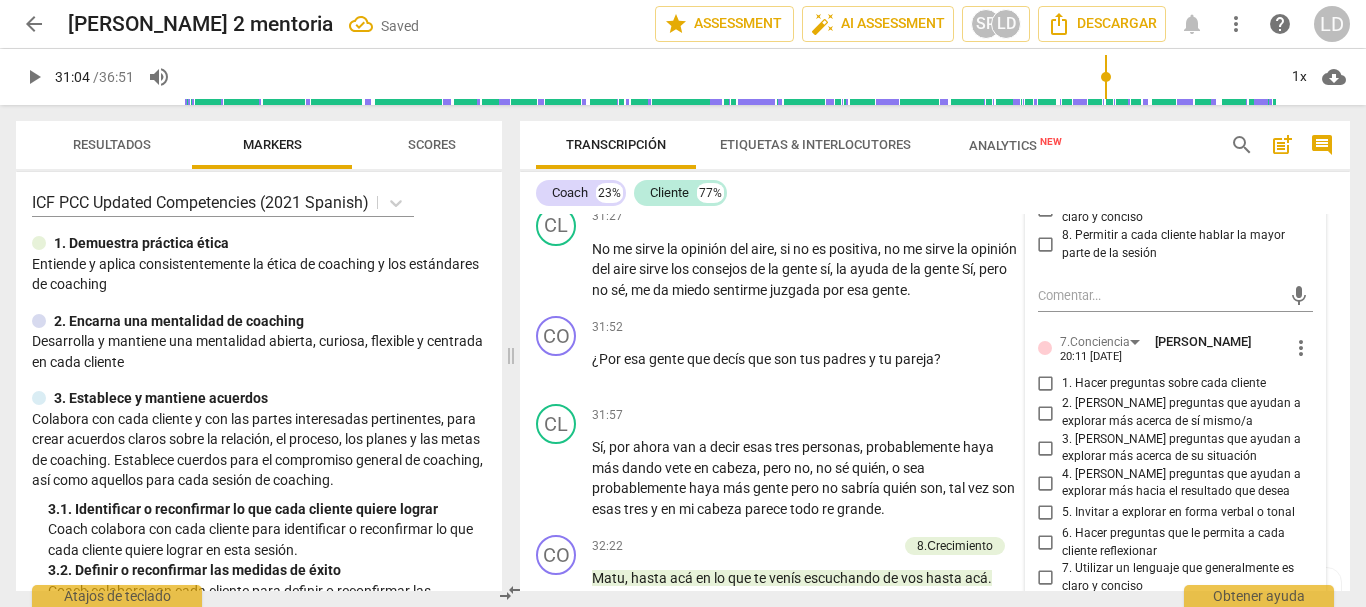 scroll, scrollTop: 10447, scrollLeft: 0, axis: vertical 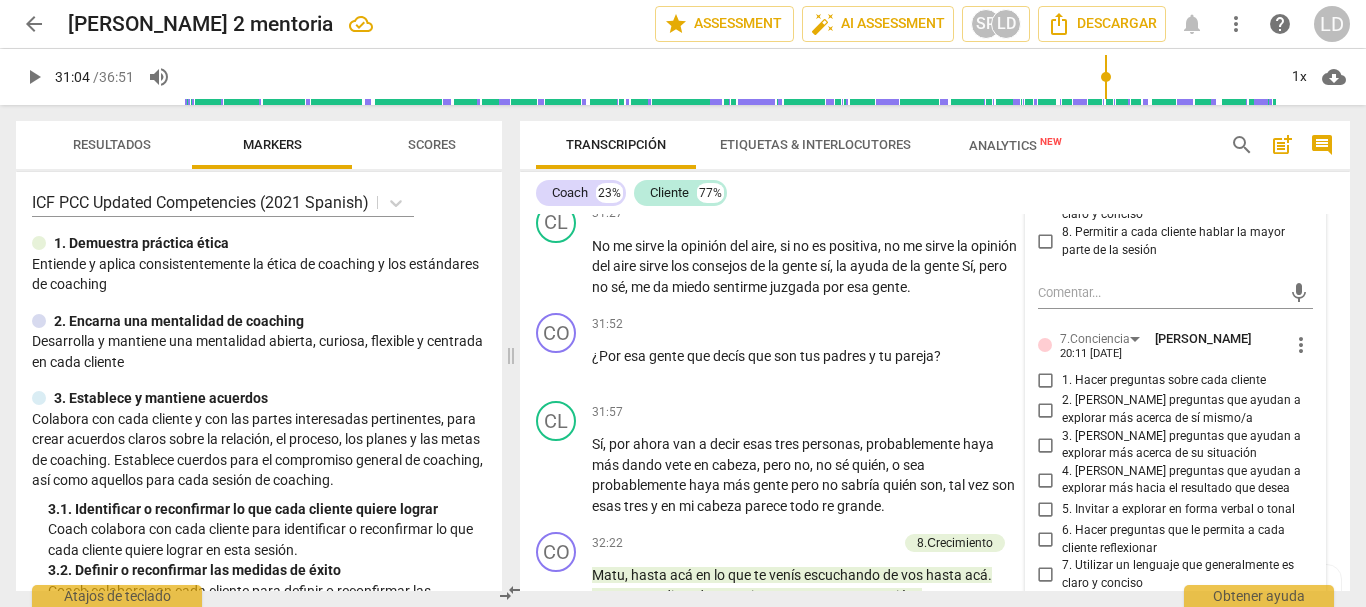 click on "2. [PERSON_NAME] preguntas que ayudan a explorar más acerca de sí mismo/a" at bounding box center (1184, 409) 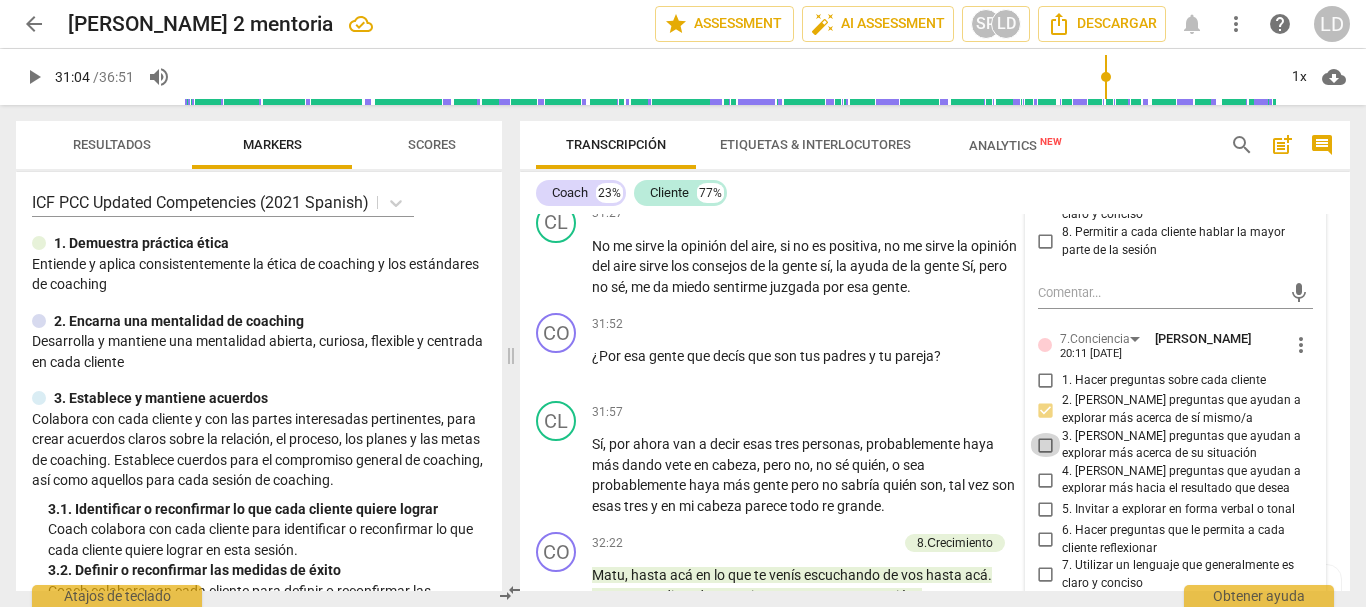 drag, startPoint x: 1042, startPoint y: 502, endPoint x: 1043, endPoint y: 438, distance: 64.00781 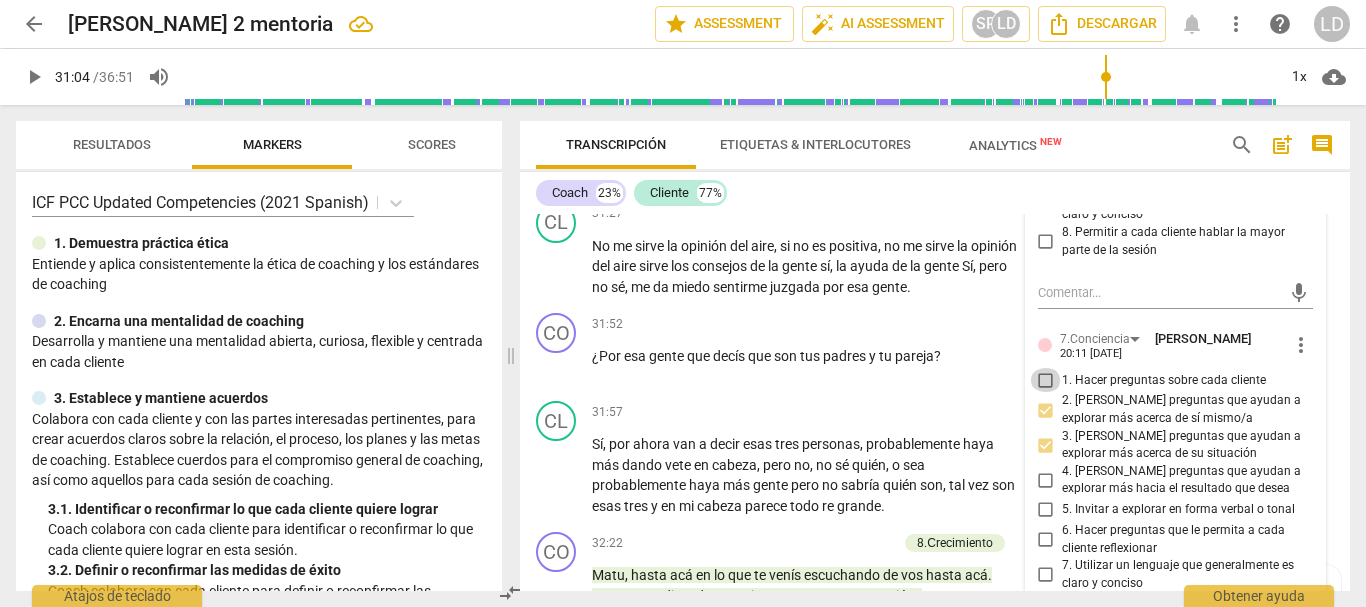 click on "1. Hacer preguntas sobre cada cliente" at bounding box center (1046, 380) 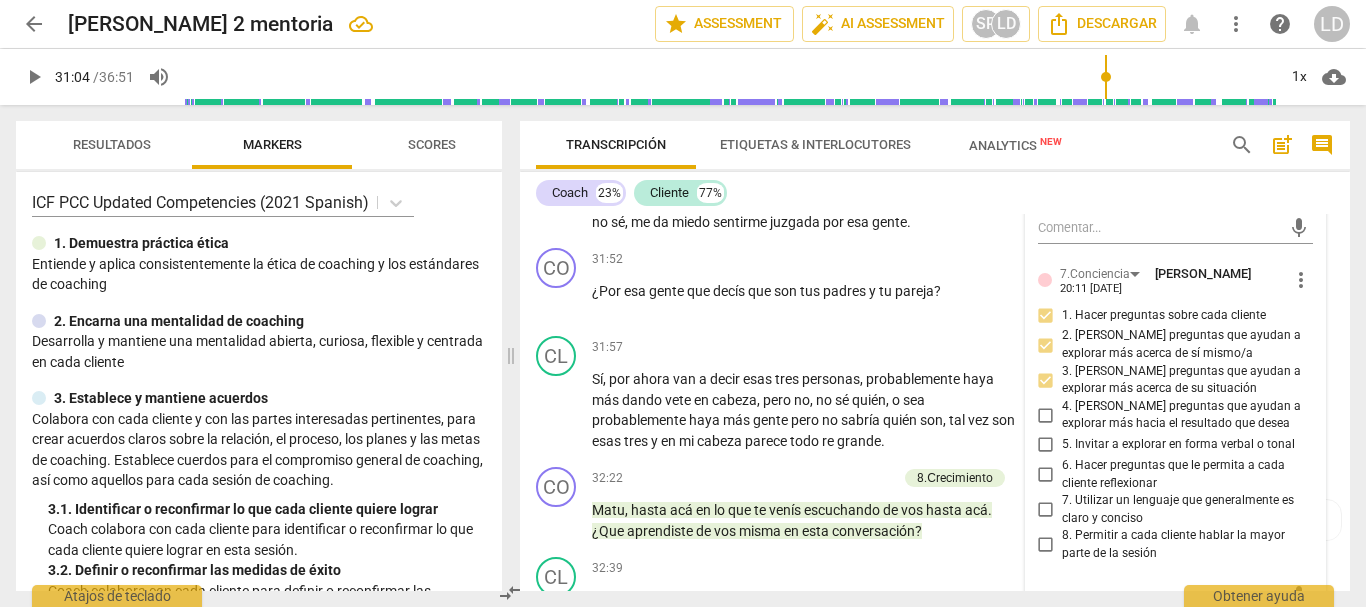 scroll, scrollTop: 10547, scrollLeft: 0, axis: vertical 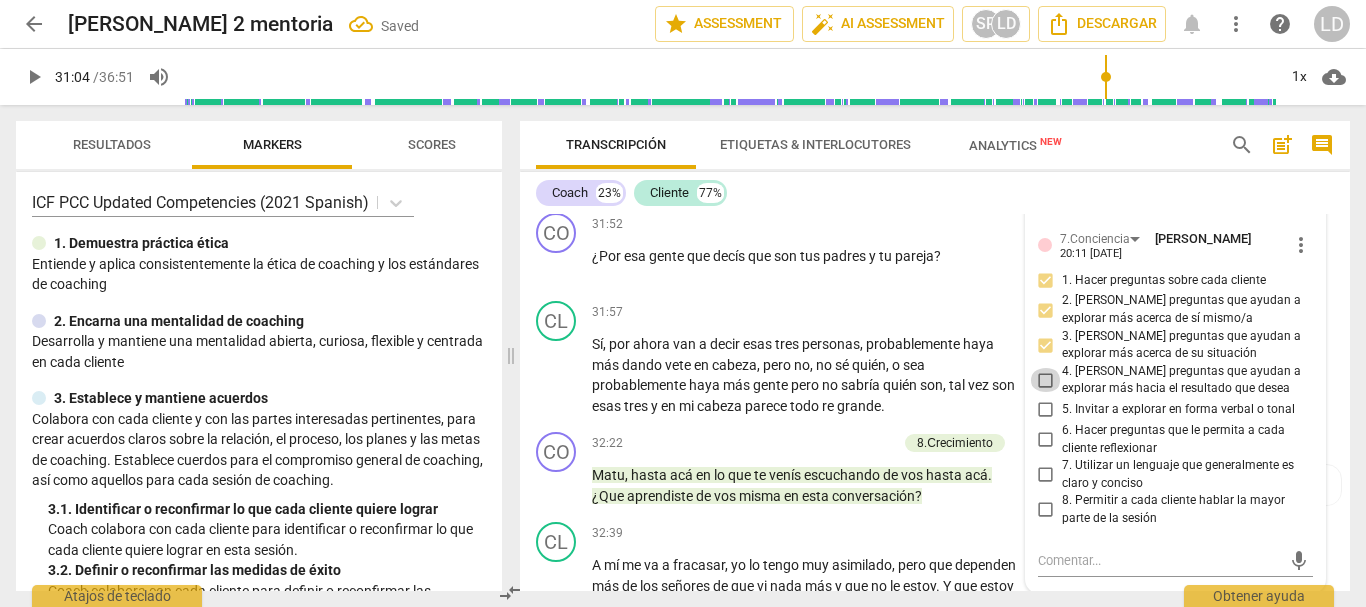 click on "4. [PERSON_NAME] preguntas que ayudan a explorar más hacia el resultado que desea" at bounding box center [1046, 380] 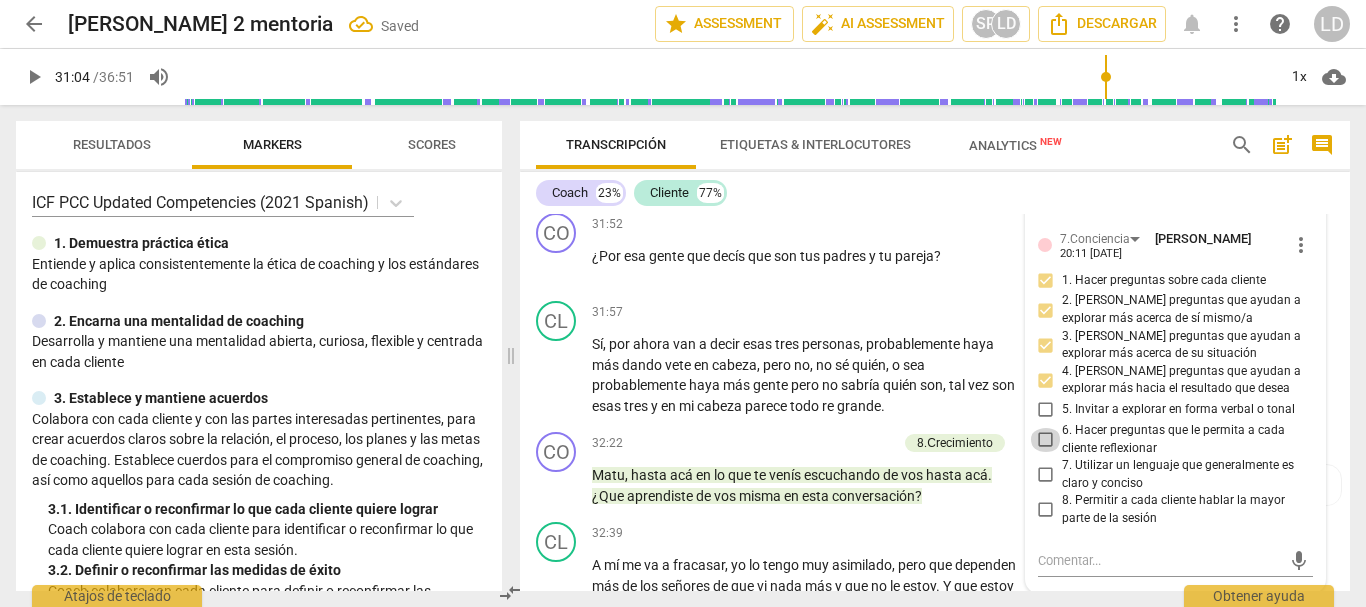 click on "6. Hacer preguntas que le permita a cada cliente reflexionar" at bounding box center [1046, 440] 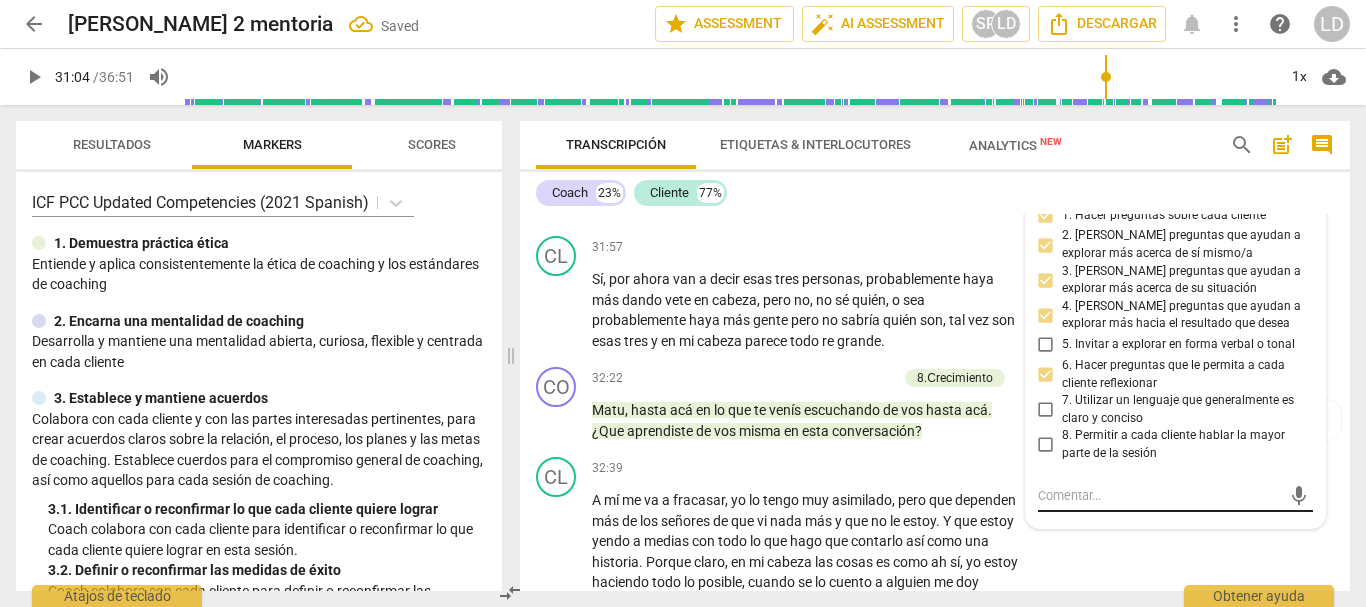 scroll, scrollTop: 10647, scrollLeft: 0, axis: vertical 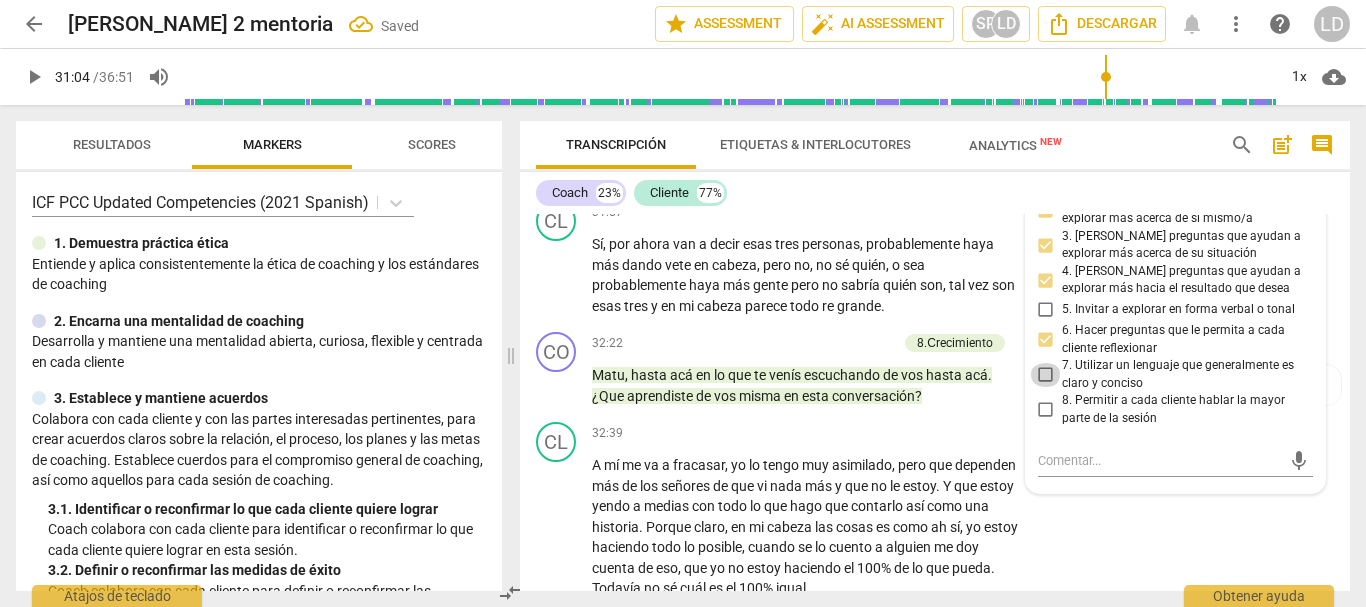 click on "7. Utilizar un lenguaje que generalmente es claro y conciso" at bounding box center [1046, 375] 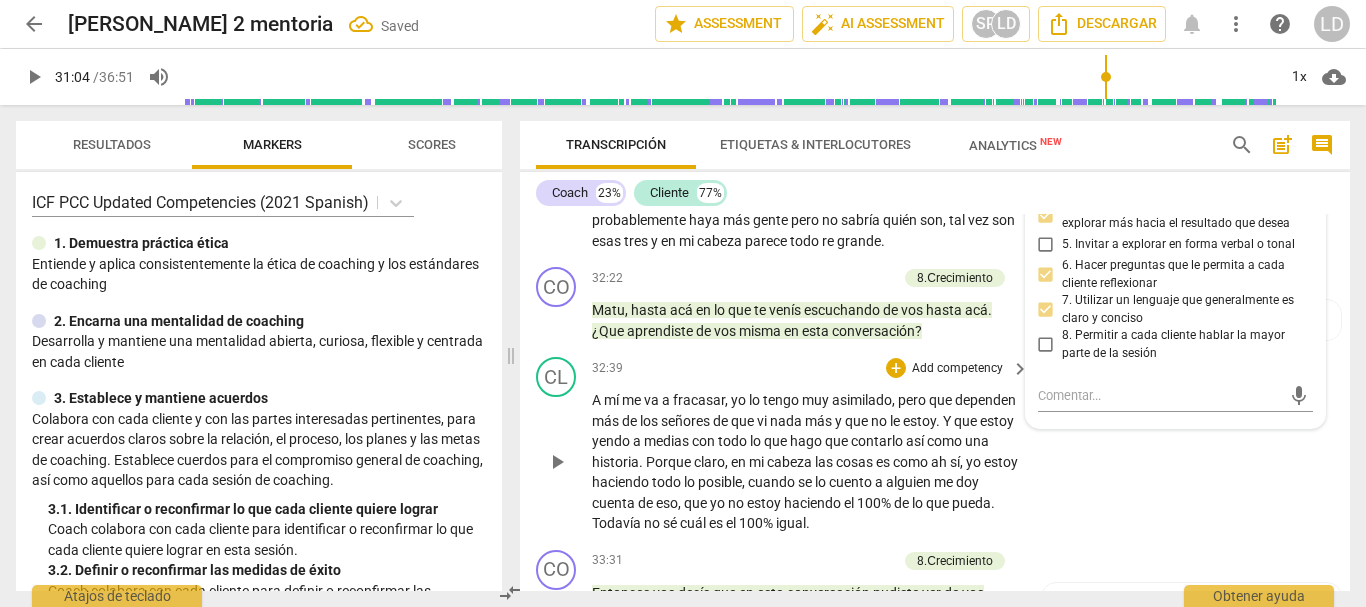 scroll, scrollTop: 10747, scrollLeft: 0, axis: vertical 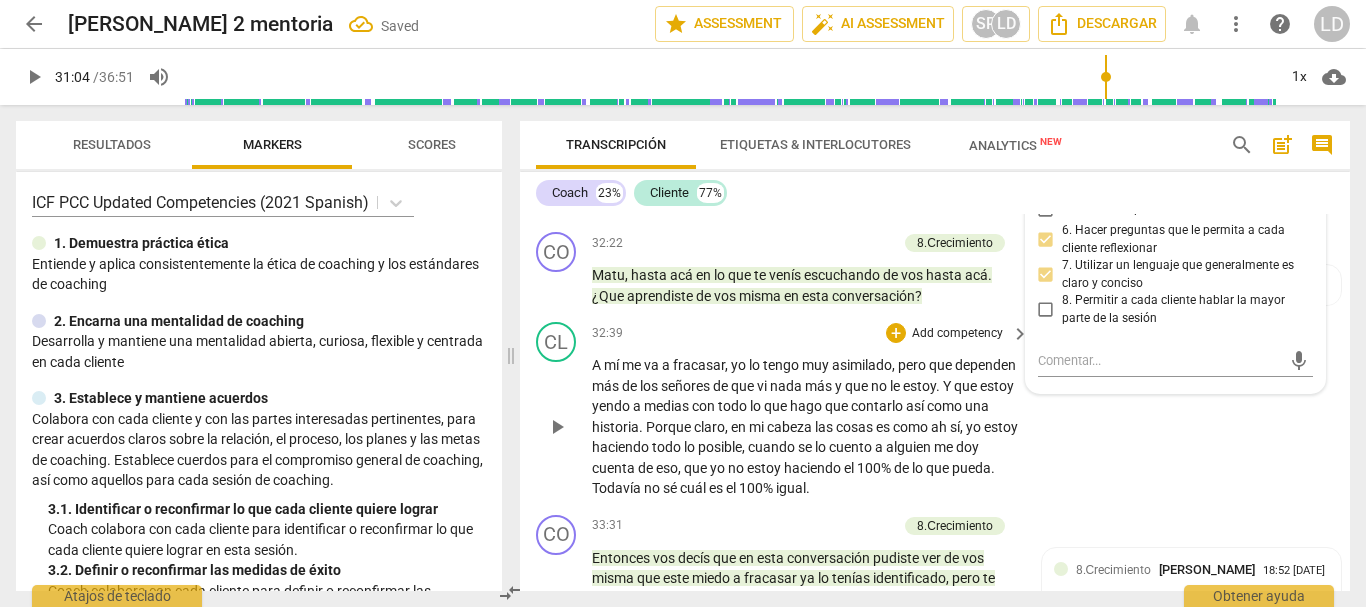 click on "CL play_arrow pause 32:39 + Add competency keyboard_arrow_right A   mí   me   va   a   fracasar ,   yo   lo   tengo   muy   asimilado ,   pero   que   dependen   más   de   los   señores   de   que   vi   nada   más   y   que   no   le   estoy .   Y   que   estoy   yendo   a   medias   con   todo   lo   que   hago   que   contarlo   así   como   una   historia .   Porque   claro ,   en   mi   cabeza   las   cosas   es   como   ah   sí ,   yo   estoy   haciendo   todo   lo   posible ,   cuando   se   lo   cuento   a   alguien   me   doy   cuenta   de   eso ,   que   yo   no   estoy   haciendo   el   100 %   de   lo   que   pueda .   Todavía   no   sé   cuál   es   el   100 %   igual ." at bounding box center (935, 410) 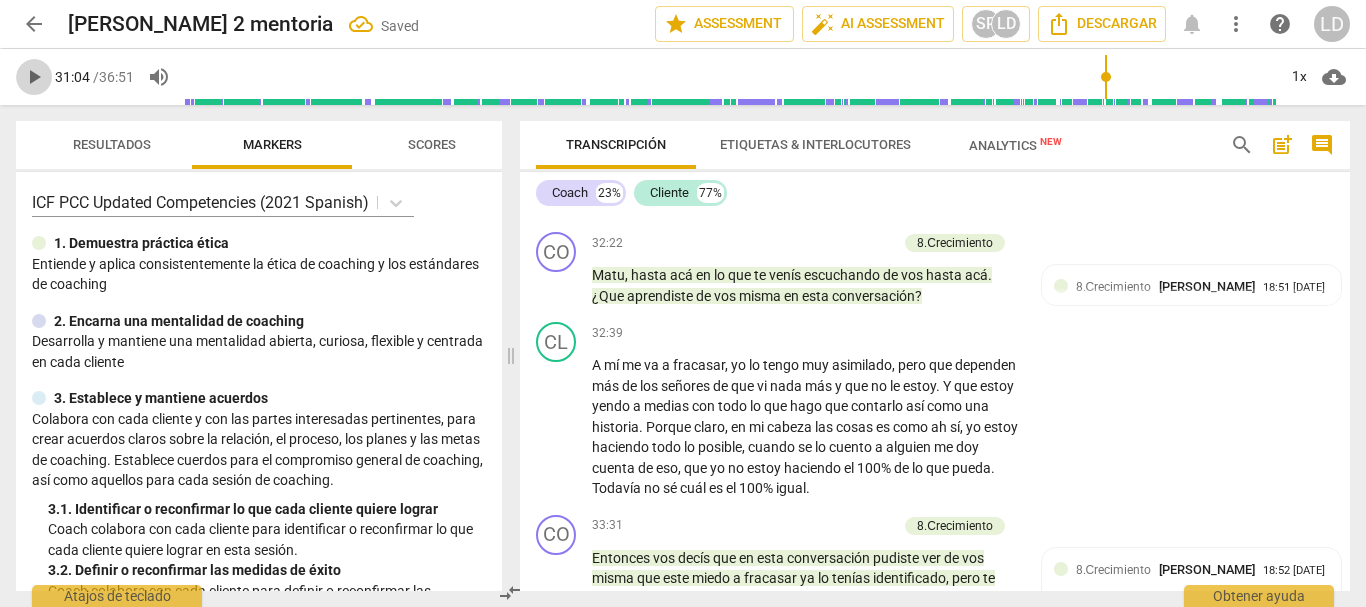 click on "play_arrow" at bounding box center [34, 77] 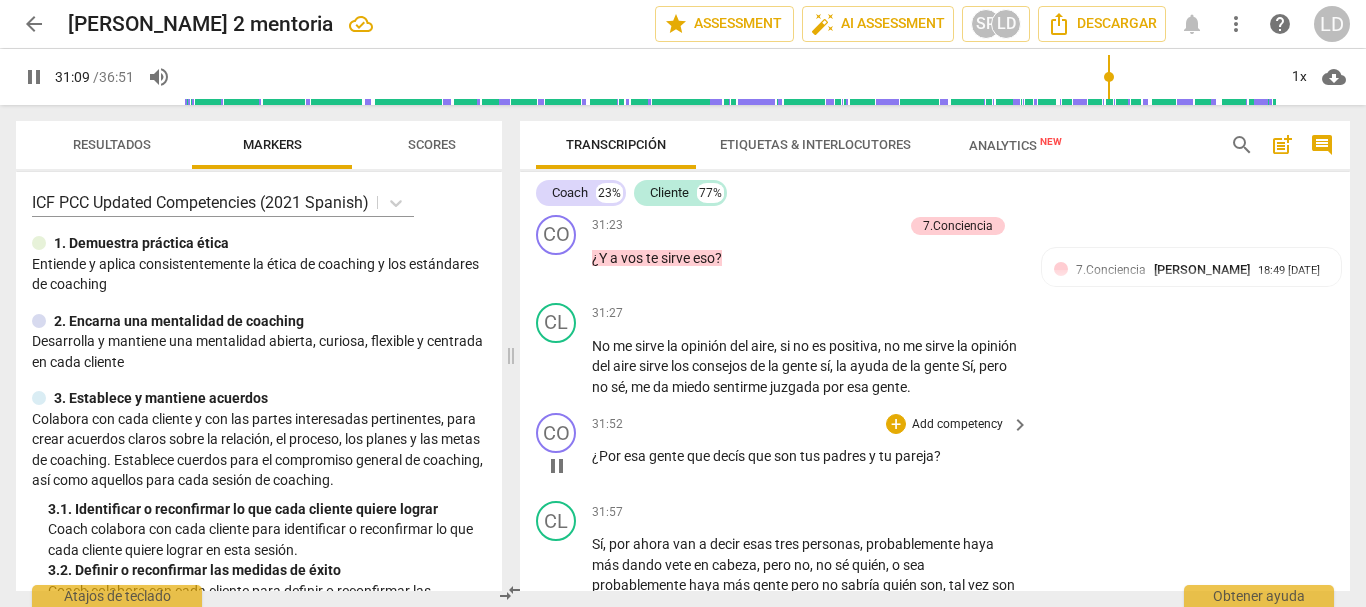 scroll, scrollTop: 10247, scrollLeft: 0, axis: vertical 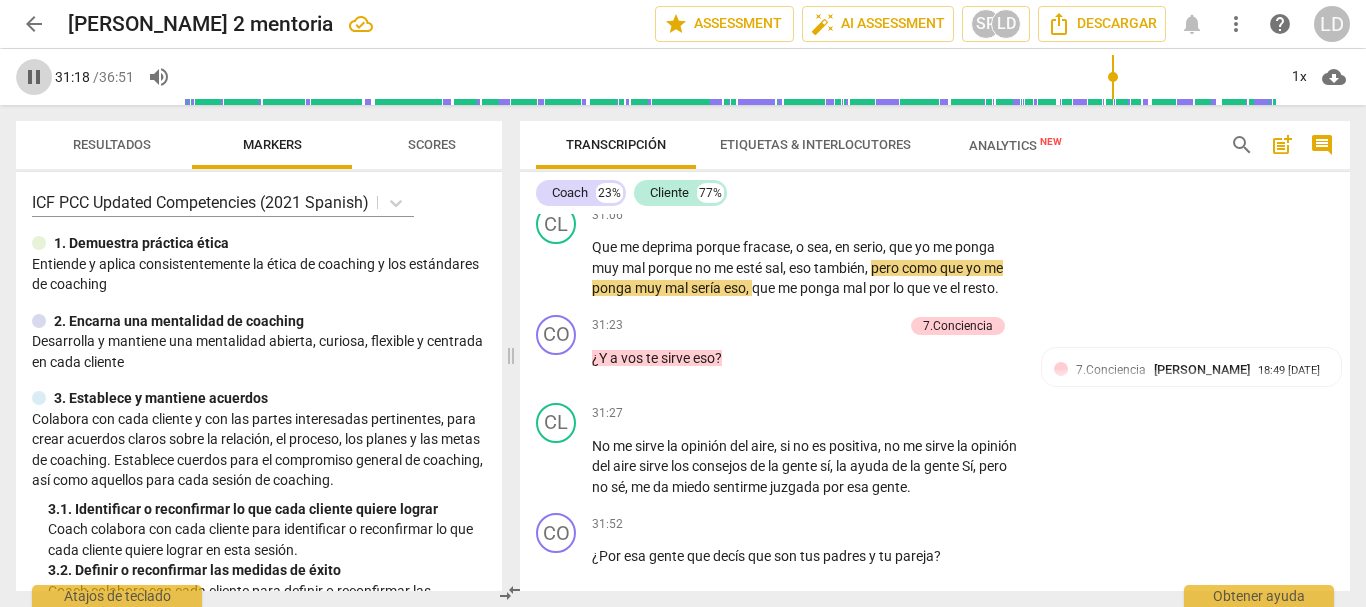 click on "pause" at bounding box center [34, 77] 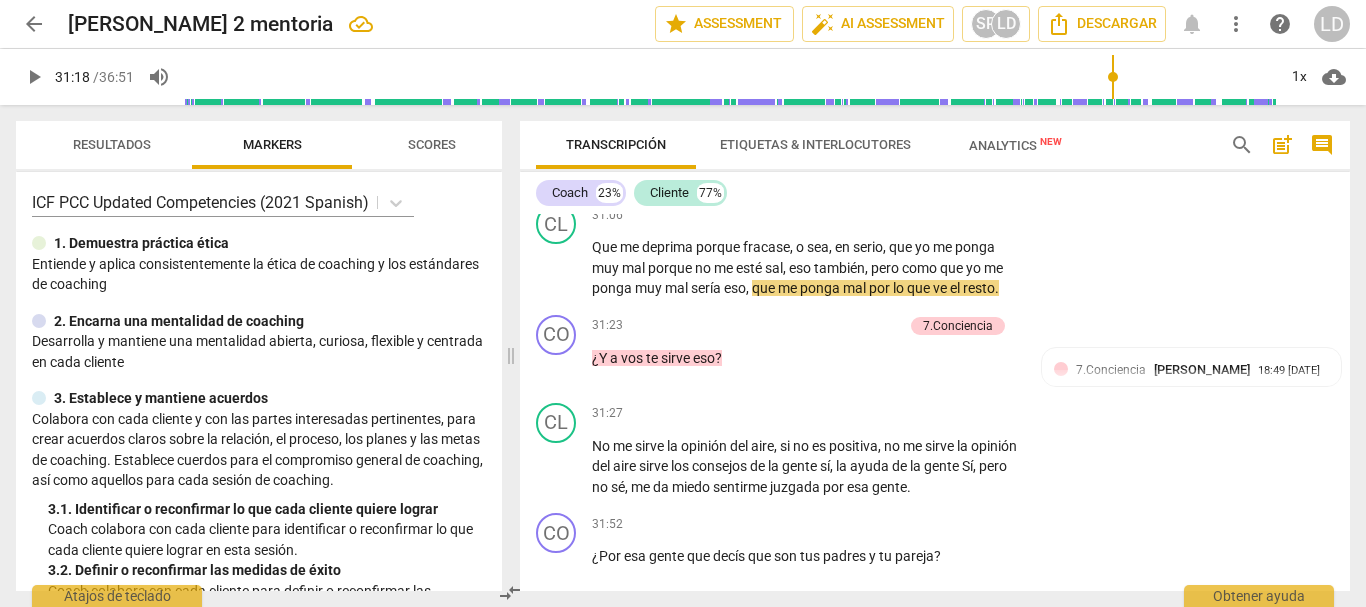 type on "1879" 